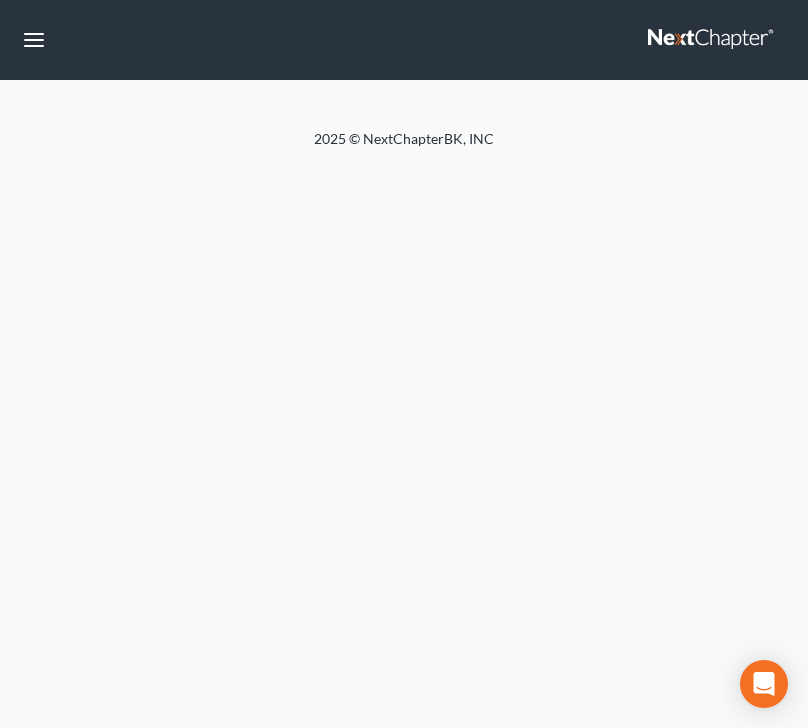 scroll, scrollTop: 0, scrollLeft: 0, axis: both 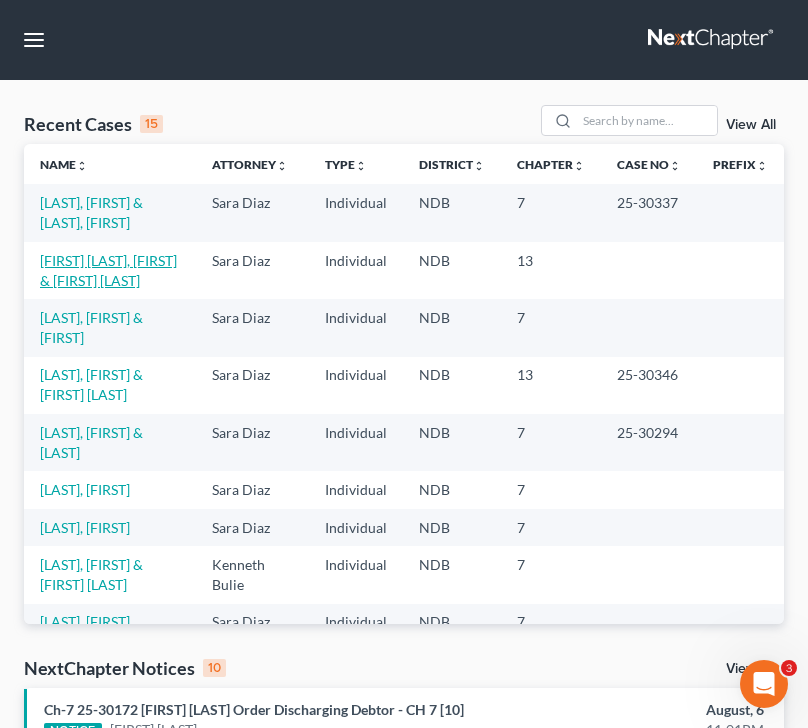 click on "[FIRST] [LAST], [FIRST] & [FIRST] [LAST]" at bounding box center [108, 270] 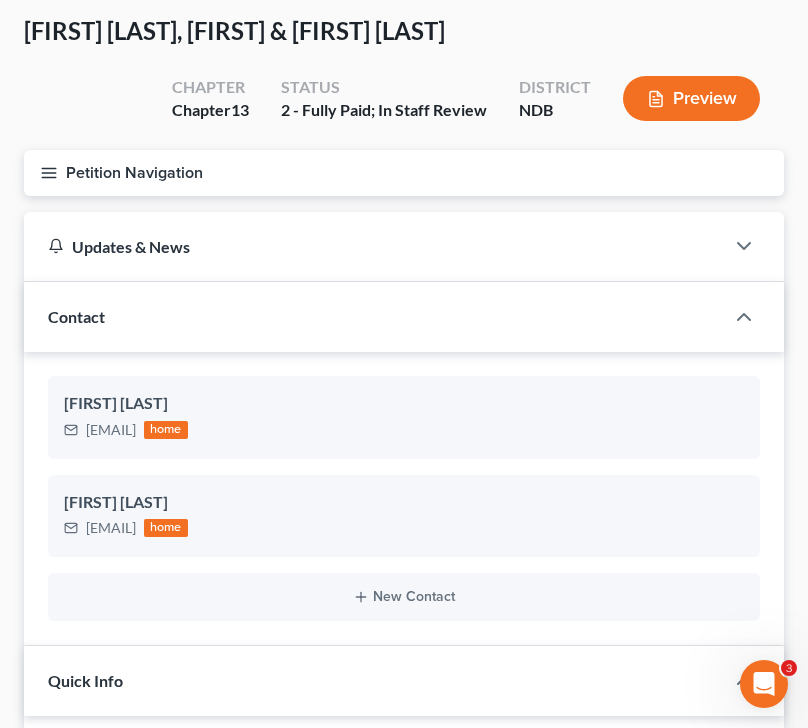 scroll, scrollTop: 0, scrollLeft: 0, axis: both 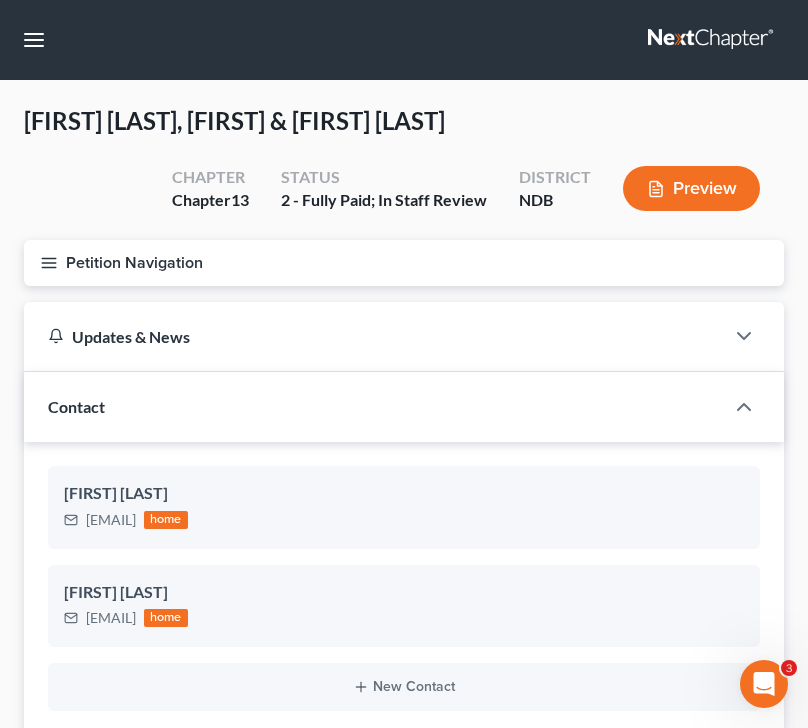 click 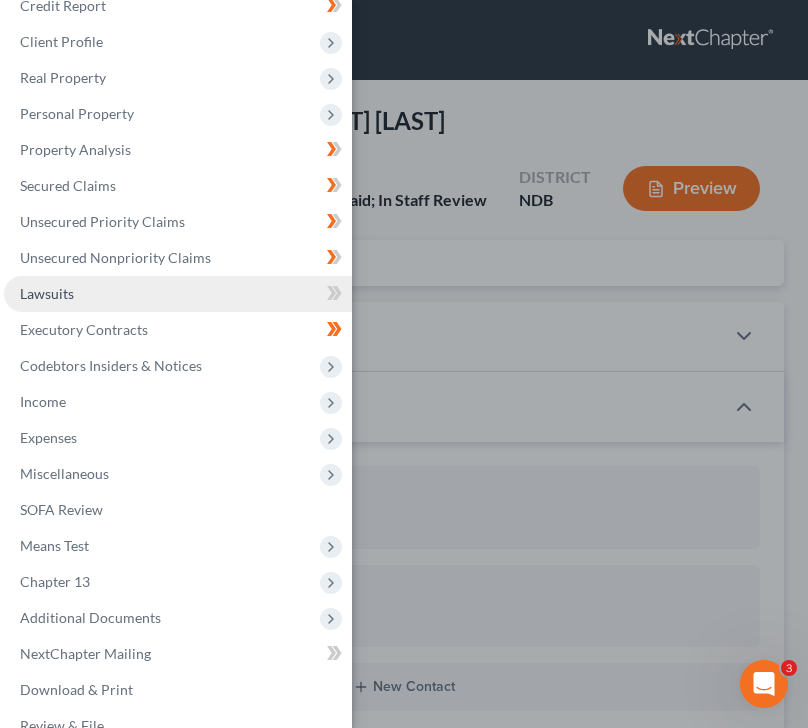 scroll, scrollTop: 132, scrollLeft: 0, axis: vertical 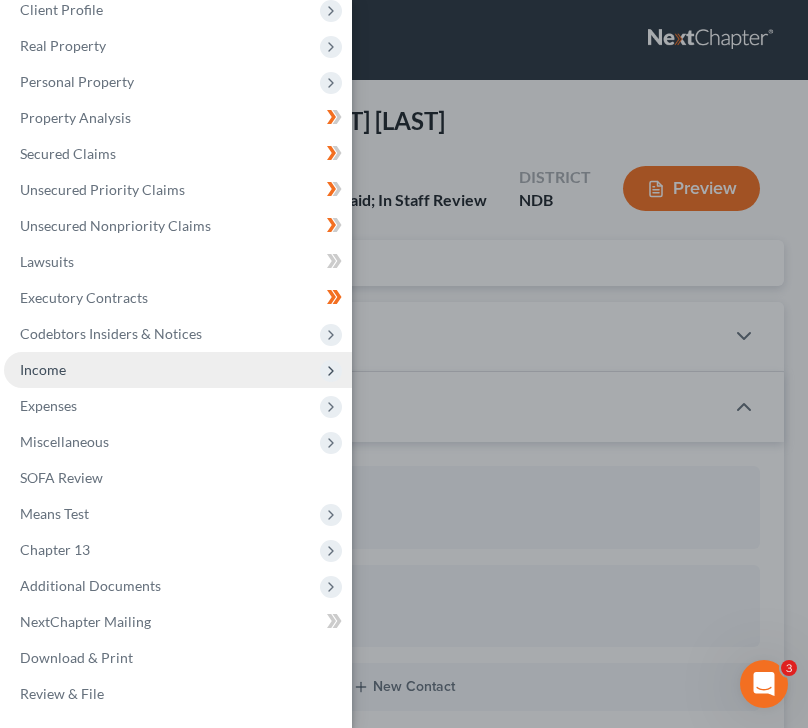 click on "Income" at bounding box center [178, 370] 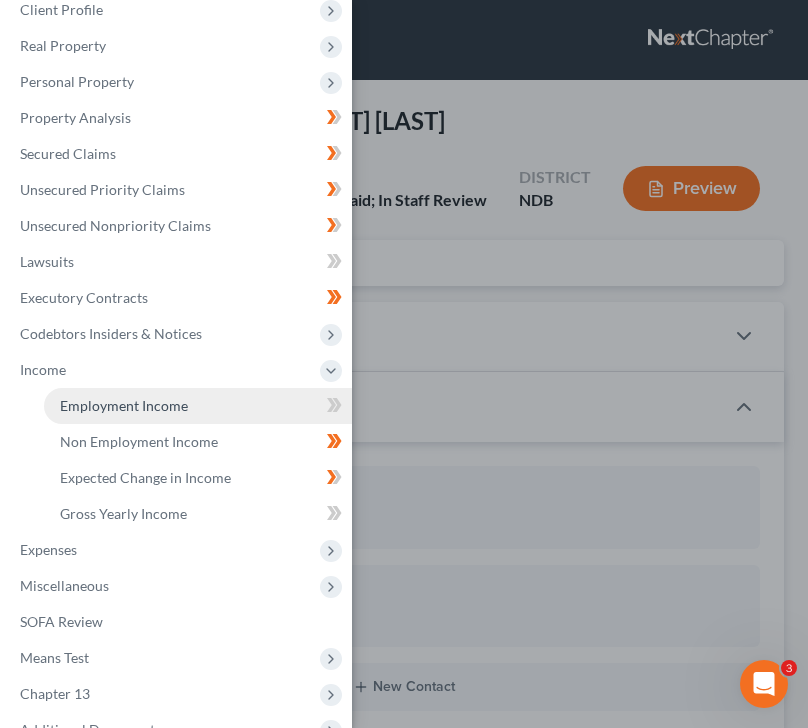 click on "Employment Income" at bounding box center (198, 406) 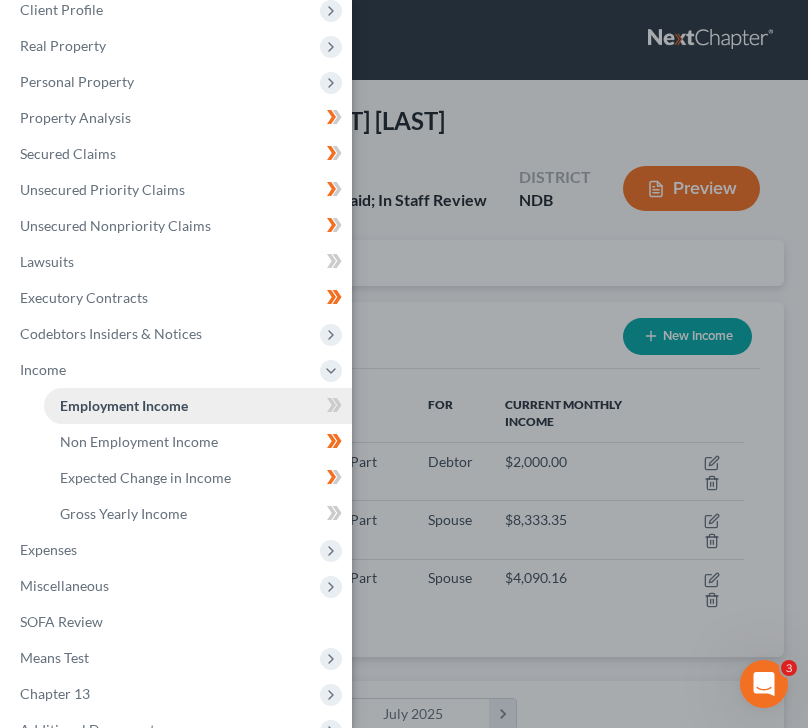 scroll, scrollTop: 999660, scrollLeft: 999280, axis: both 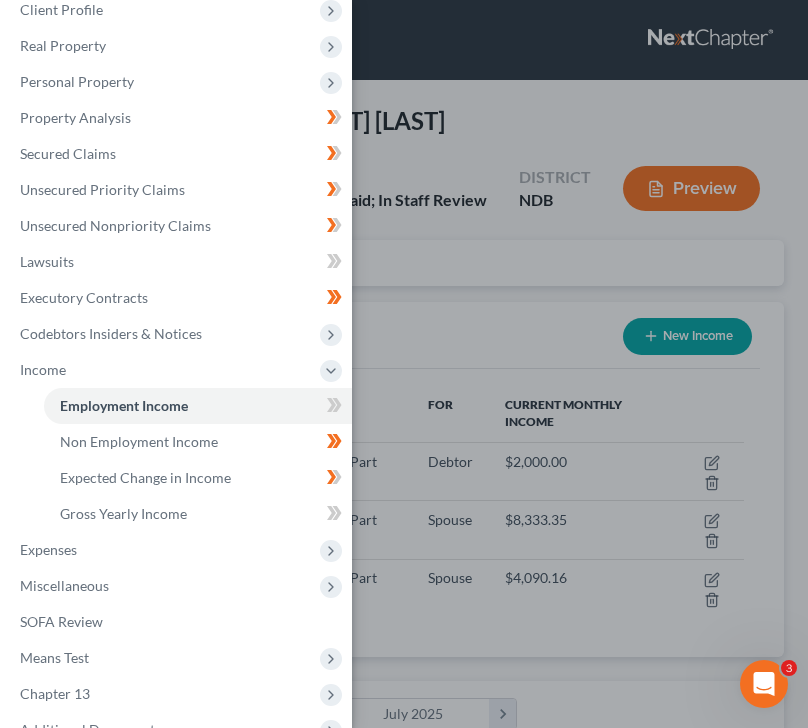 click on "Case Dashboard
Payments
Invoices
Payments
Payments
Credit Report
Client Profile" at bounding box center (404, 364) 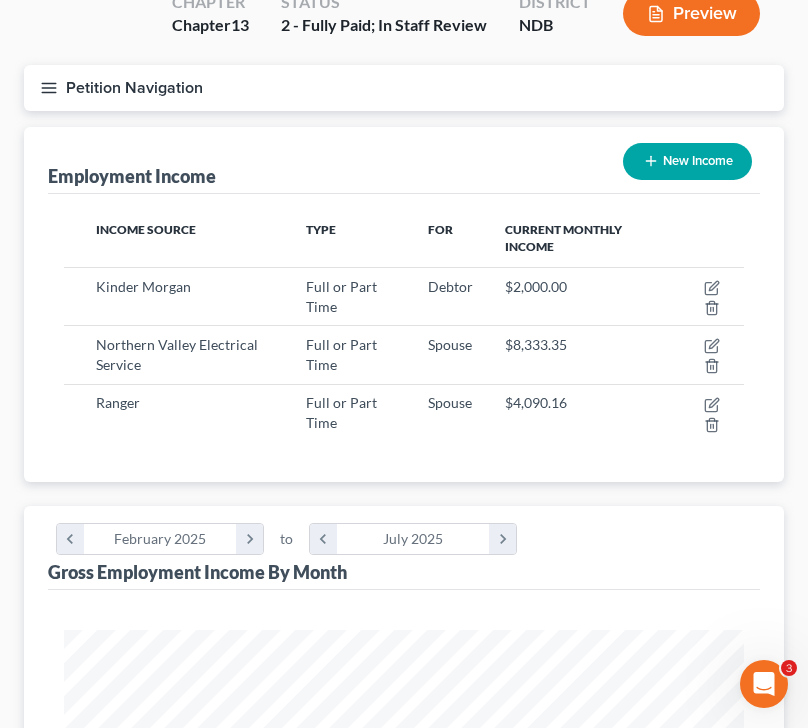 scroll, scrollTop: 176, scrollLeft: 0, axis: vertical 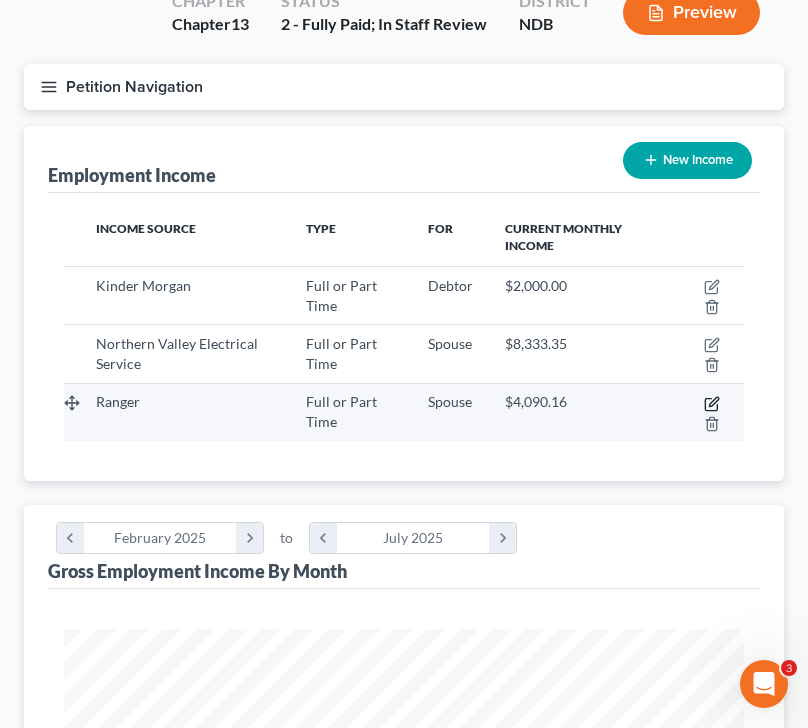 click 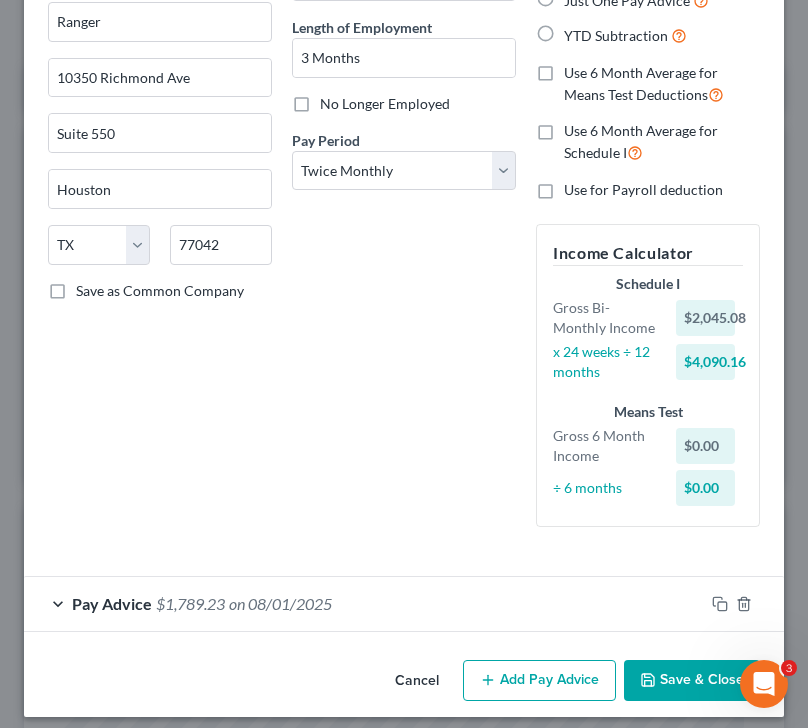 scroll, scrollTop: 201, scrollLeft: 0, axis: vertical 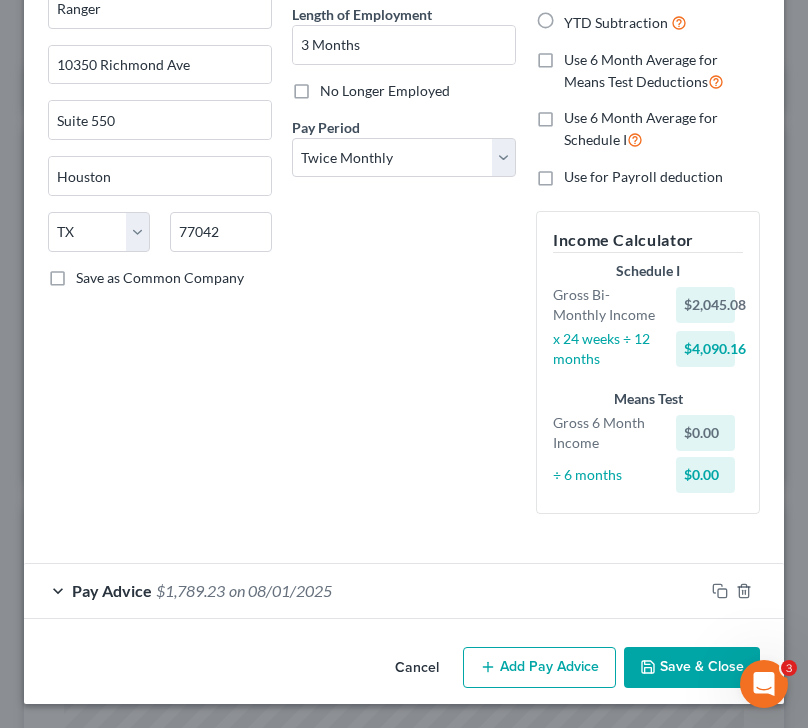 click on "Pay Advice" at bounding box center (112, 590) 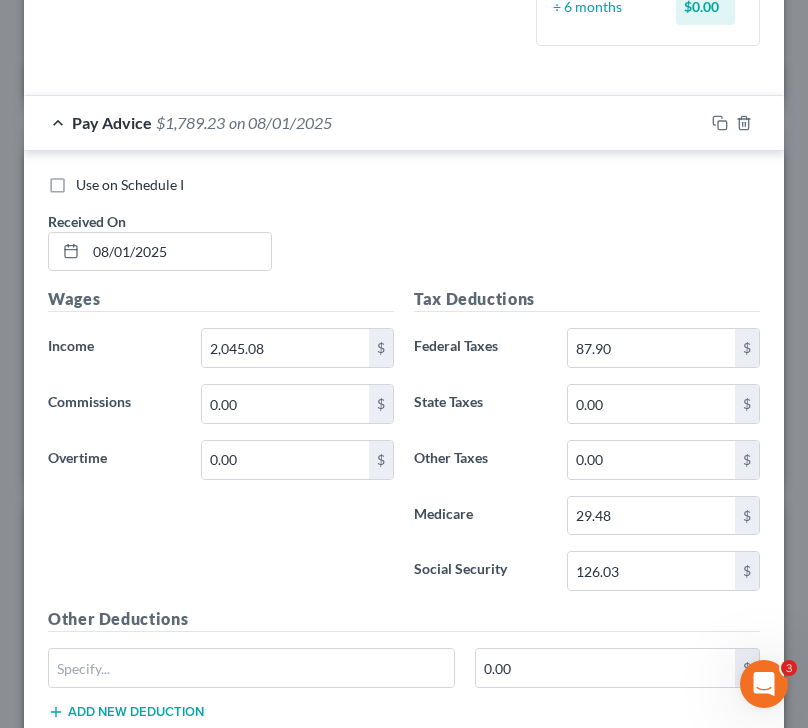 scroll, scrollTop: 667, scrollLeft: 0, axis: vertical 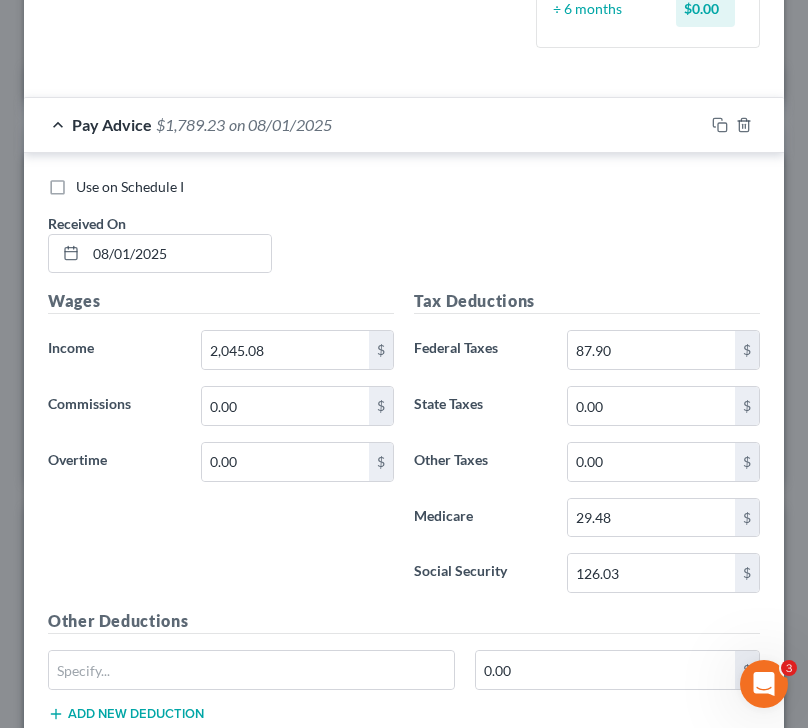 click on "Pay Advice $[AMOUNT] on [DATE]" at bounding box center [364, 124] 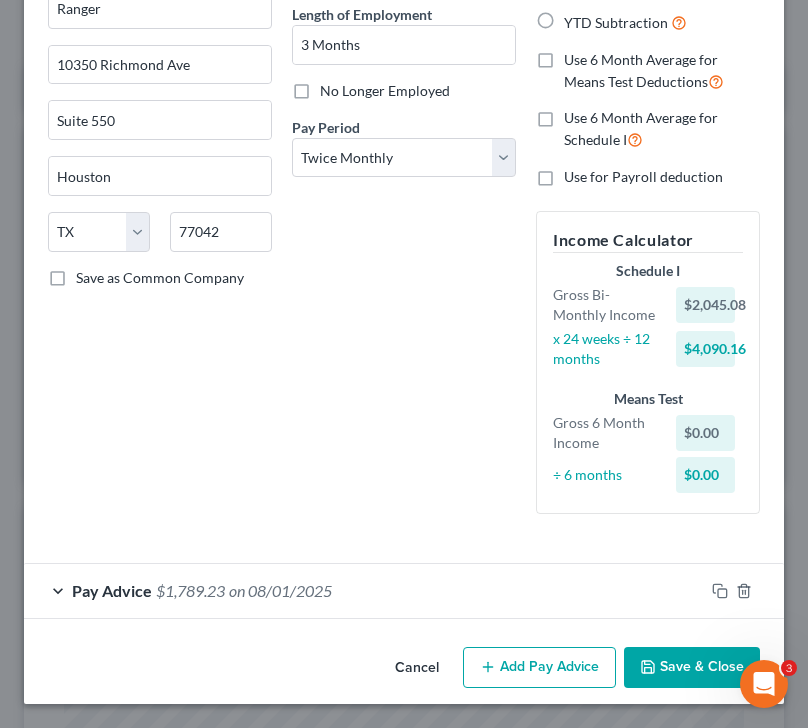 scroll, scrollTop: 201, scrollLeft: 0, axis: vertical 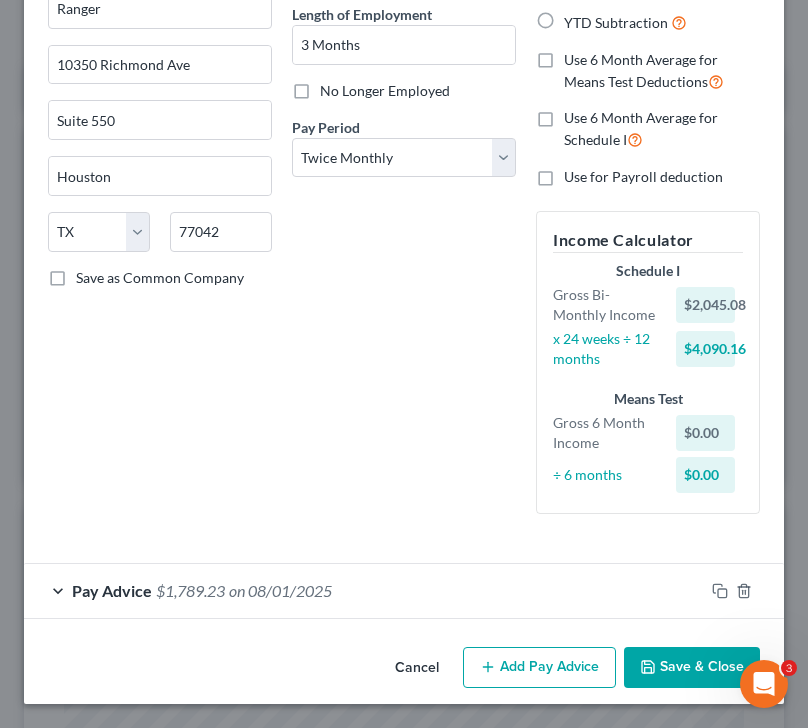 click on "Add Pay Advice" at bounding box center (539, 668) 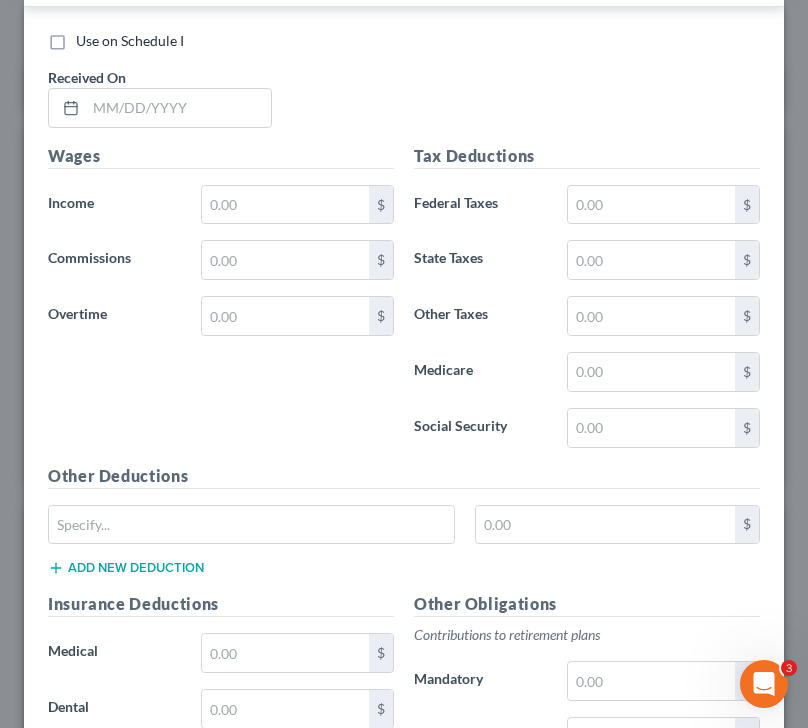 scroll, scrollTop: 772, scrollLeft: 0, axis: vertical 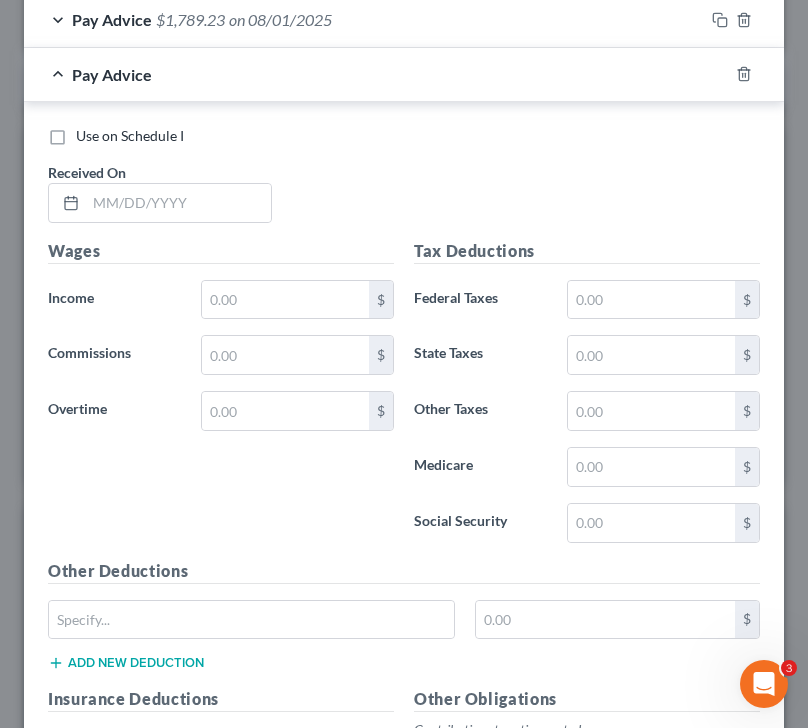 click on "Use on Schedule I
Received On
*" at bounding box center (404, 182) 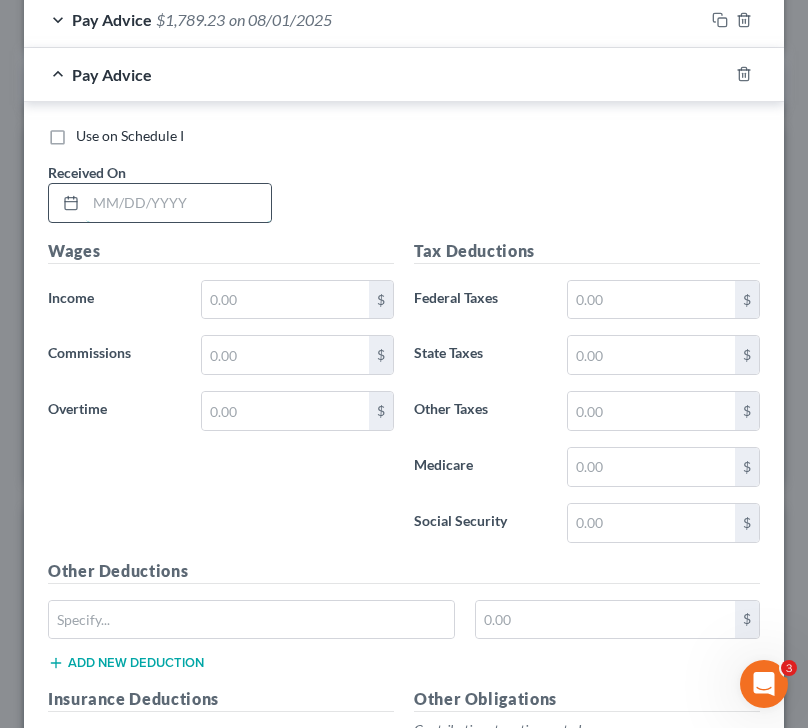 click at bounding box center [178, 203] 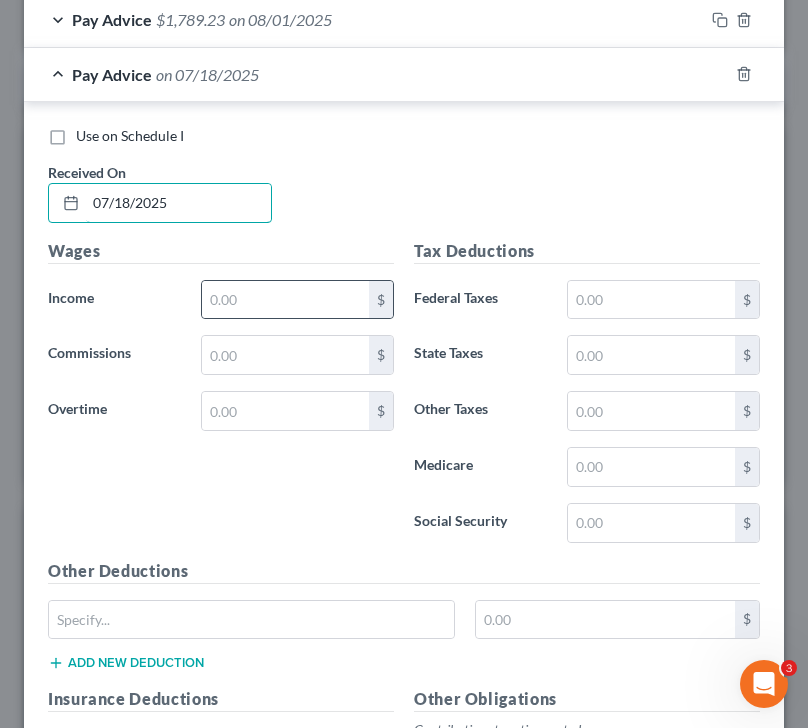 type on "07/18/2025" 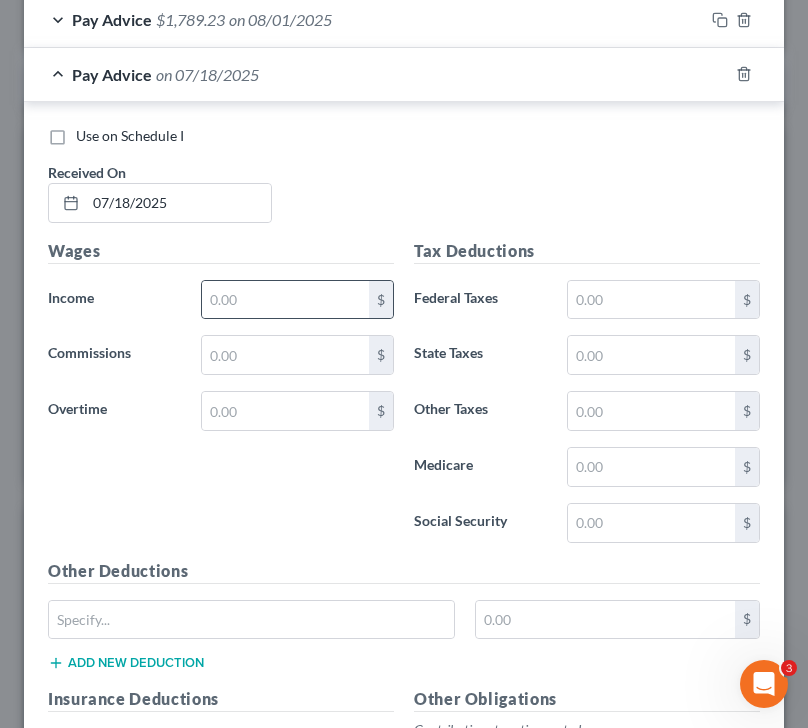 click on "$" at bounding box center [298, 300] 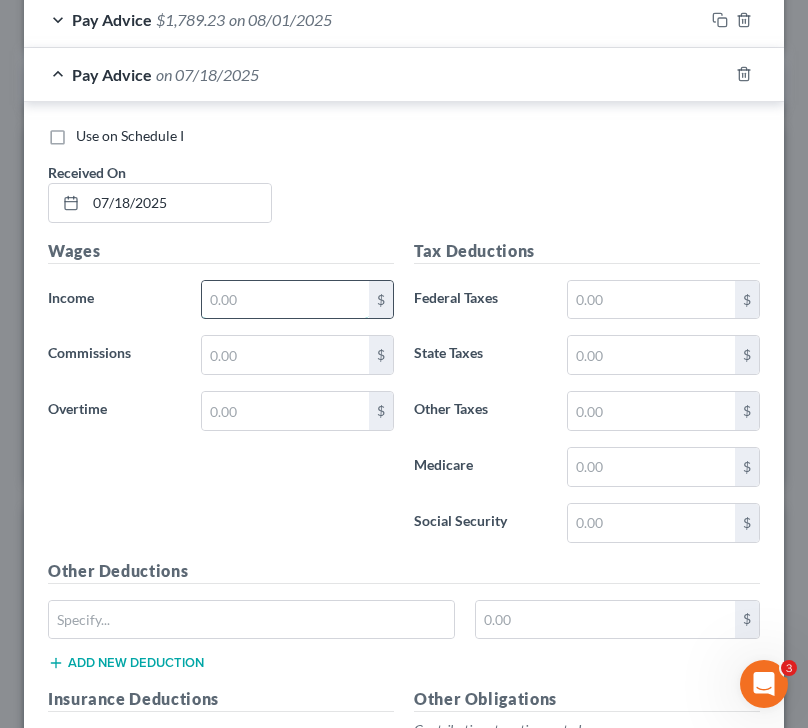 click at bounding box center [286, 300] 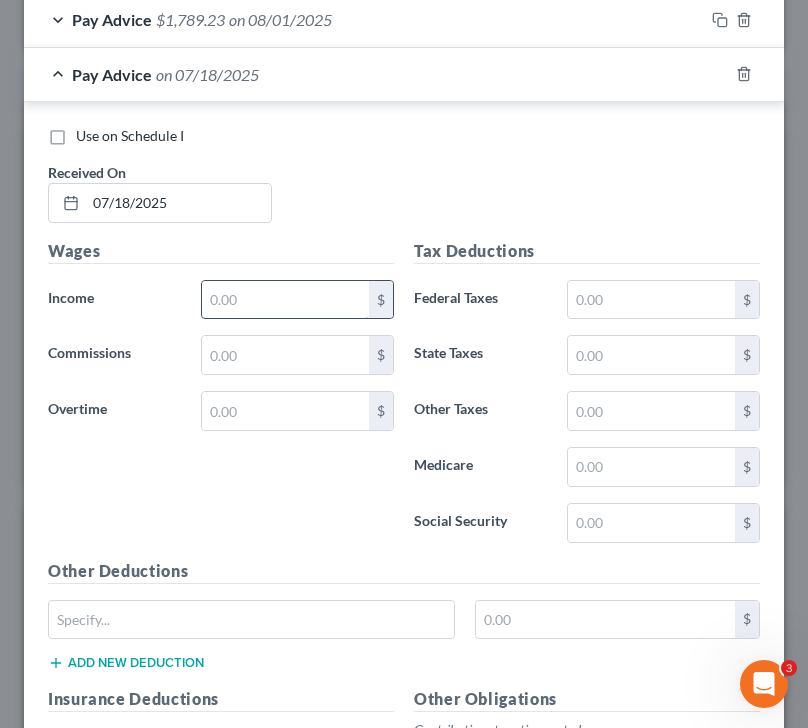 click at bounding box center [286, 300] 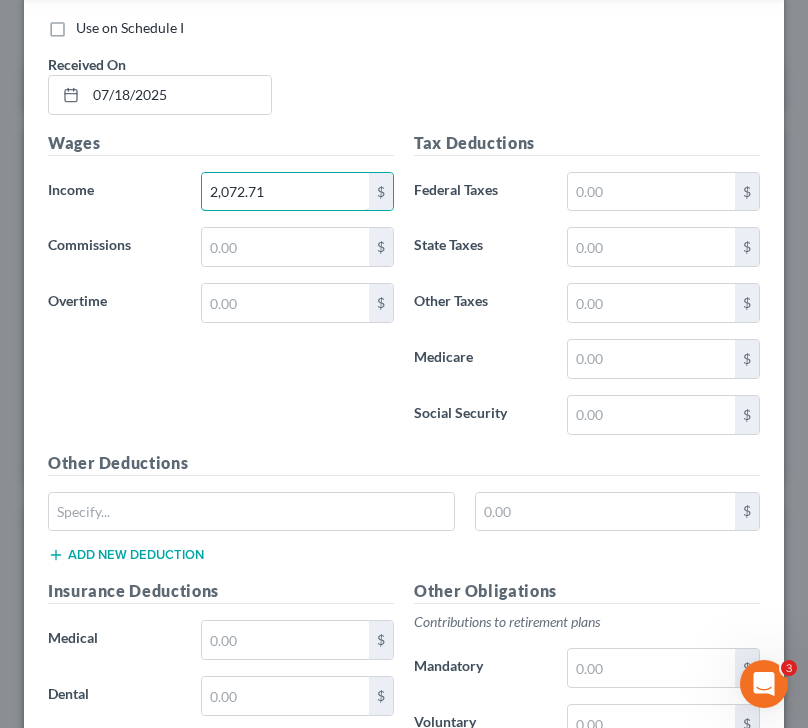 scroll, scrollTop: 885, scrollLeft: 0, axis: vertical 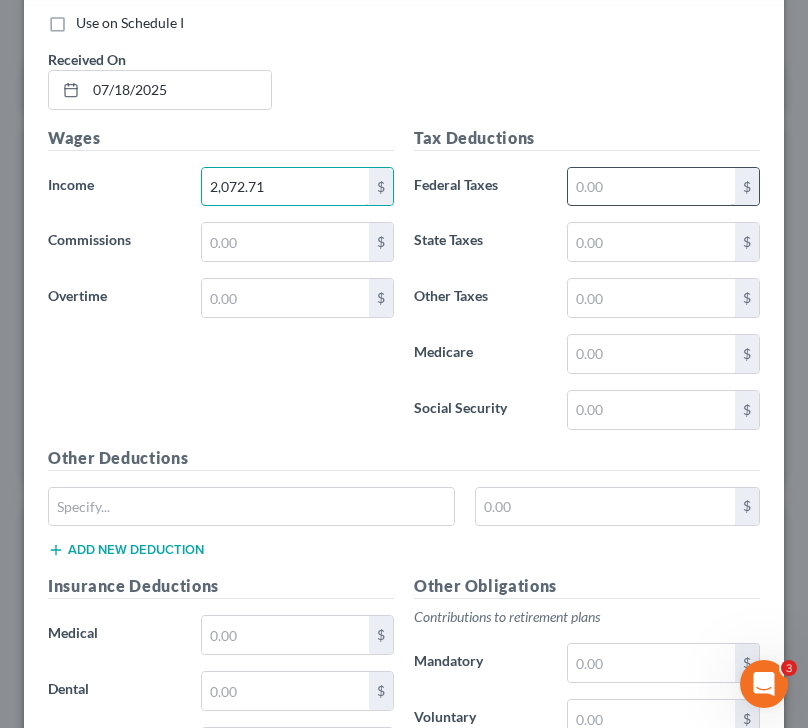 type on "2,072.71" 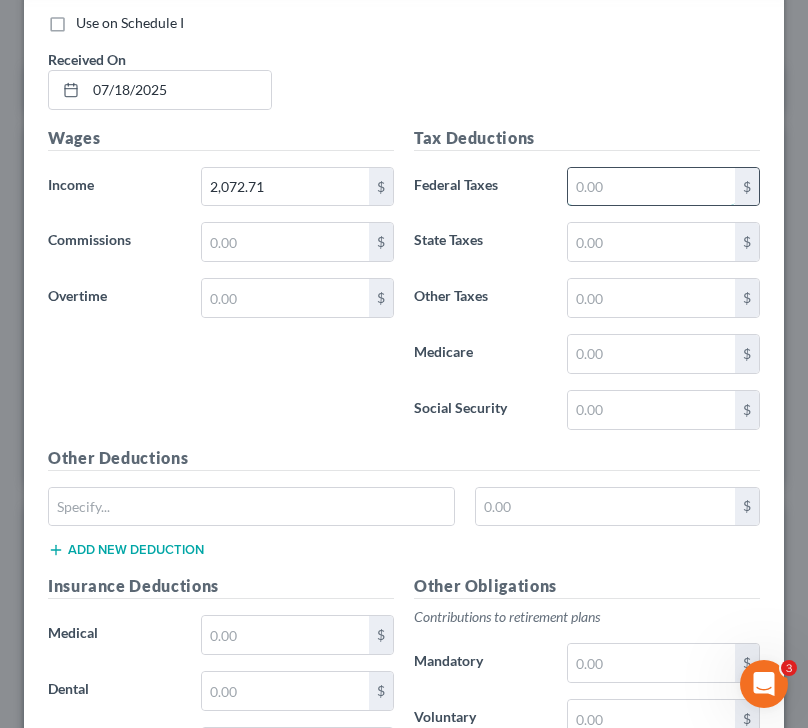 click at bounding box center (652, 187) 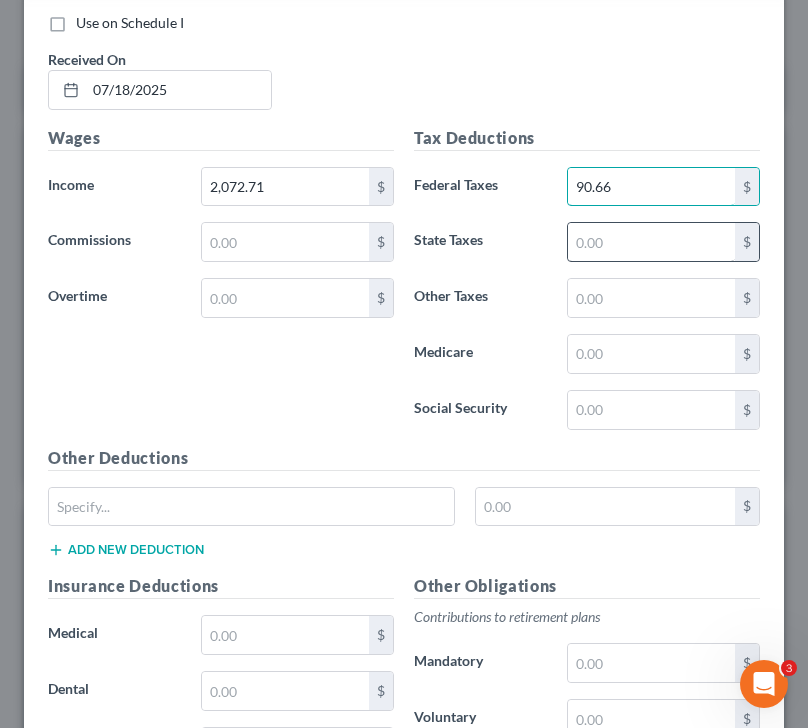 type on "90.66" 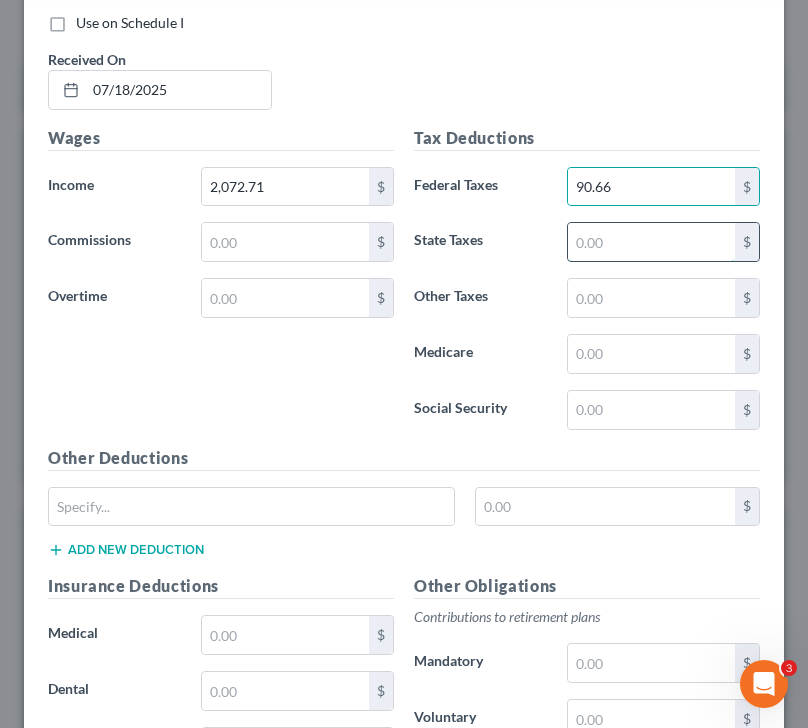 click at bounding box center (652, 242) 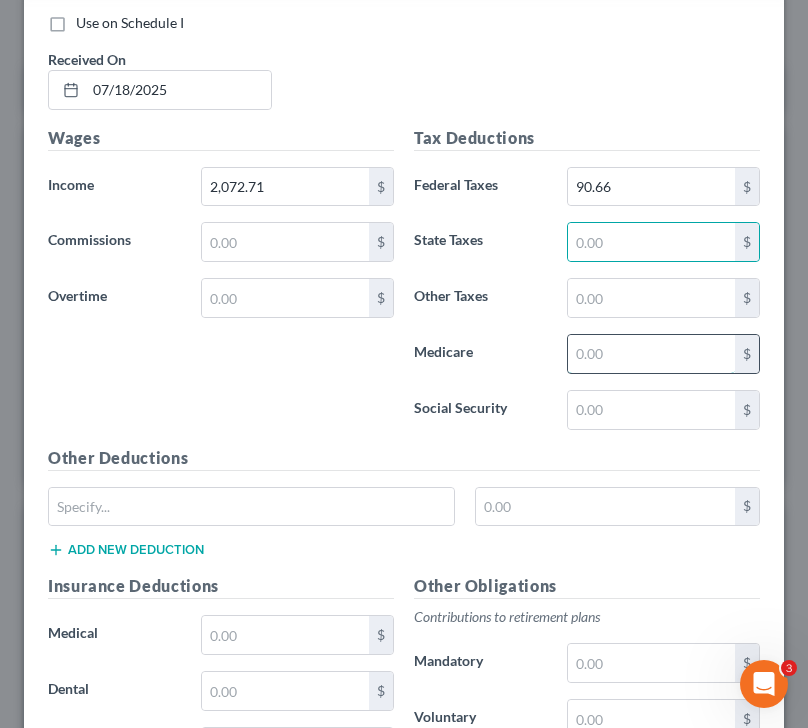 click at bounding box center [652, 354] 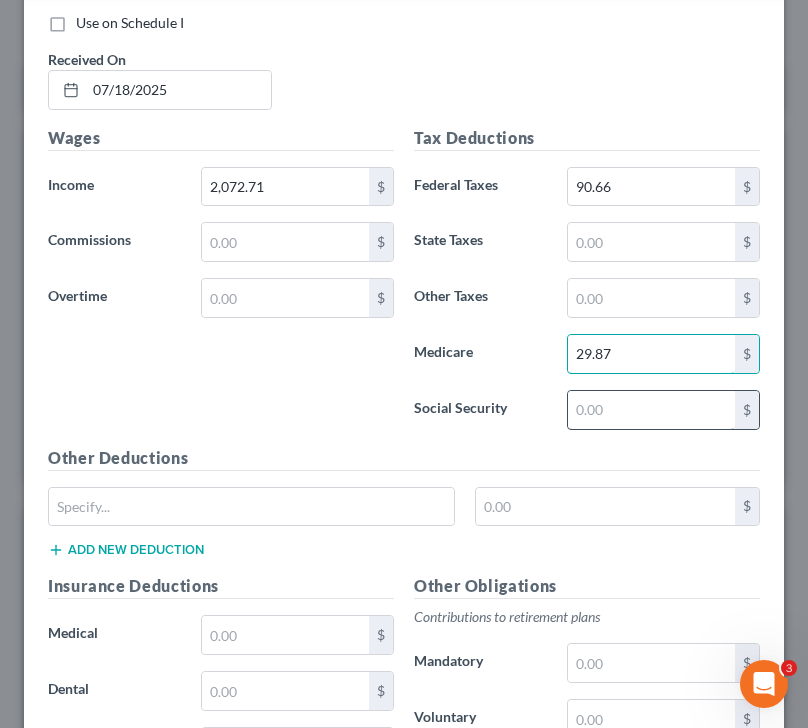 type on "29.87" 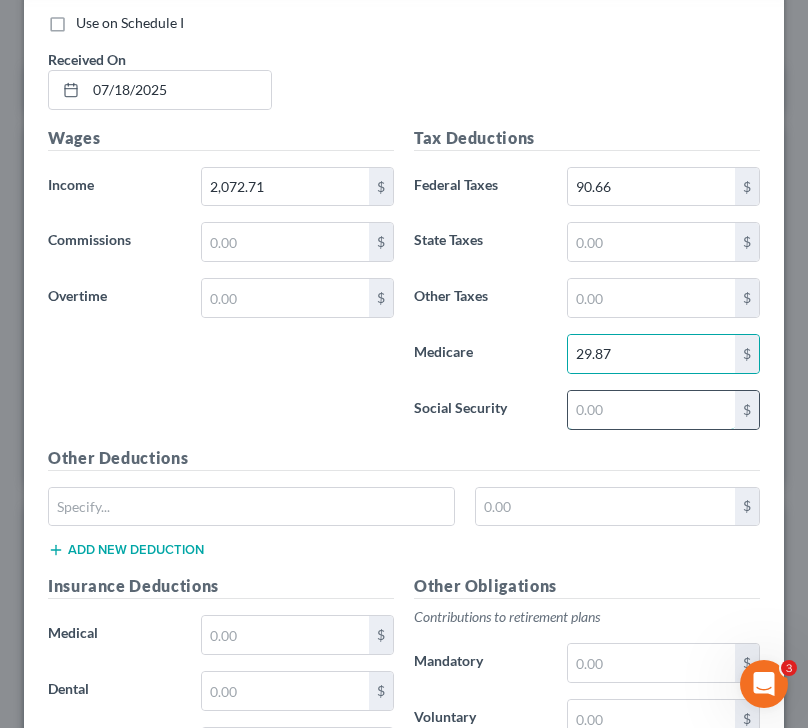 click at bounding box center (652, 410) 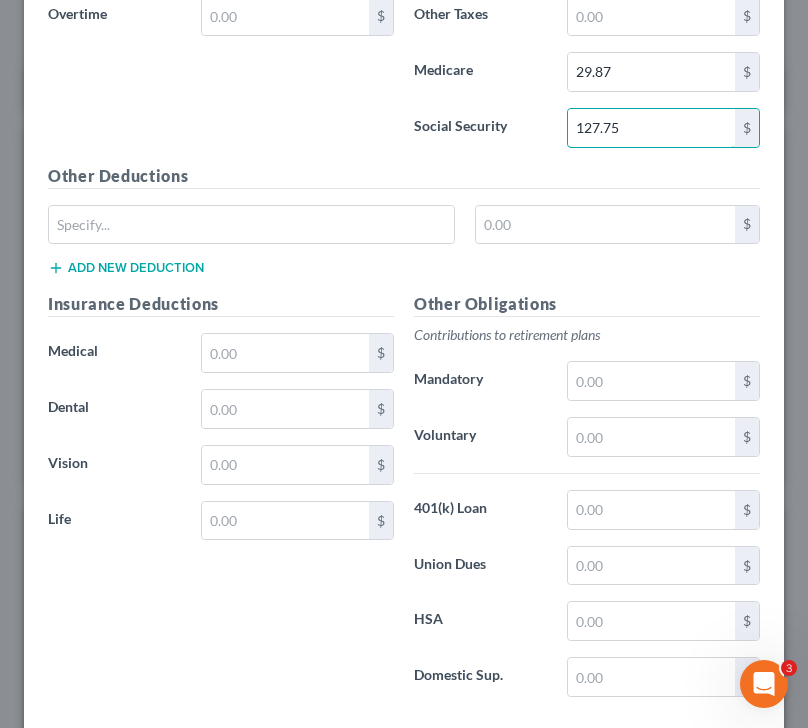 scroll, scrollTop: 1219, scrollLeft: 0, axis: vertical 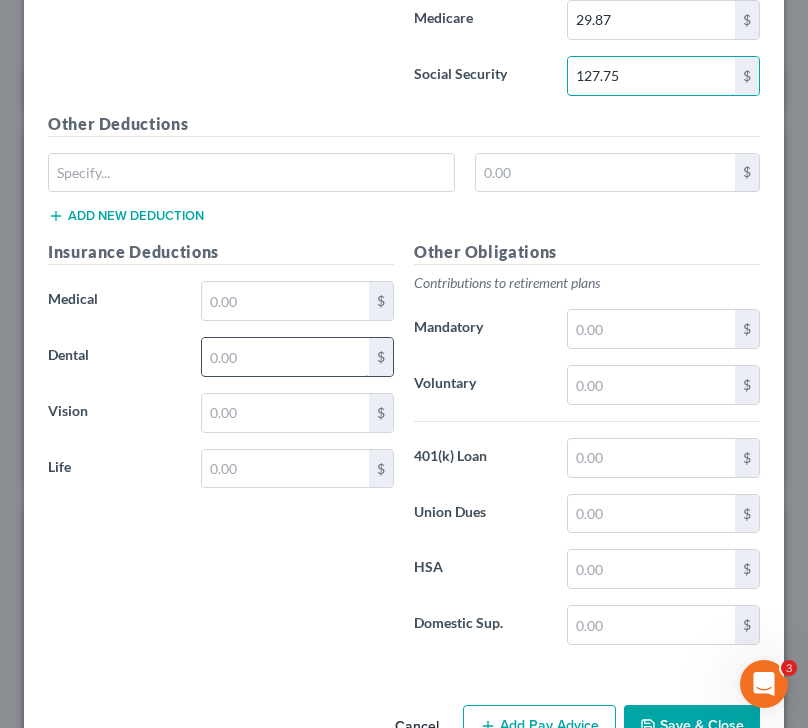 type on "127.75" 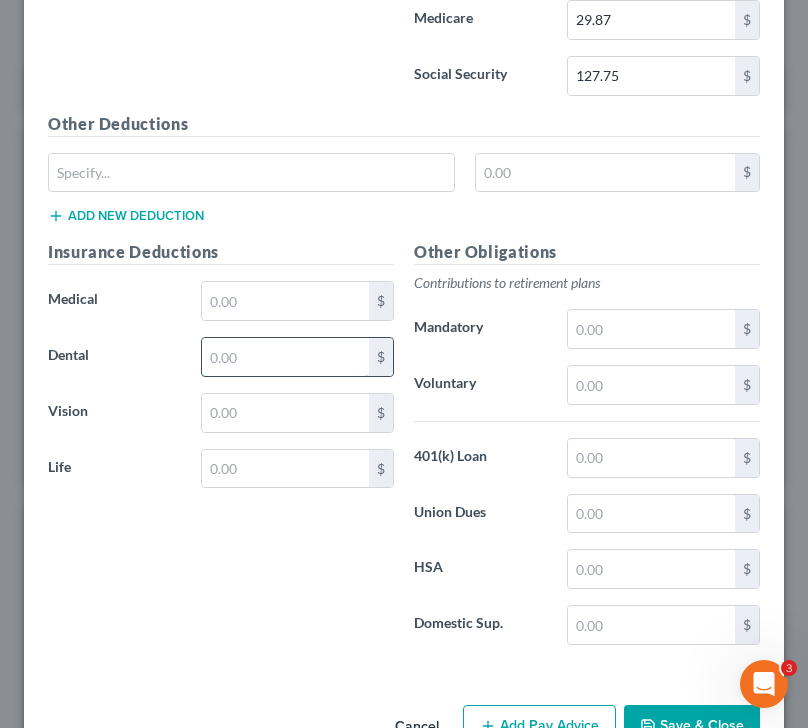 click at bounding box center [286, 357] 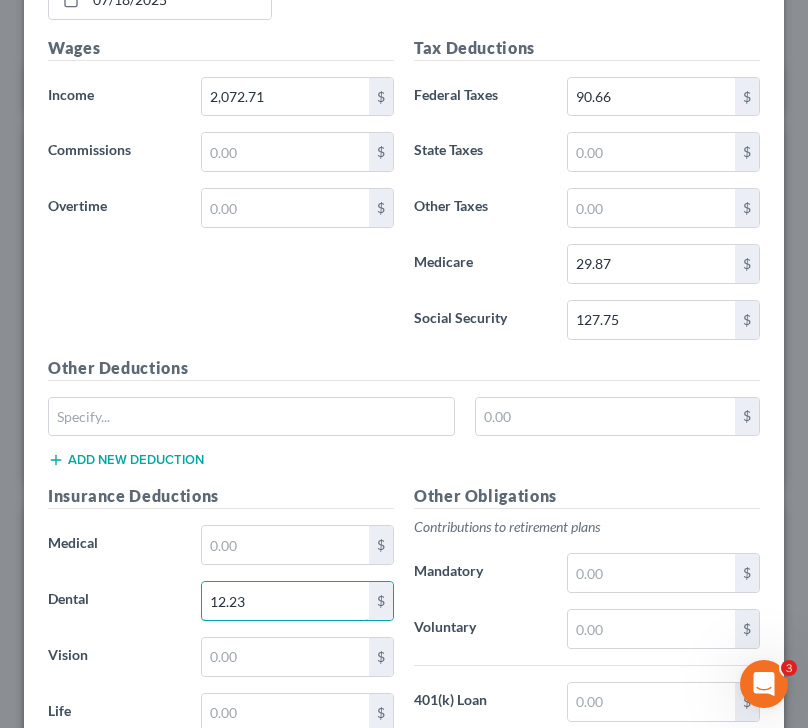 scroll, scrollTop: 1059, scrollLeft: 0, axis: vertical 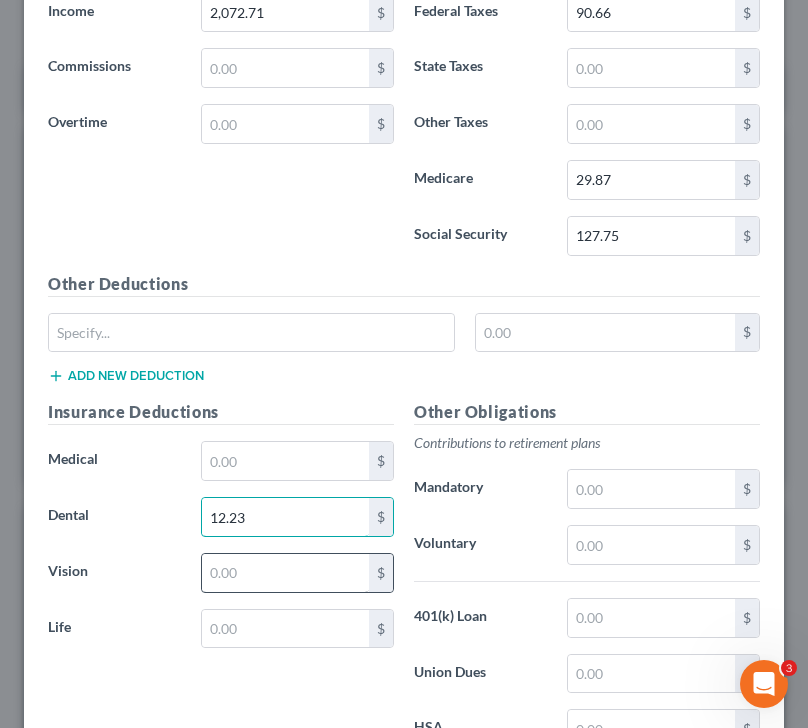 type on "12.23" 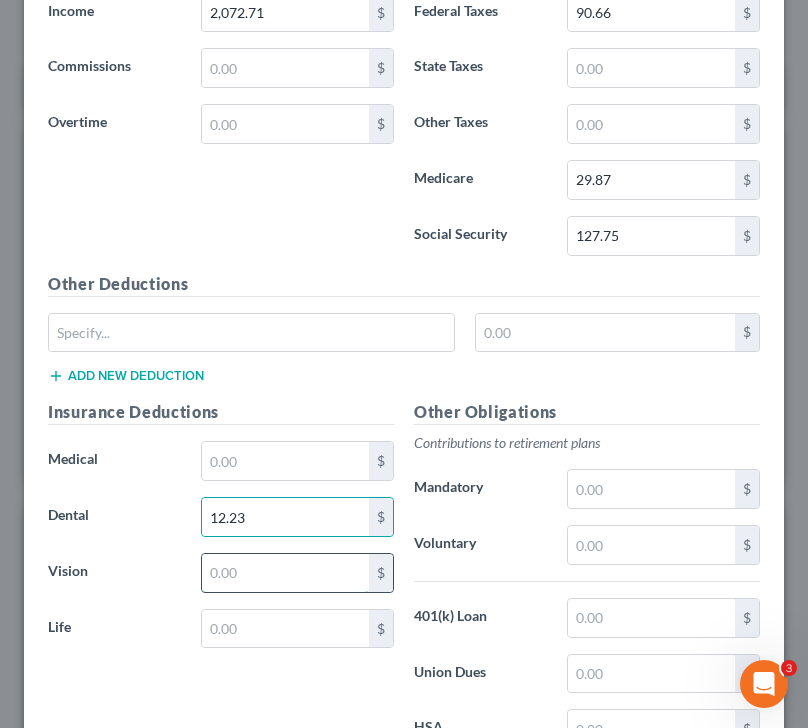 click at bounding box center [286, 573] 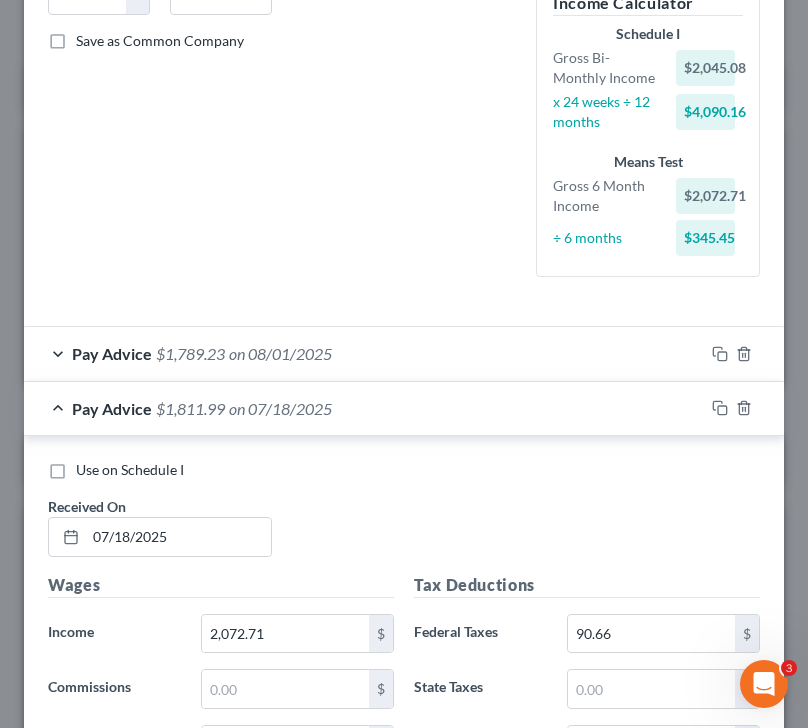 scroll, scrollTop: 418, scrollLeft: 0, axis: vertical 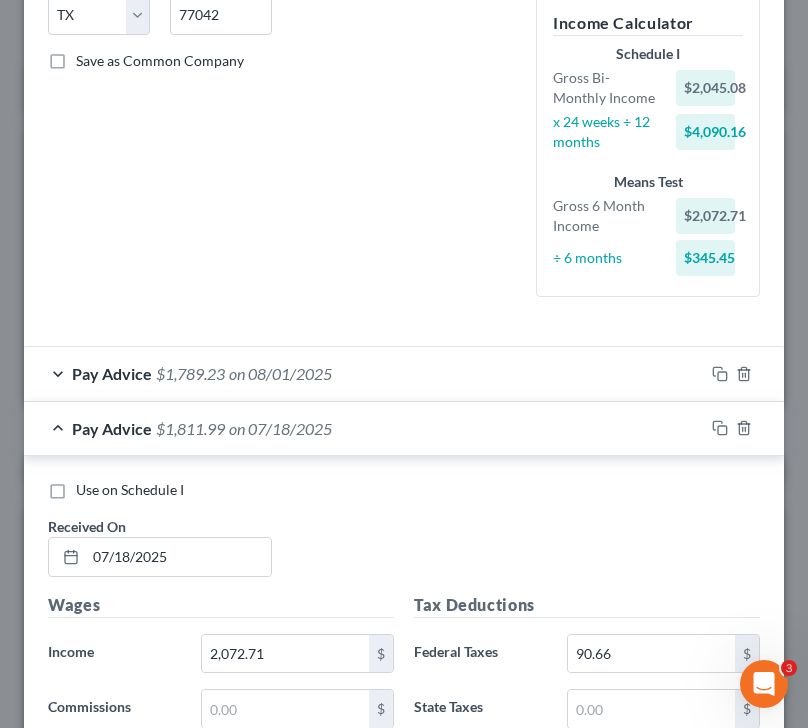 type on "0.21" 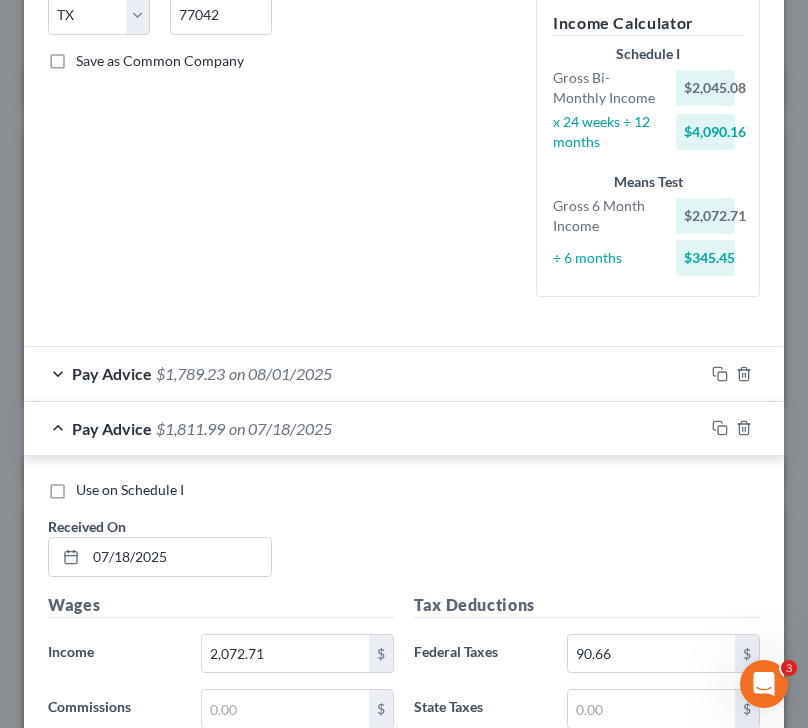 click on "Pay Advice $[AMOUNT] on [DATE]" at bounding box center (364, 428) 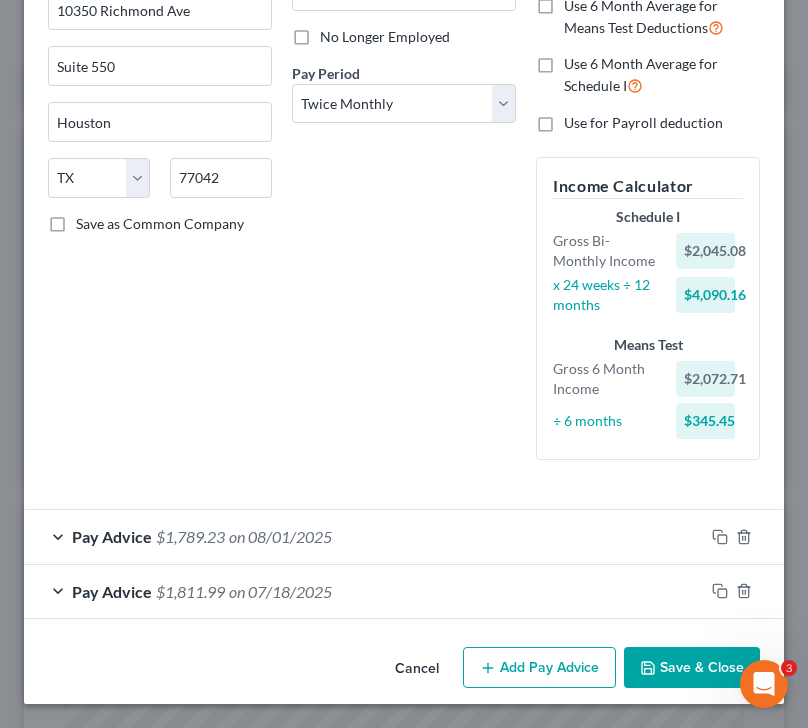 scroll, scrollTop: 255, scrollLeft: 0, axis: vertical 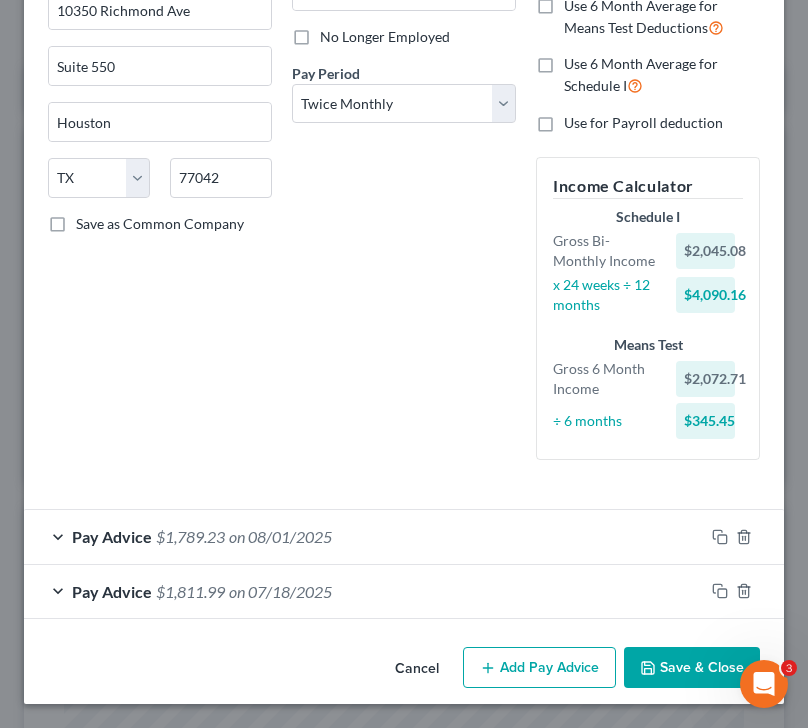 click on "Add Pay Advice" at bounding box center [539, 668] 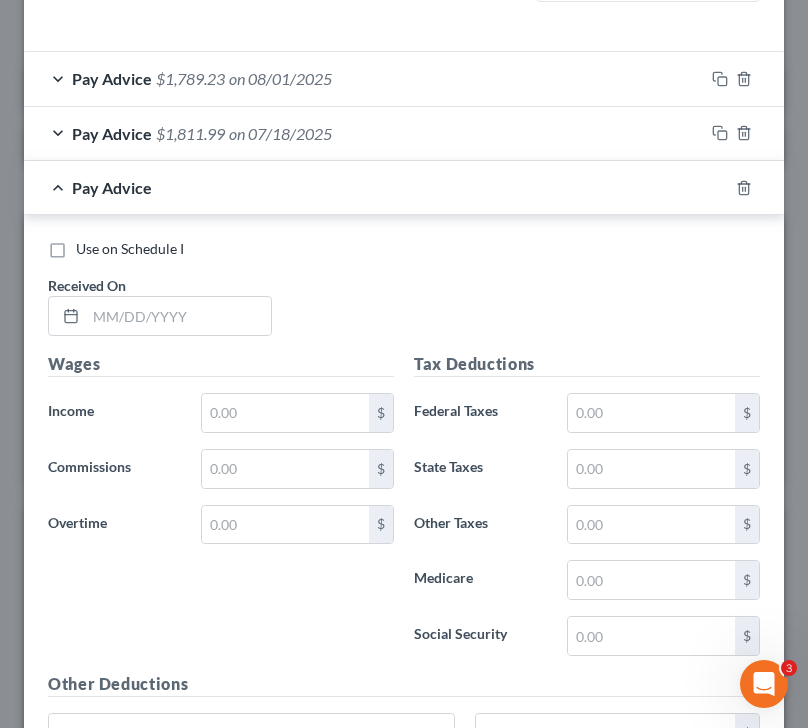 scroll, scrollTop: 719, scrollLeft: 0, axis: vertical 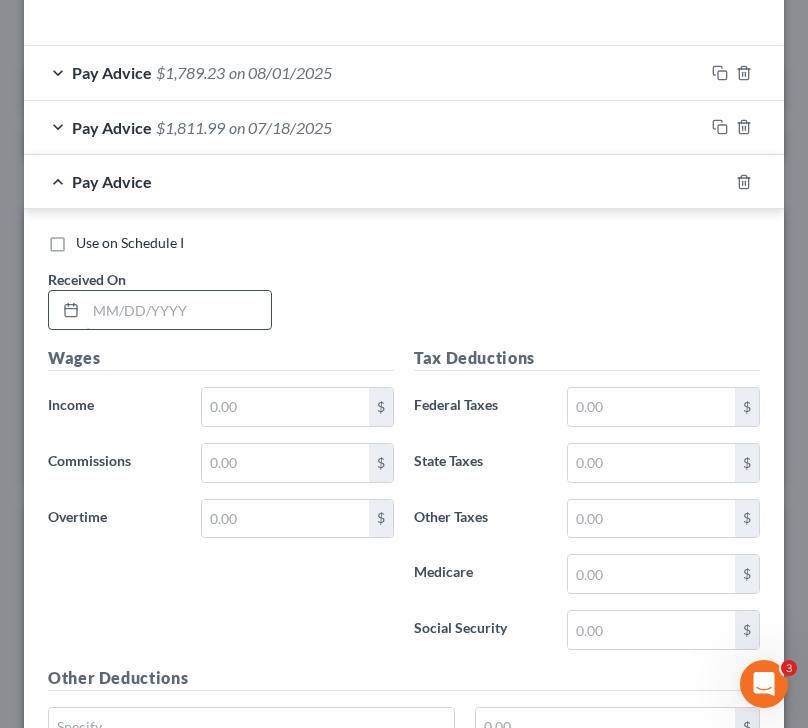 click at bounding box center (178, 310) 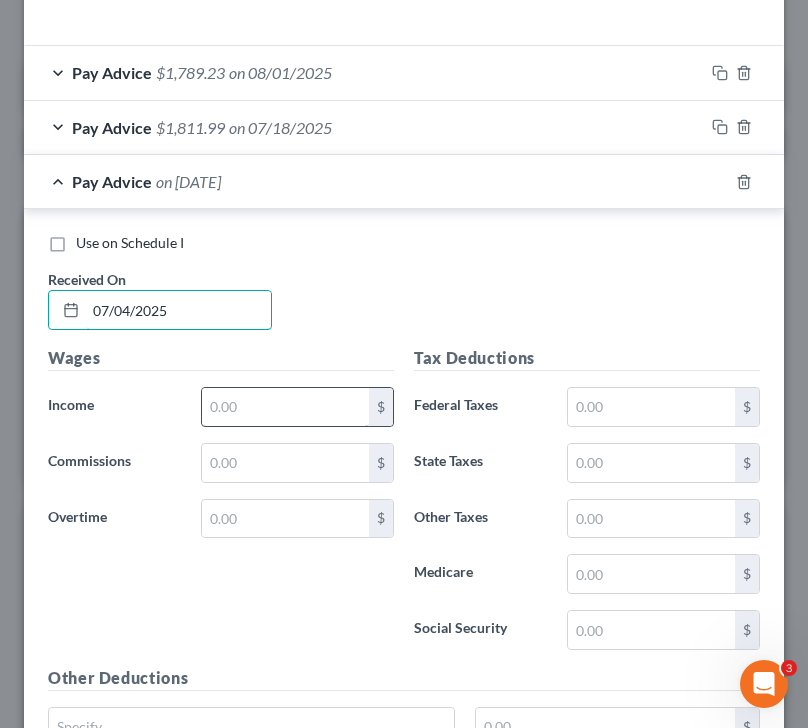 type on "07/04/2025" 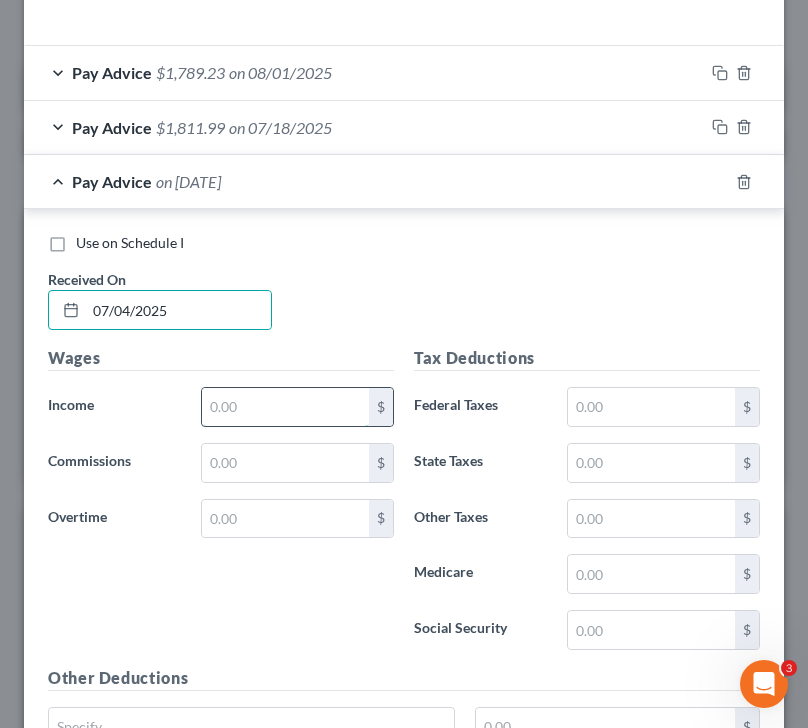 click at bounding box center (286, 407) 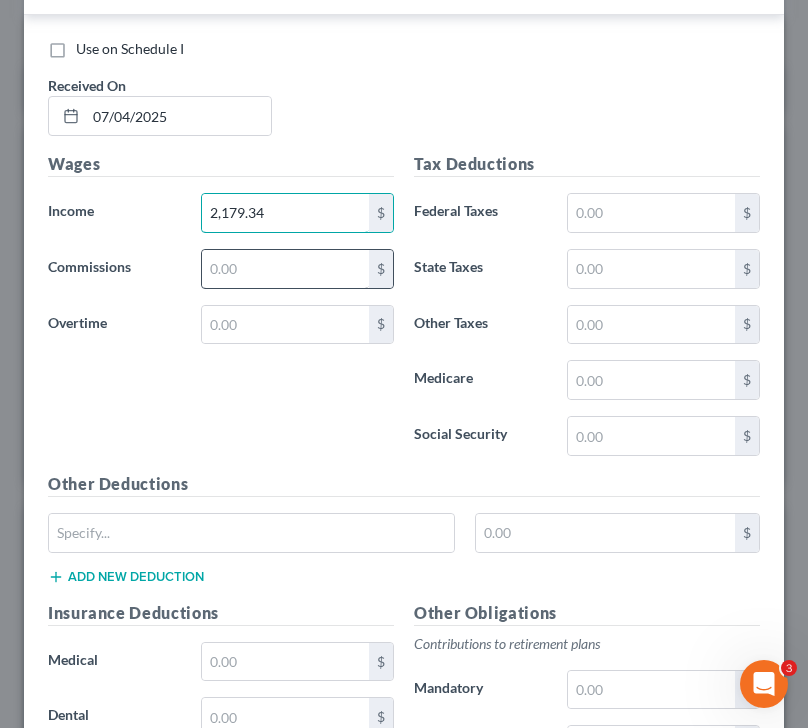 scroll, scrollTop: 935, scrollLeft: 0, axis: vertical 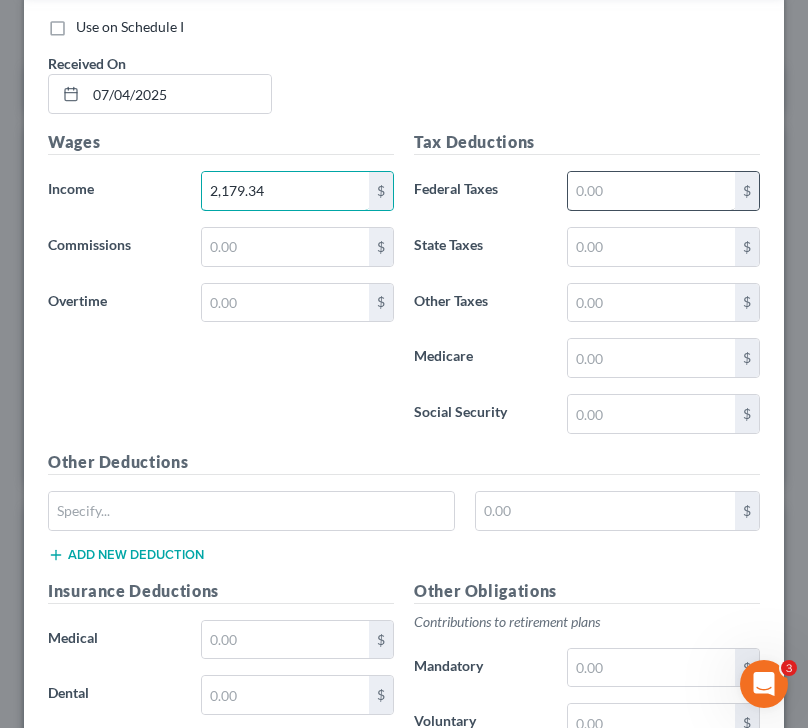 type on "2,179.34" 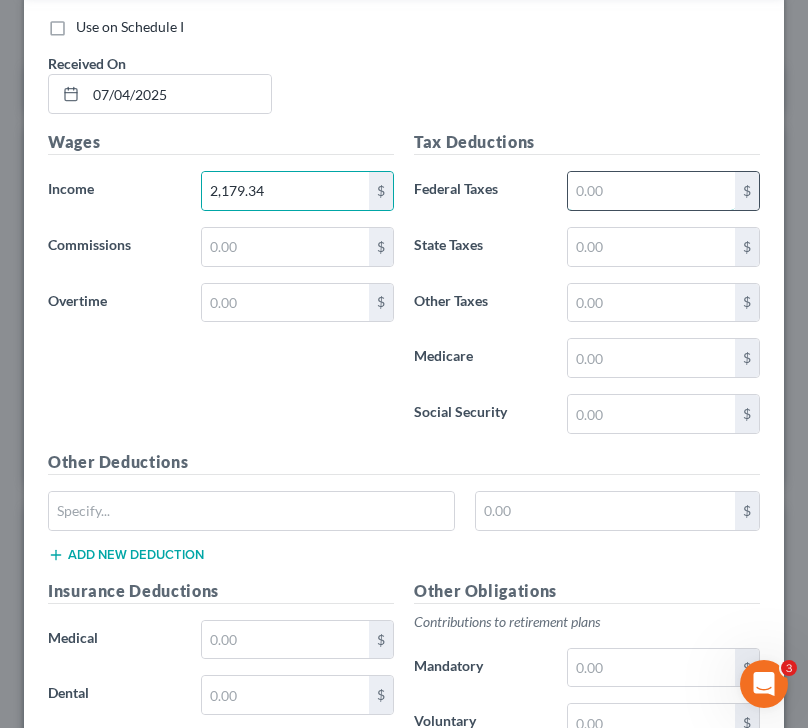 click at bounding box center (652, 191) 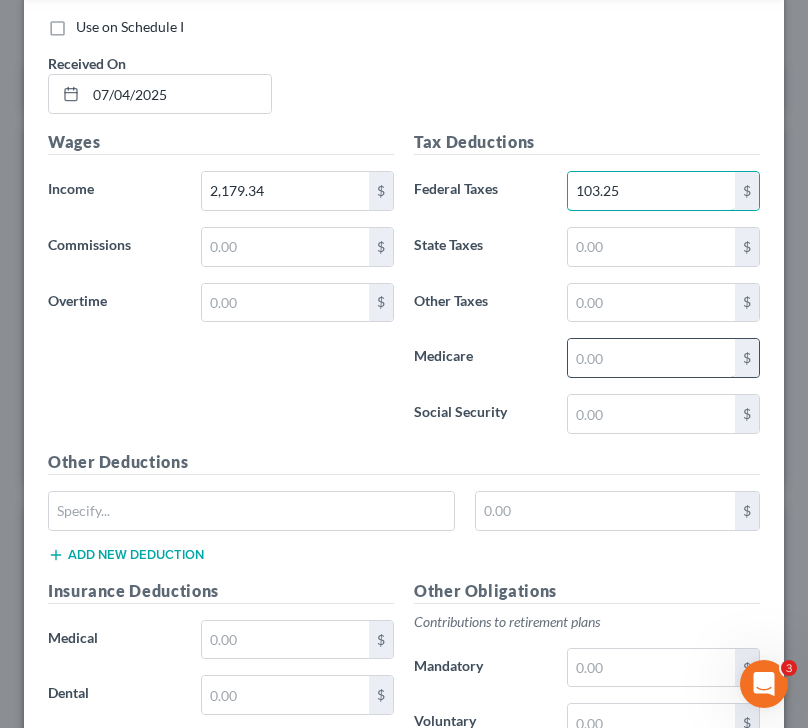 type on "103.25" 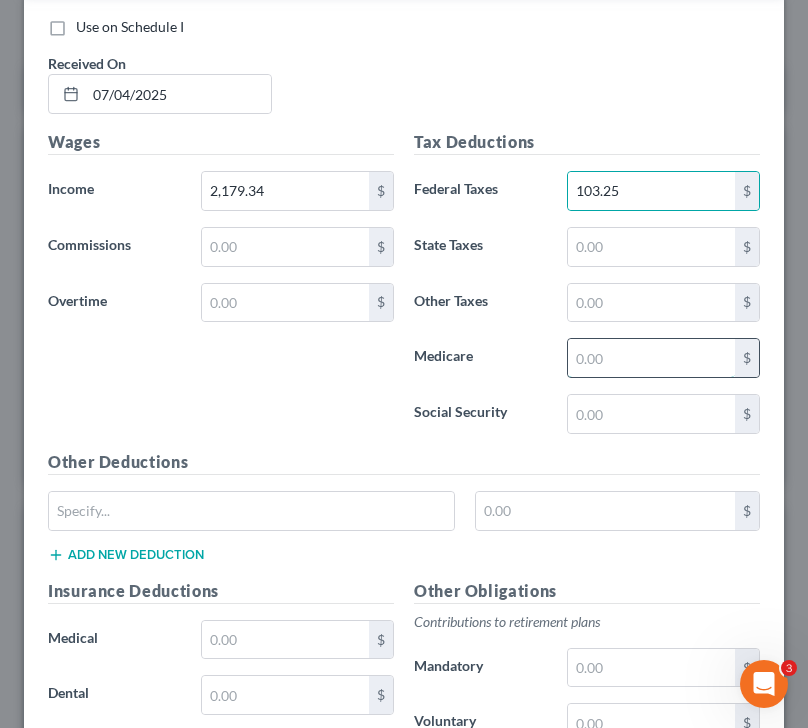 click at bounding box center [652, 358] 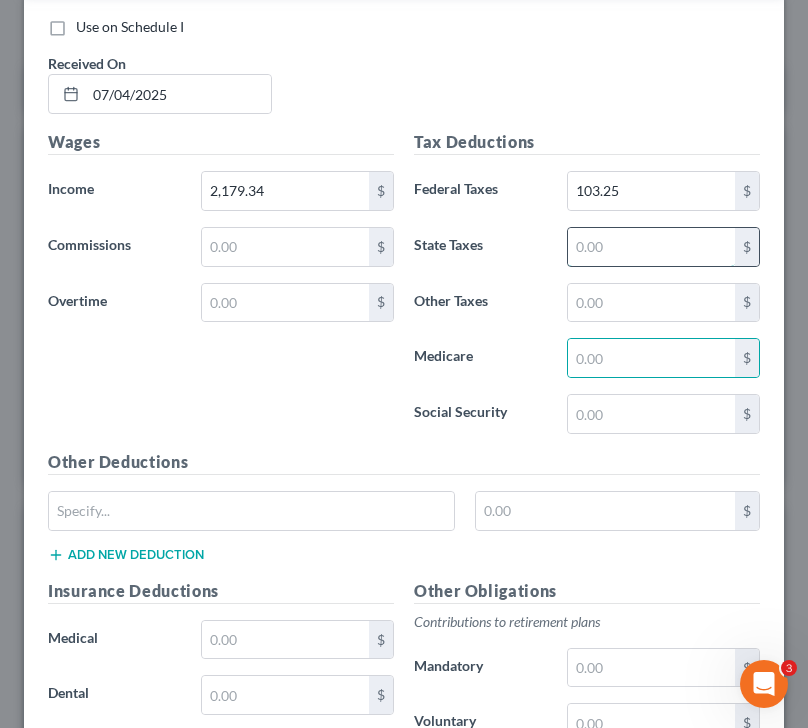 click at bounding box center (652, 247) 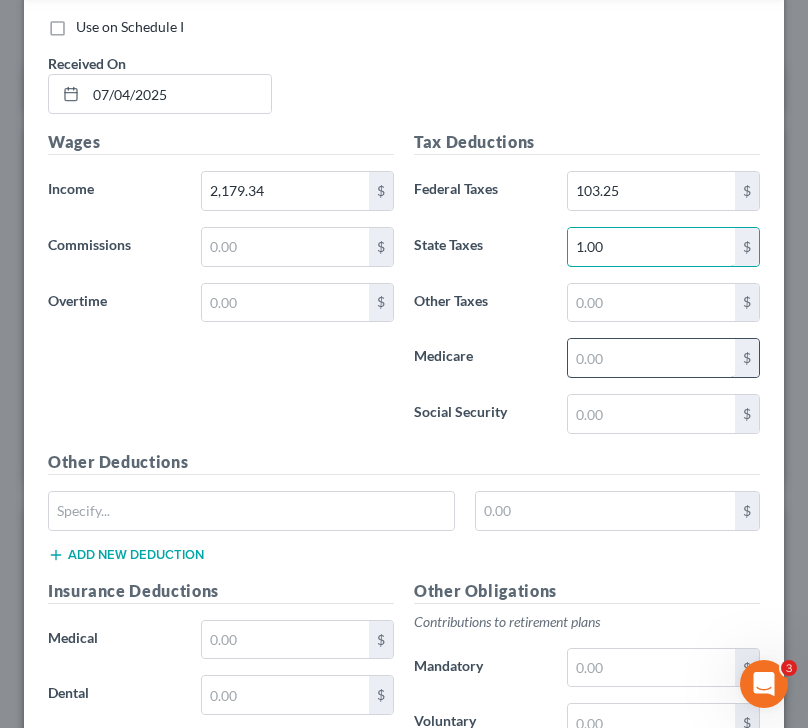 type on "1.00" 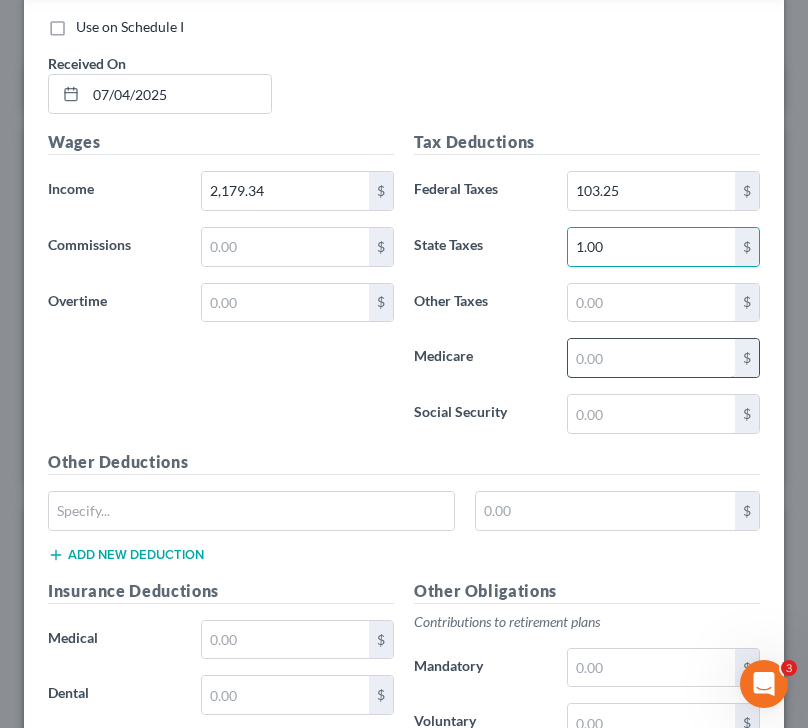click at bounding box center (652, 358) 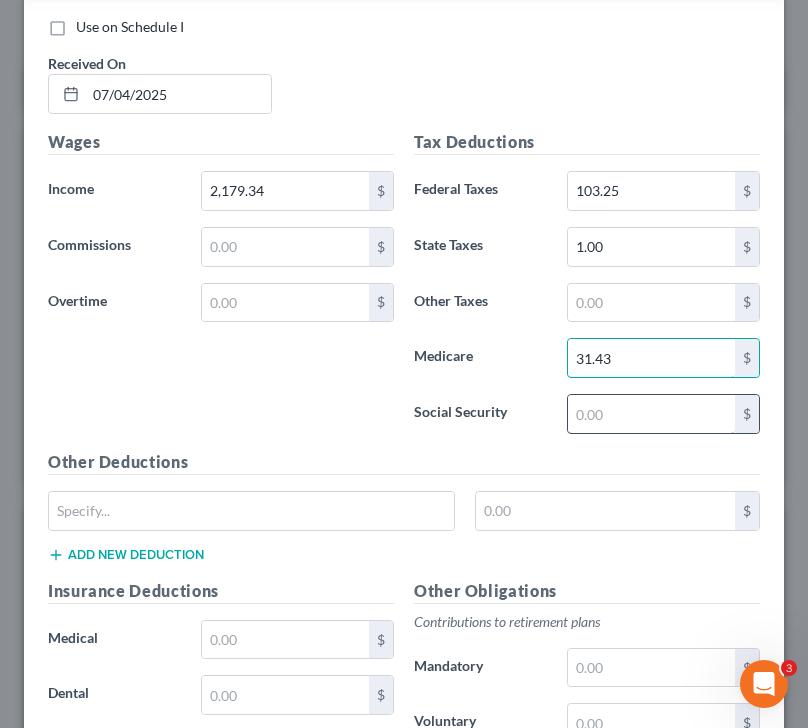 type on "31.43" 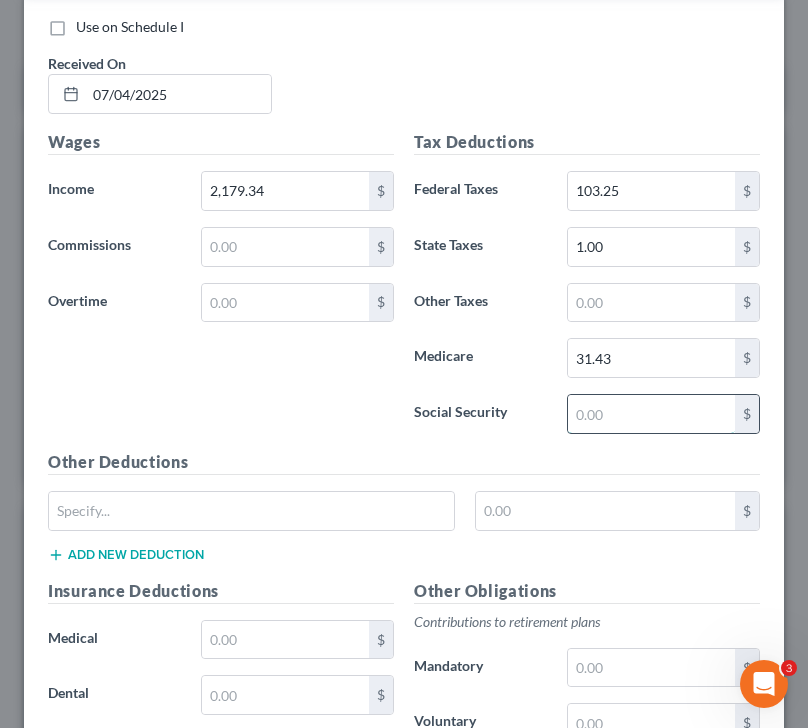 click at bounding box center [652, 414] 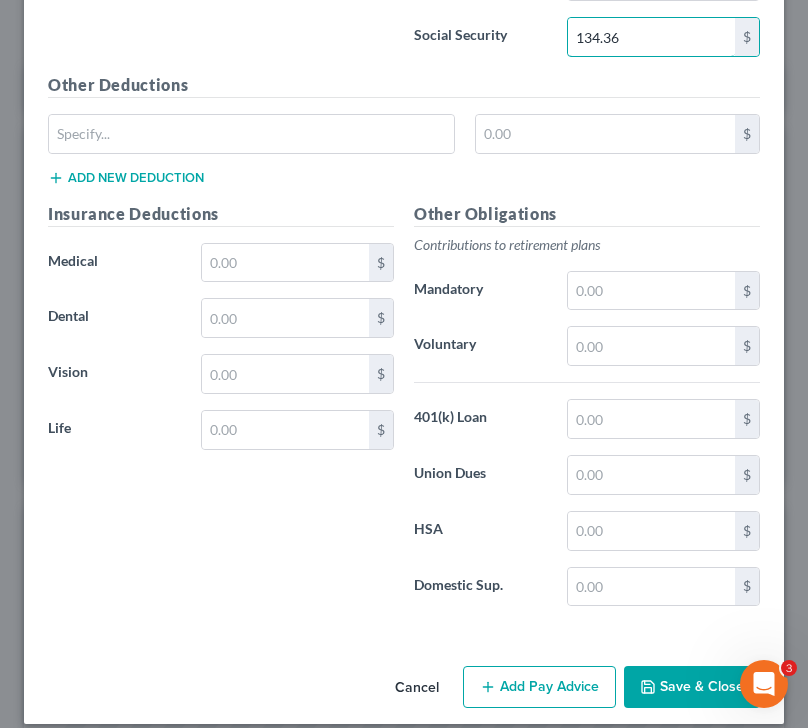 scroll, scrollTop: 1326, scrollLeft: 0, axis: vertical 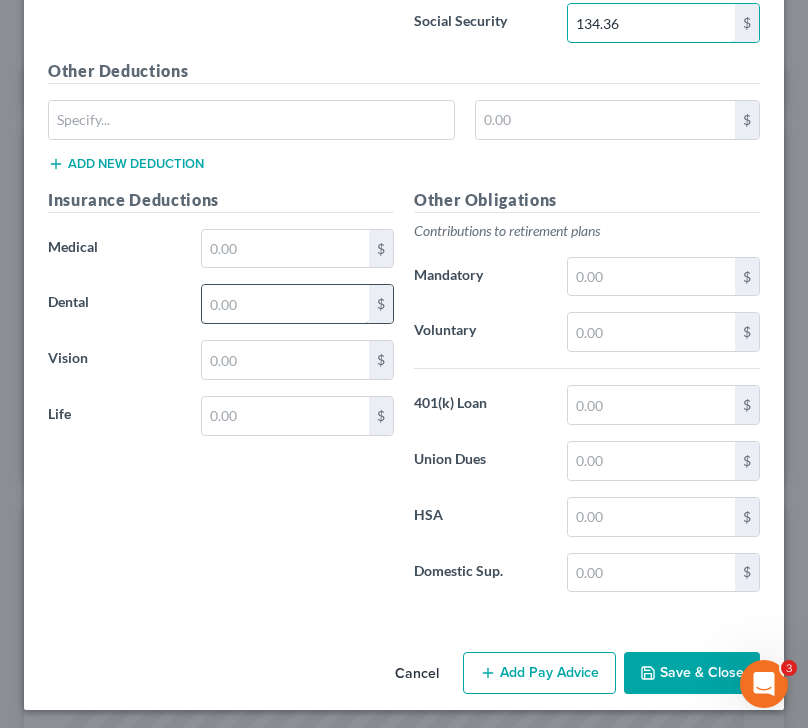 type on "134.36" 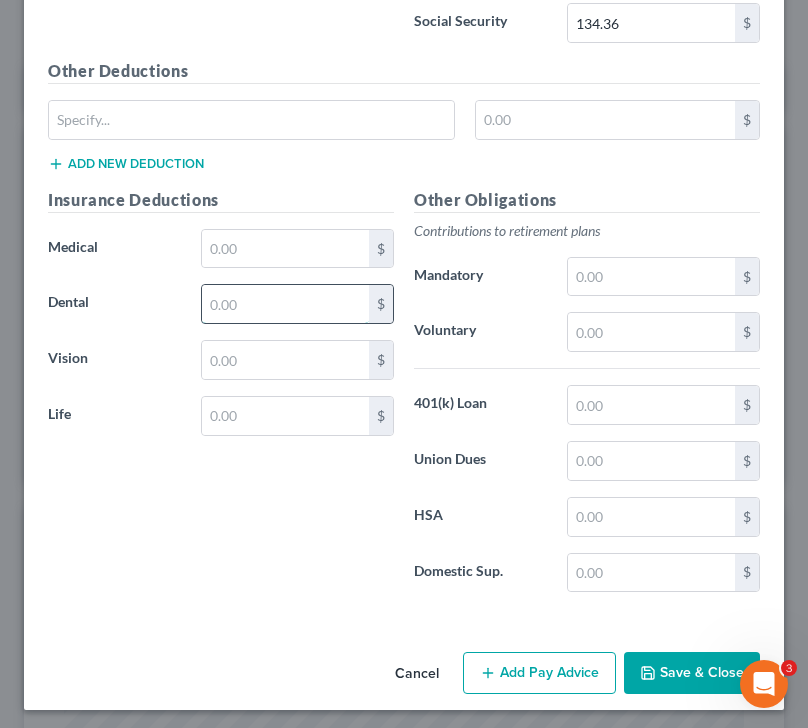 click at bounding box center (286, 304) 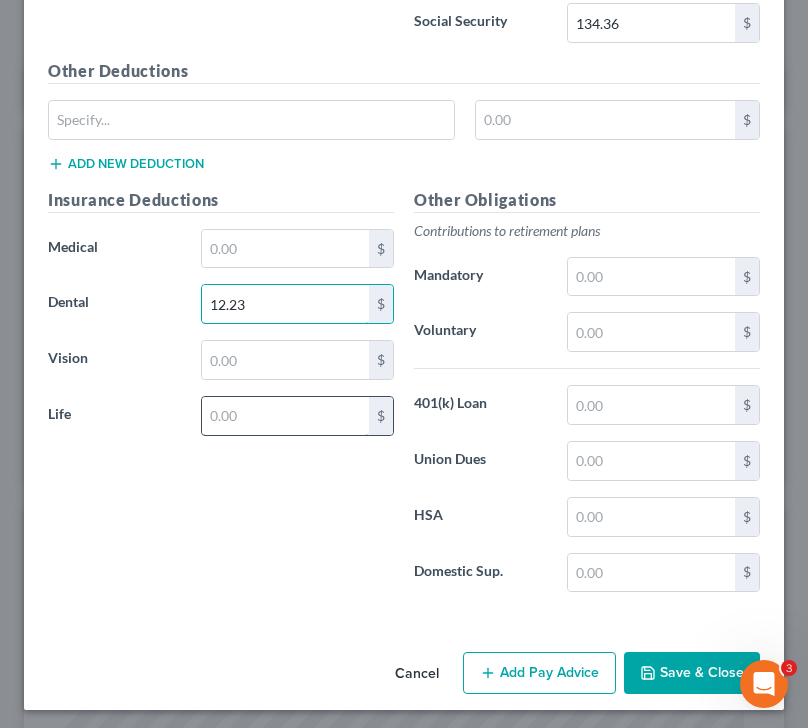 type on "12.23" 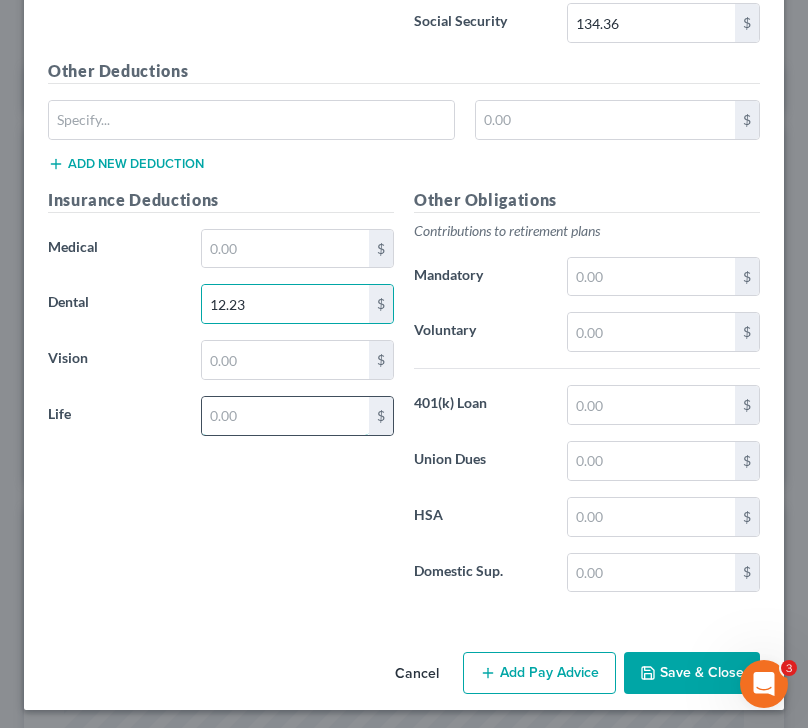 click at bounding box center [286, 416] 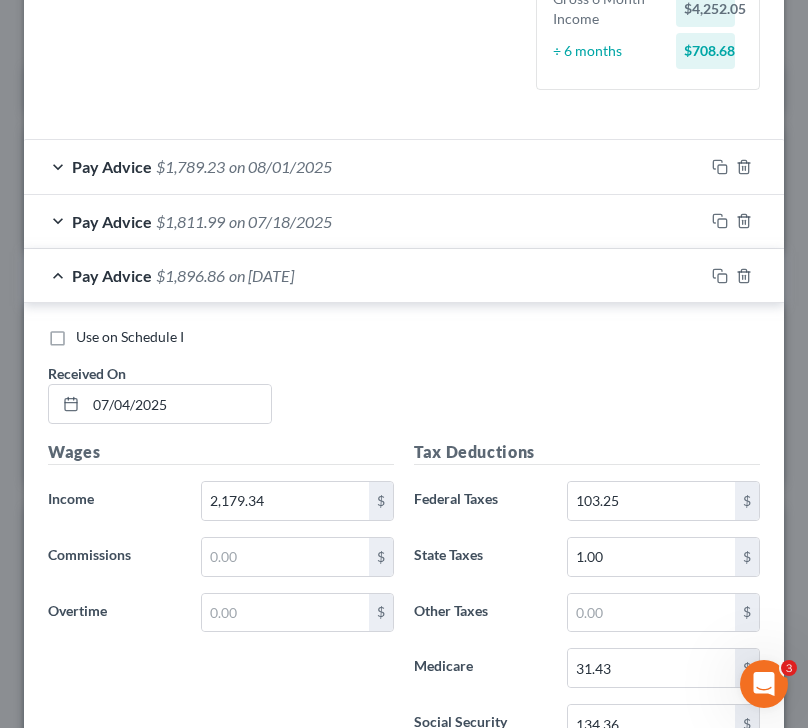 scroll, scrollTop: 623, scrollLeft: 0, axis: vertical 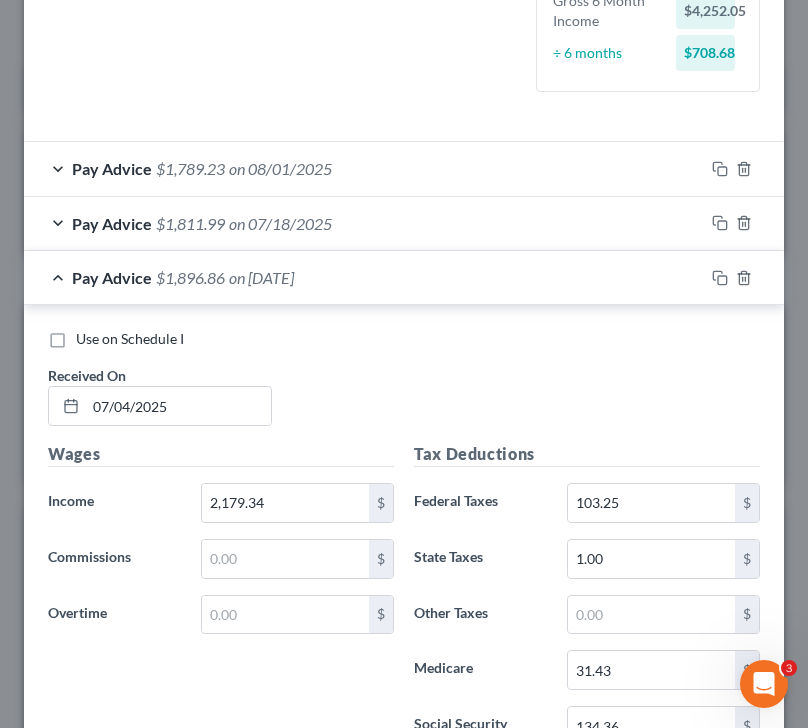 type on "0.21" 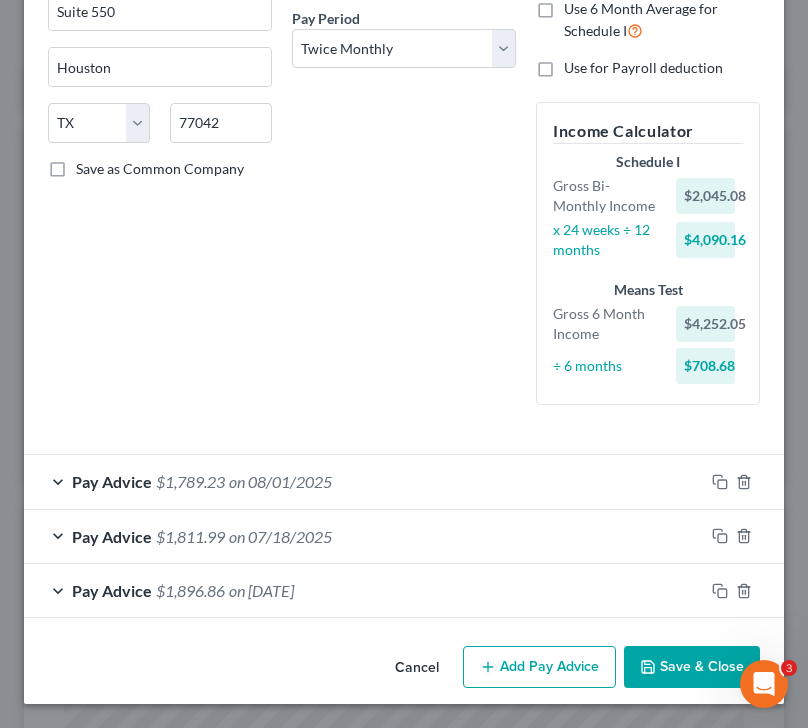 scroll, scrollTop: 310, scrollLeft: 0, axis: vertical 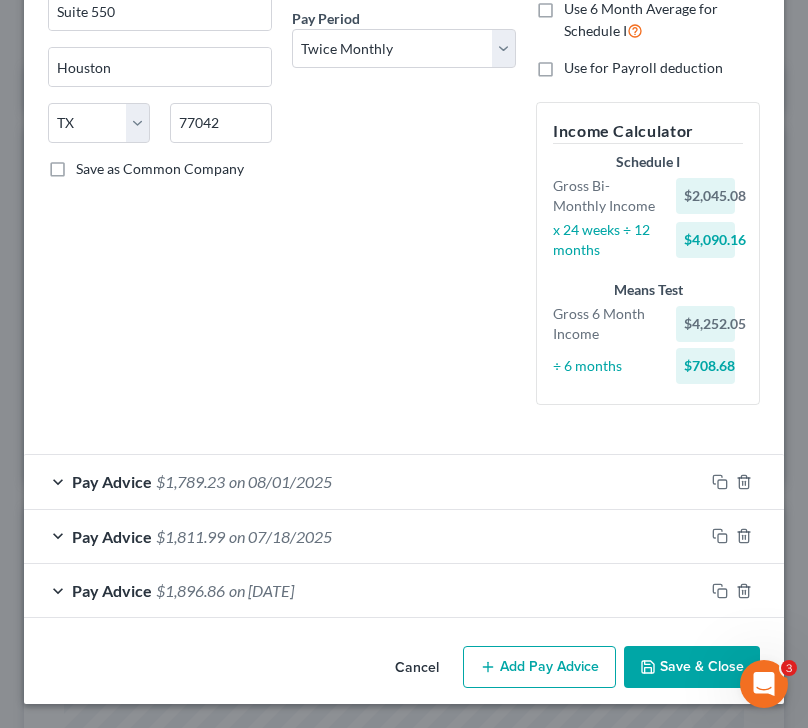 click on "Add Pay Advice" at bounding box center (539, 667) 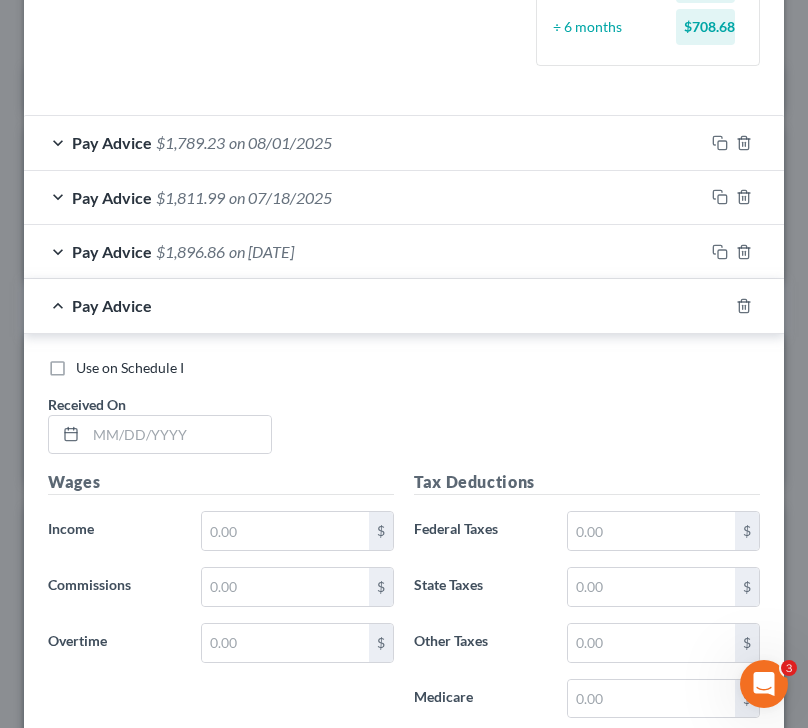 scroll, scrollTop: 924, scrollLeft: 0, axis: vertical 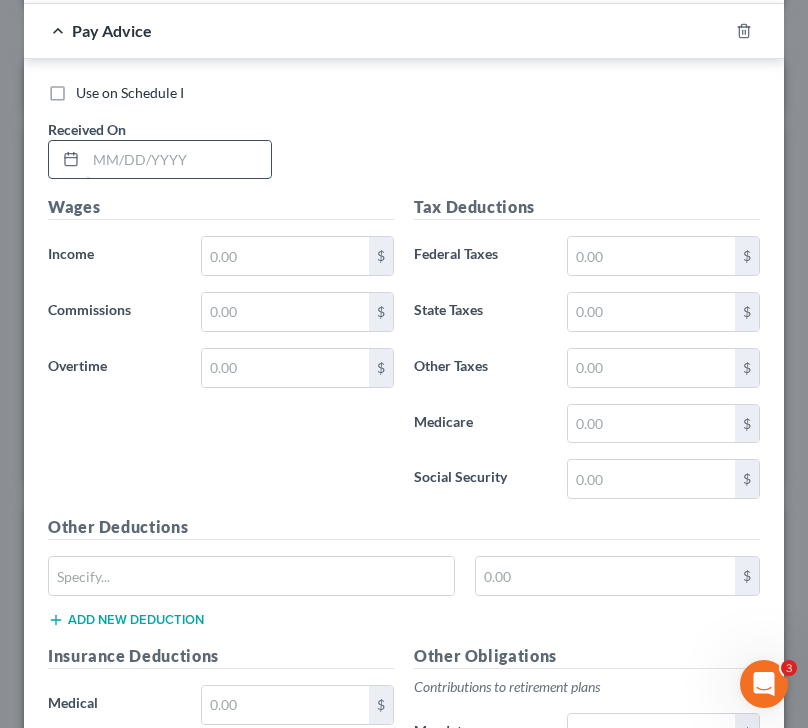 click at bounding box center [178, 160] 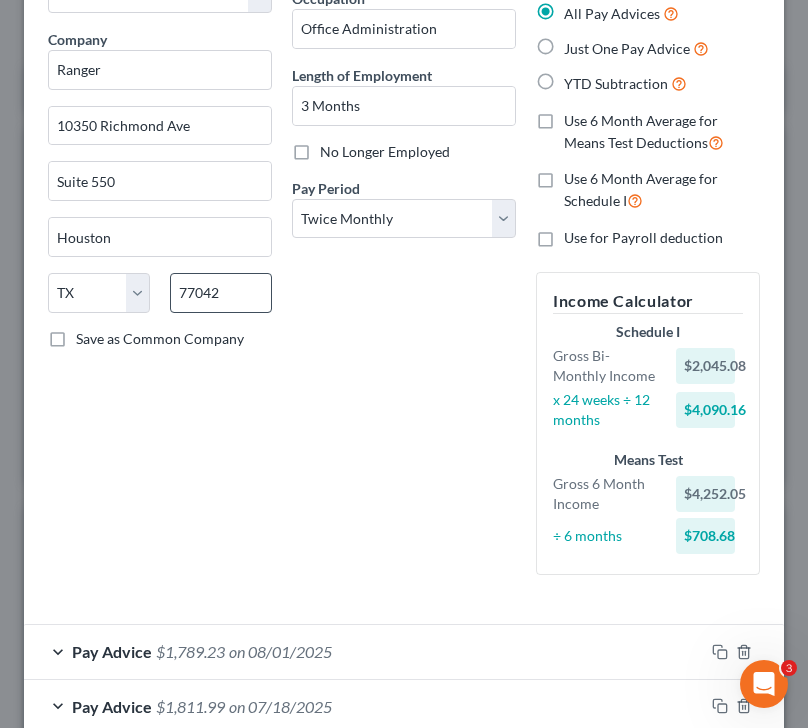 scroll, scrollTop: 143, scrollLeft: 0, axis: vertical 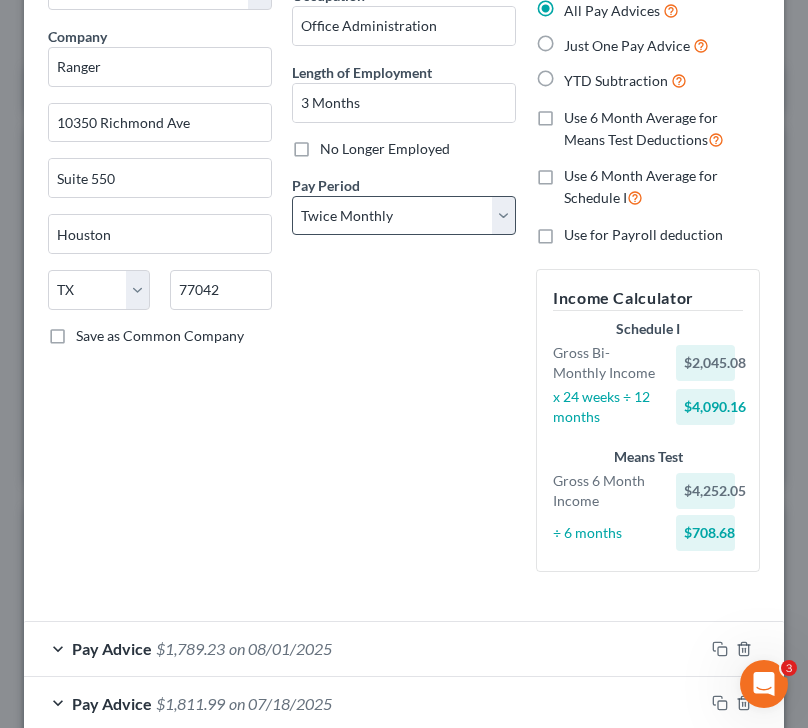 type on "06/20/2025" 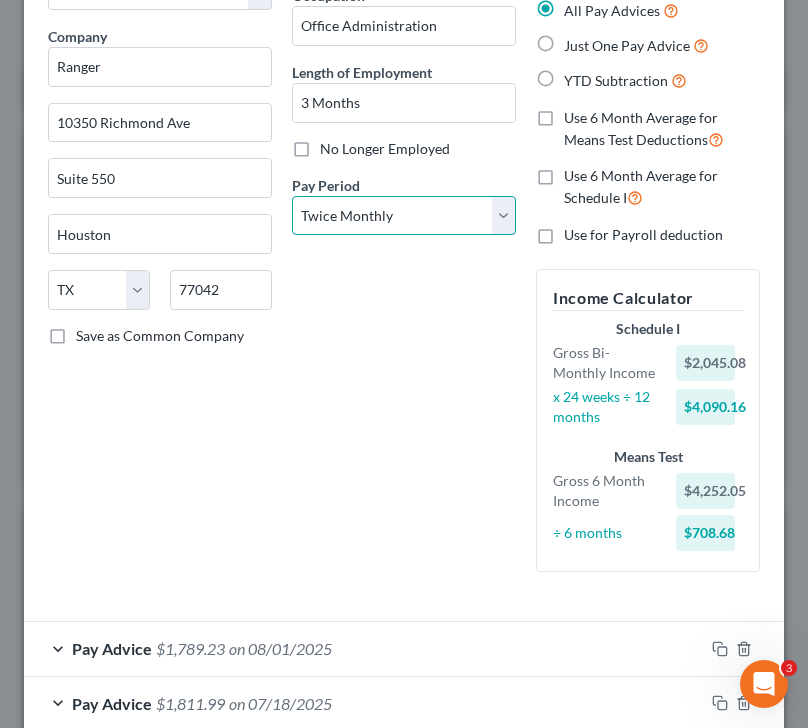 click on "Select Monthly Twice Monthly Every Other Week Weekly" at bounding box center [404, 216] 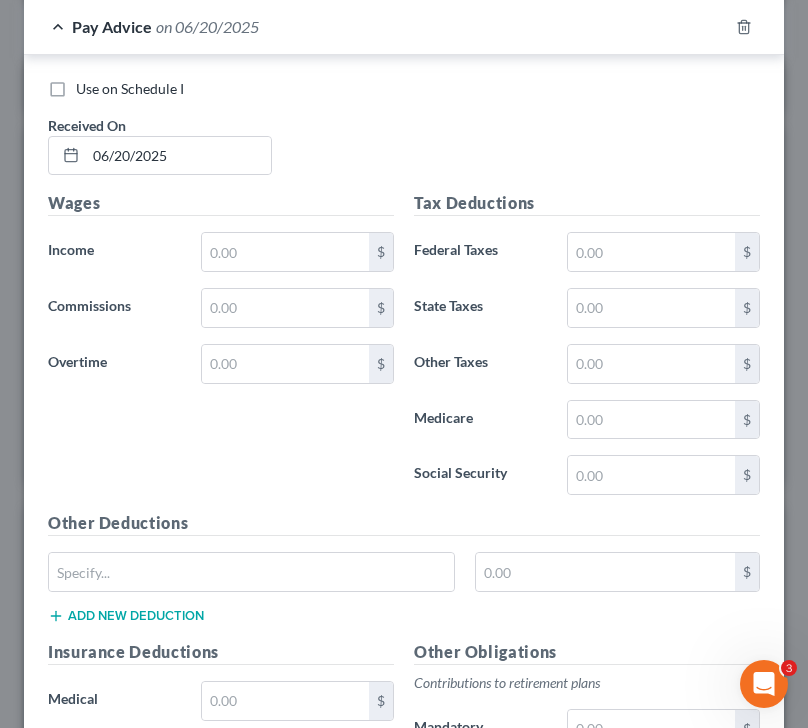 scroll, scrollTop: 923, scrollLeft: 0, axis: vertical 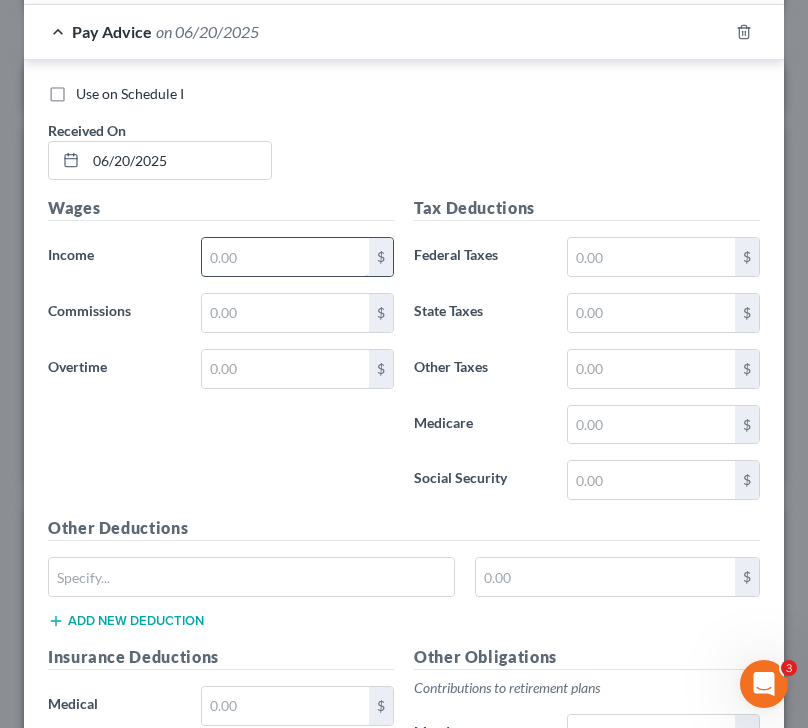 click at bounding box center [286, 257] 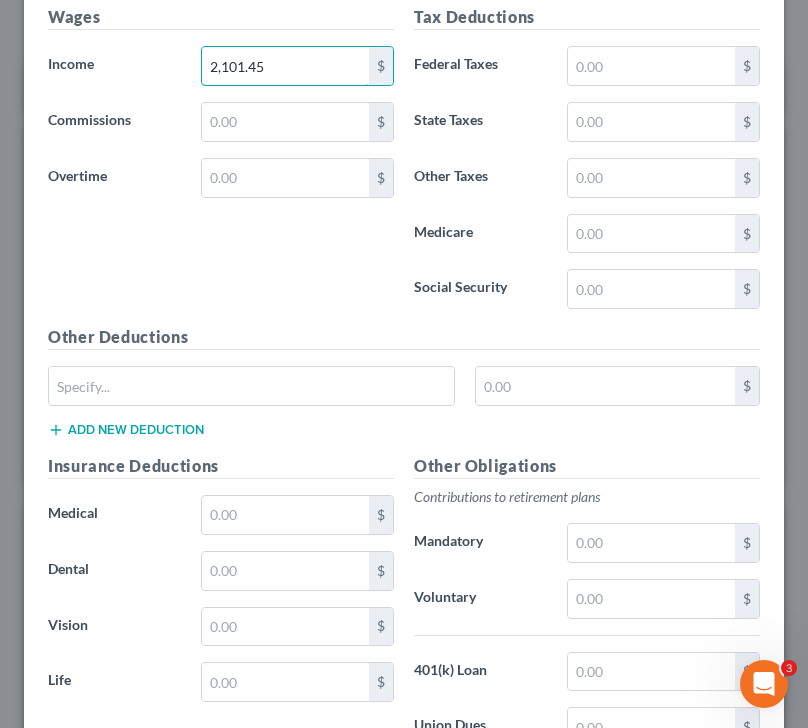 scroll, scrollTop: 1115, scrollLeft: 0, axis: vertical 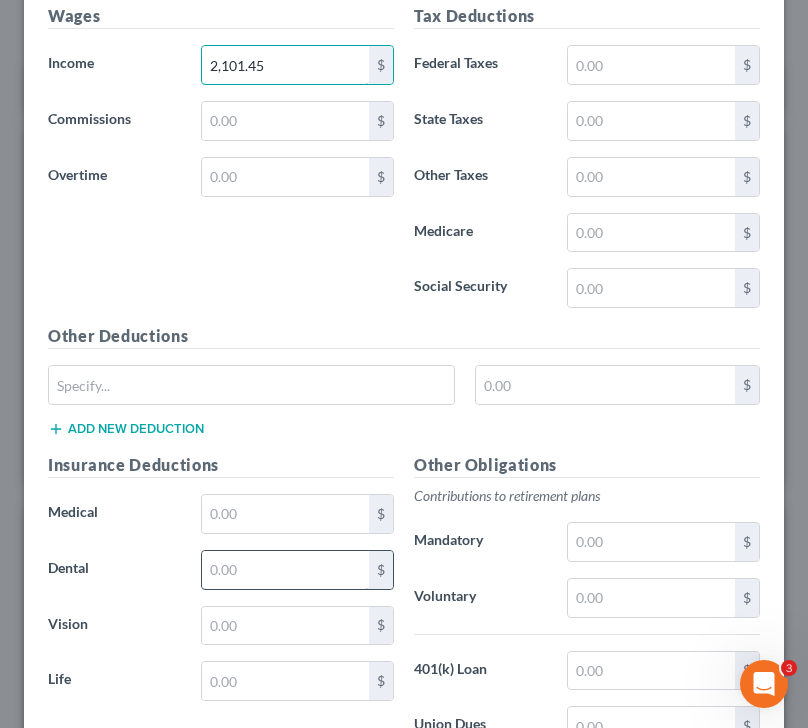 type on "2,101.45" 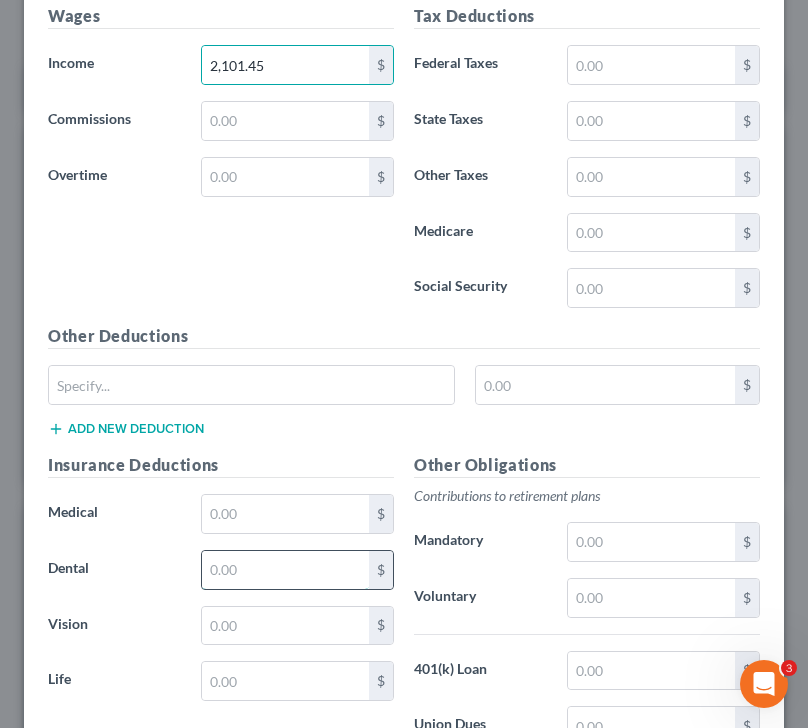 click at bounding box center (286, 570) 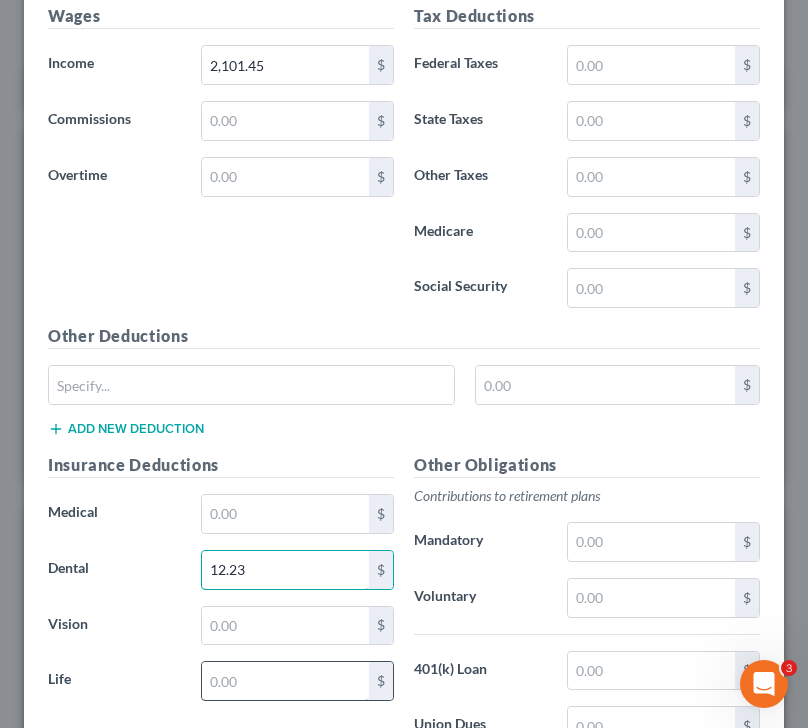 type on "12.23" 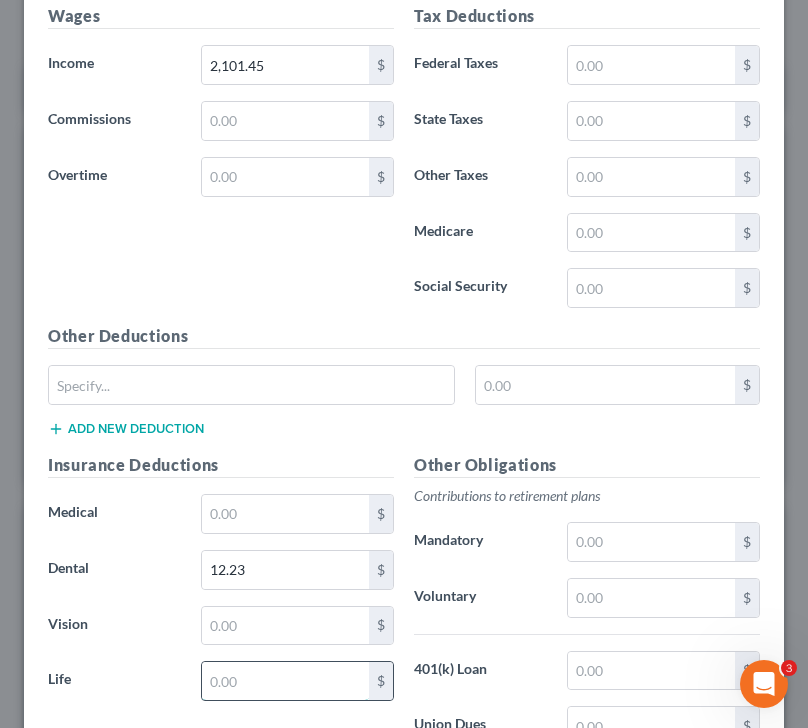 click at bounding box center [286, 681] 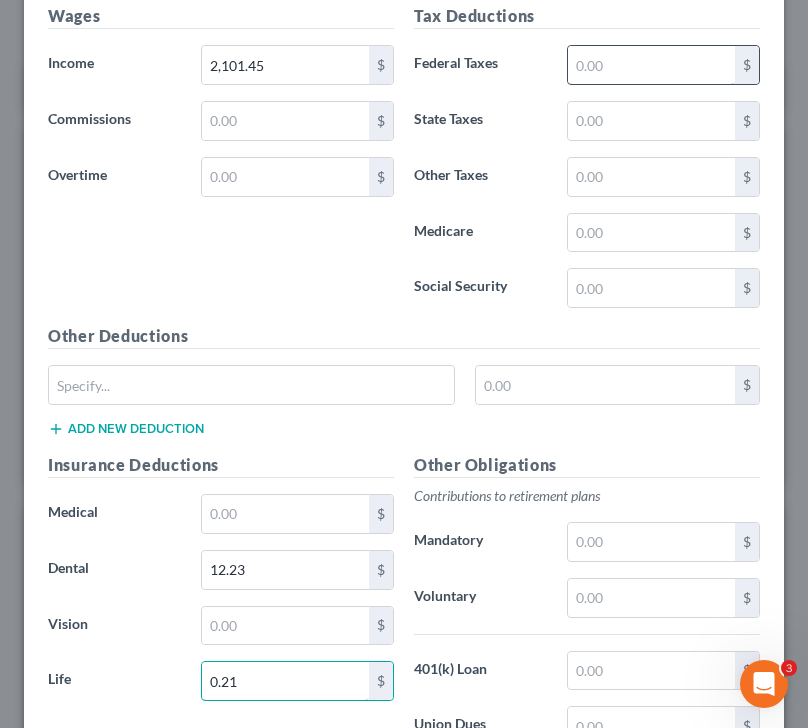 type on "0.21" 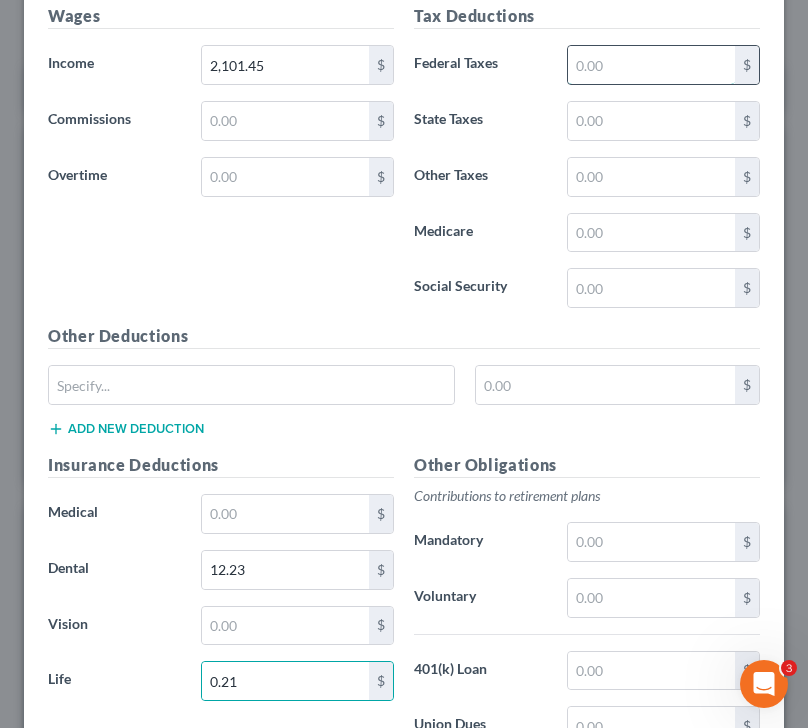 click at bounding box center (652, 65) 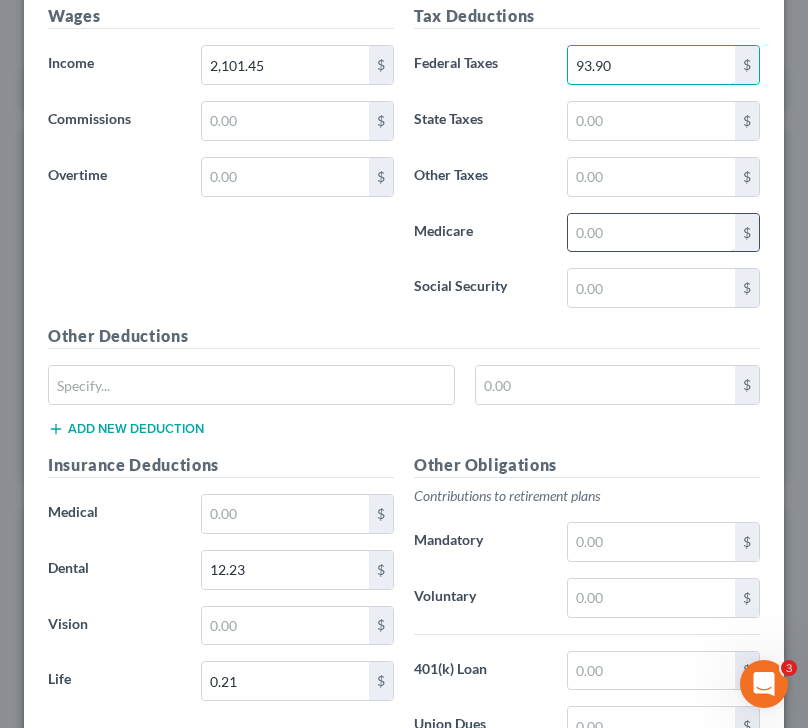 type on "93.90" 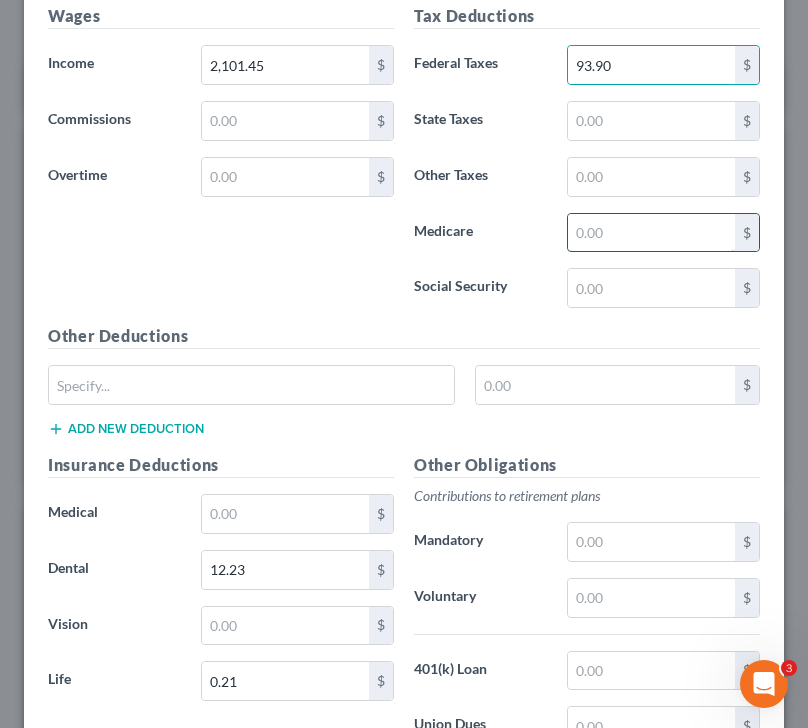 click at bounding box center (652, 233) 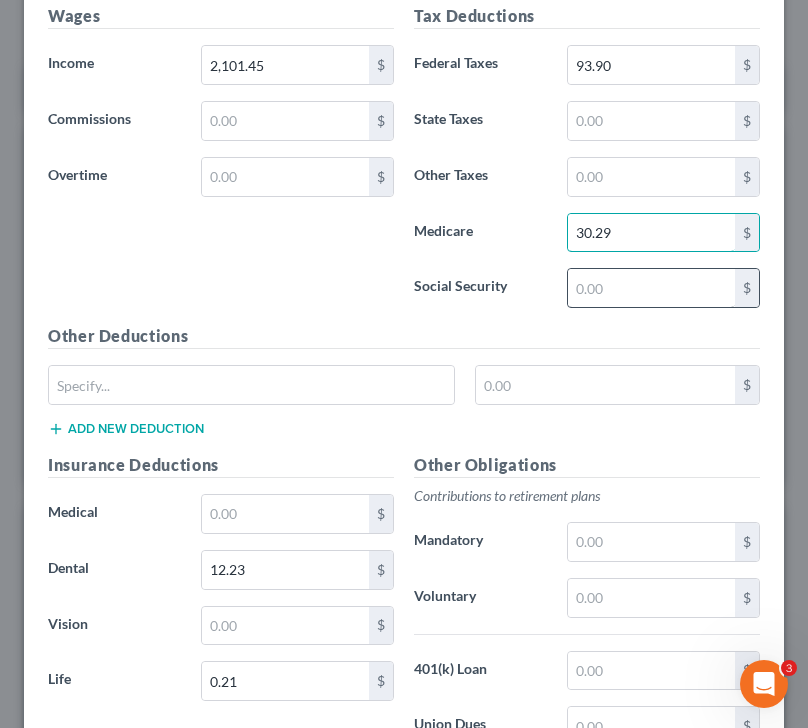 type on "30.29" 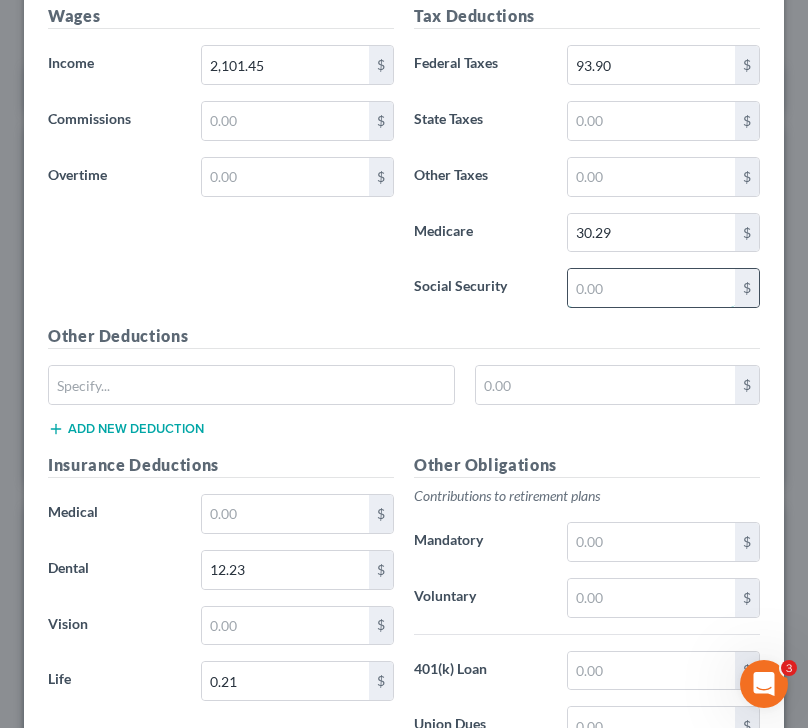 click at bounding box center (652, 288) 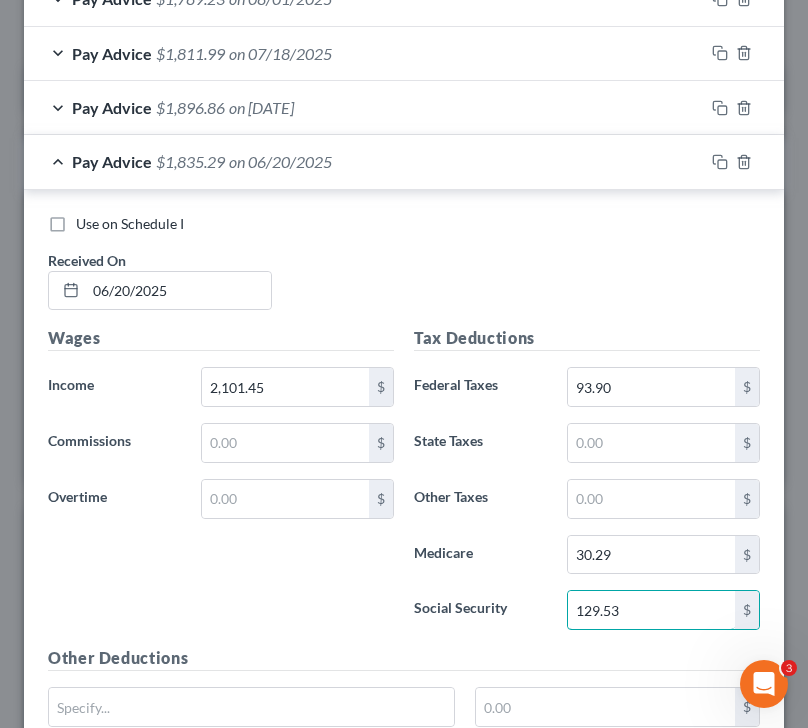 scroll, scrollTop: 795, scrollLeft: 0, axis: vertical 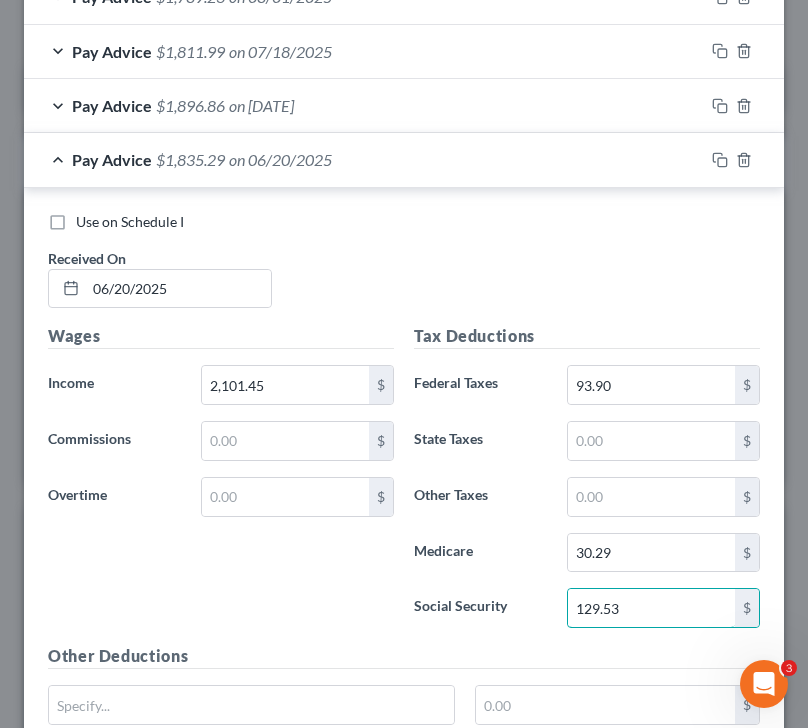 type on "129.53" 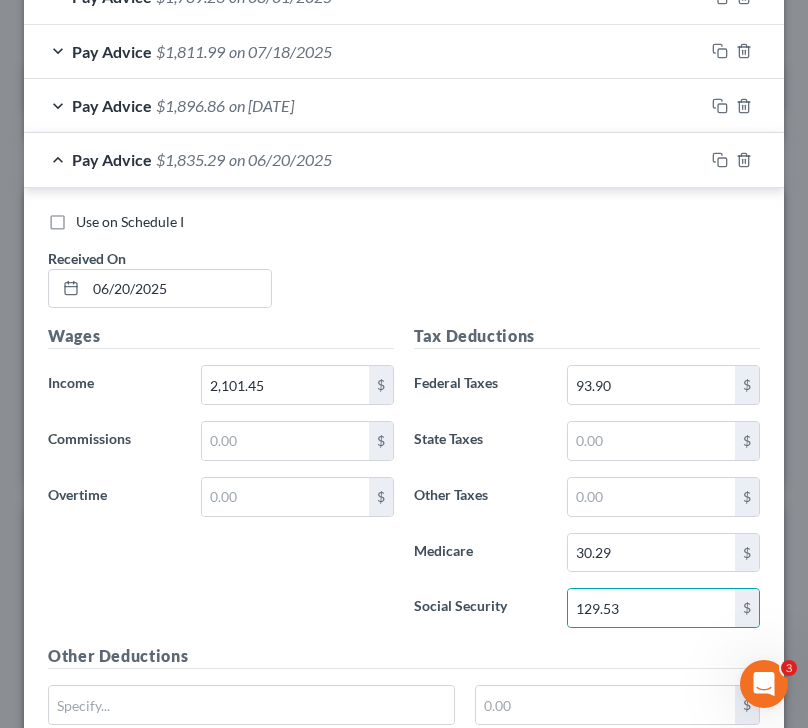 click on "Pay Advice $[AMOUNT] on [DATE]" at bounding box center [364, 159] 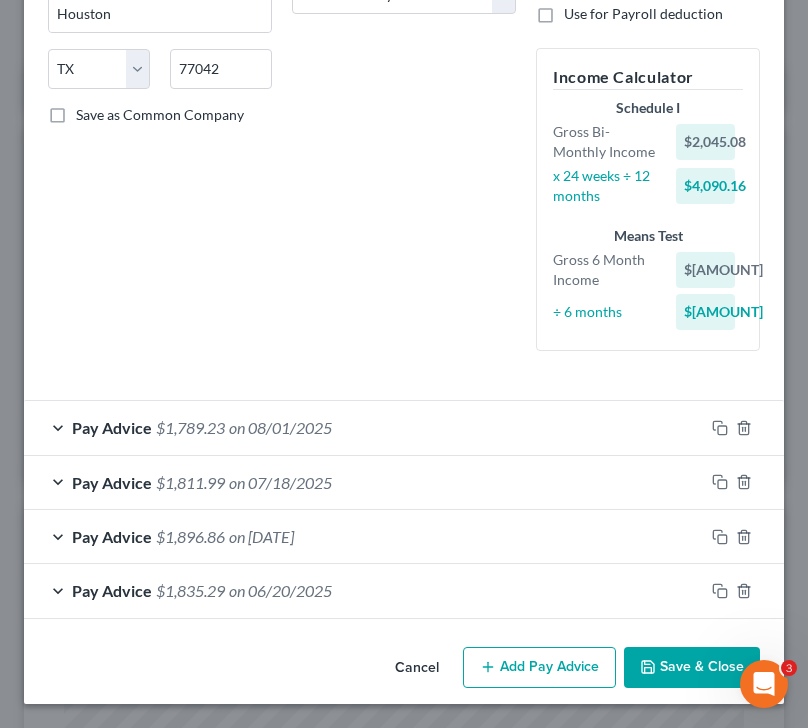 scroll, scrollTop: 364, scrollLeft: 0, axis: vertical 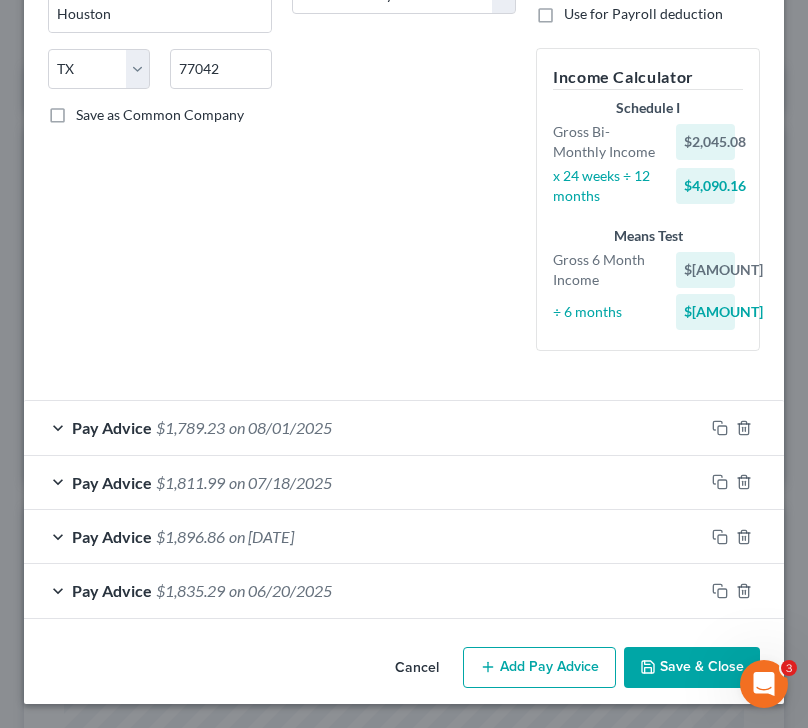 click on "Add Pay Advice" at bounding box center [539, 668] 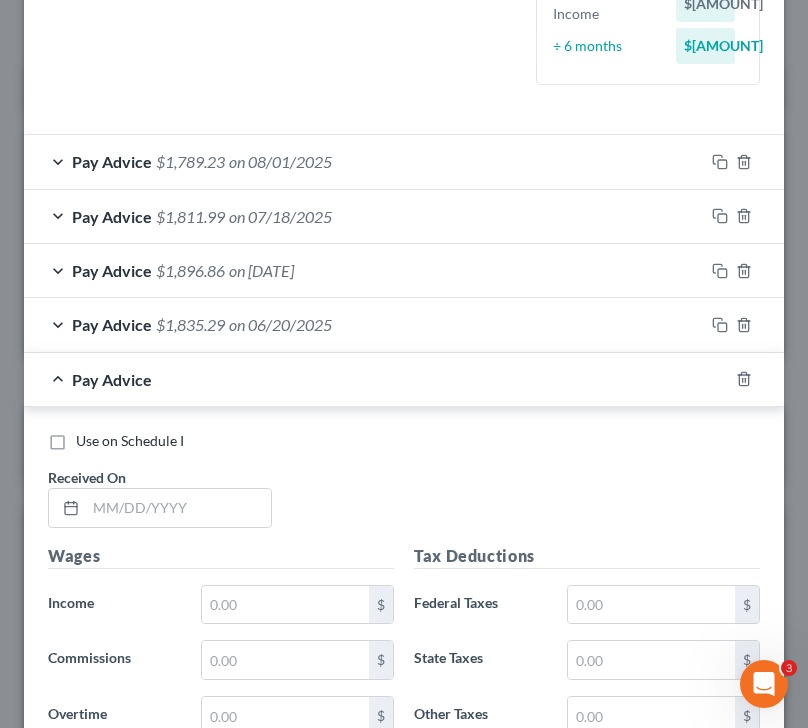 scroll, scrollTop: 632, scrollLeft: 0, axis: vertical 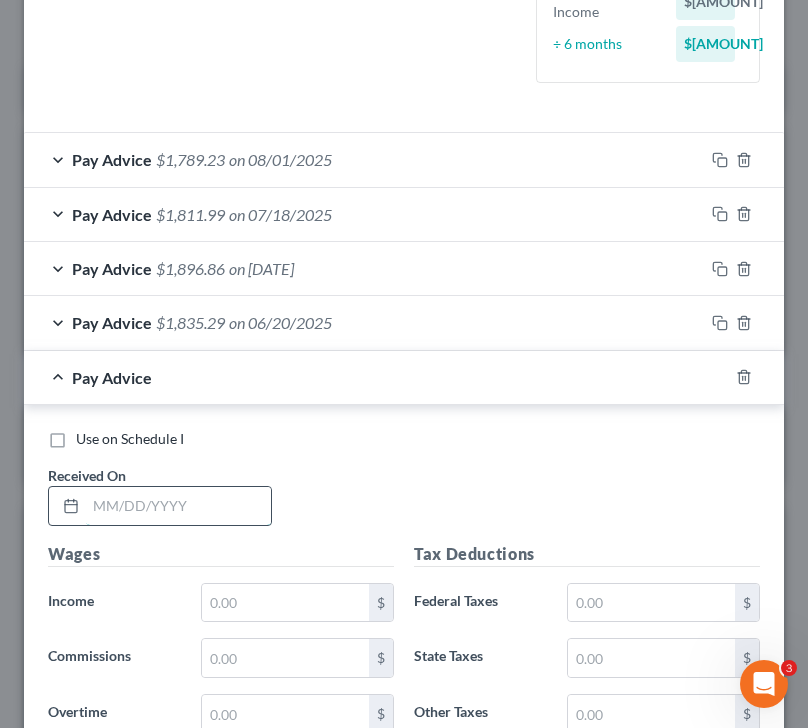 click at bounding box center [178, 506] 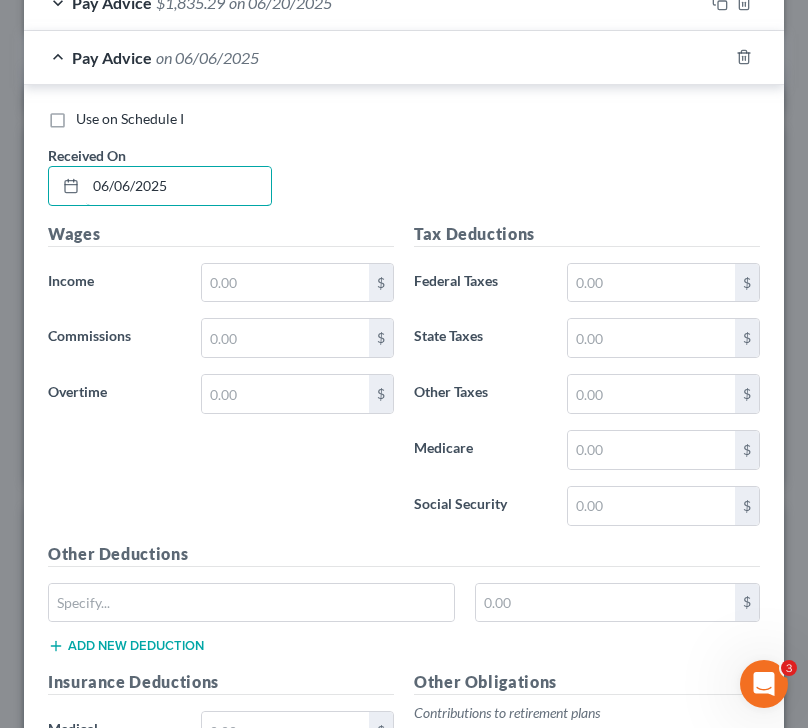 scroll, scrollTop: 965, scrollLeft: 0, axis: vertical 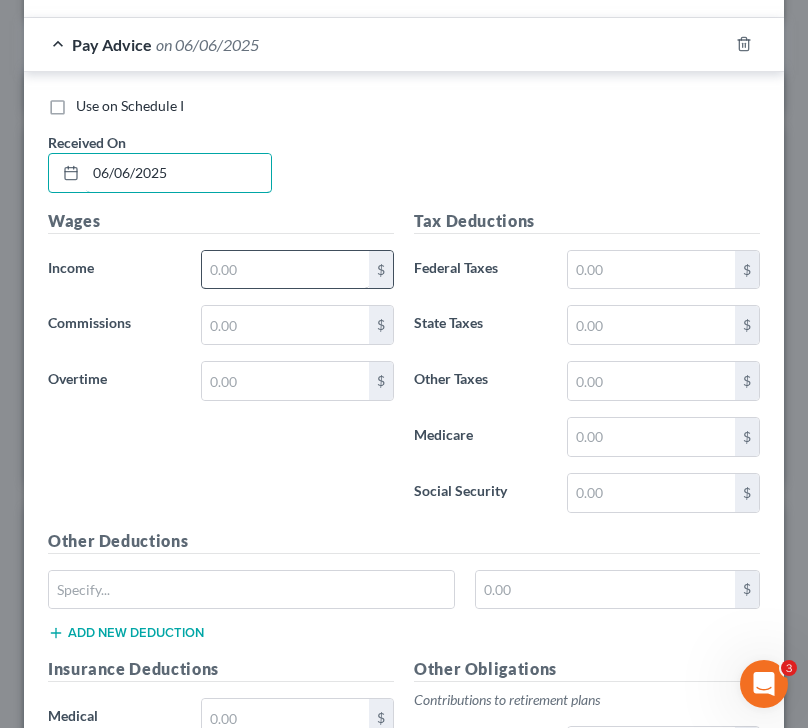 type on "06/06/2025" 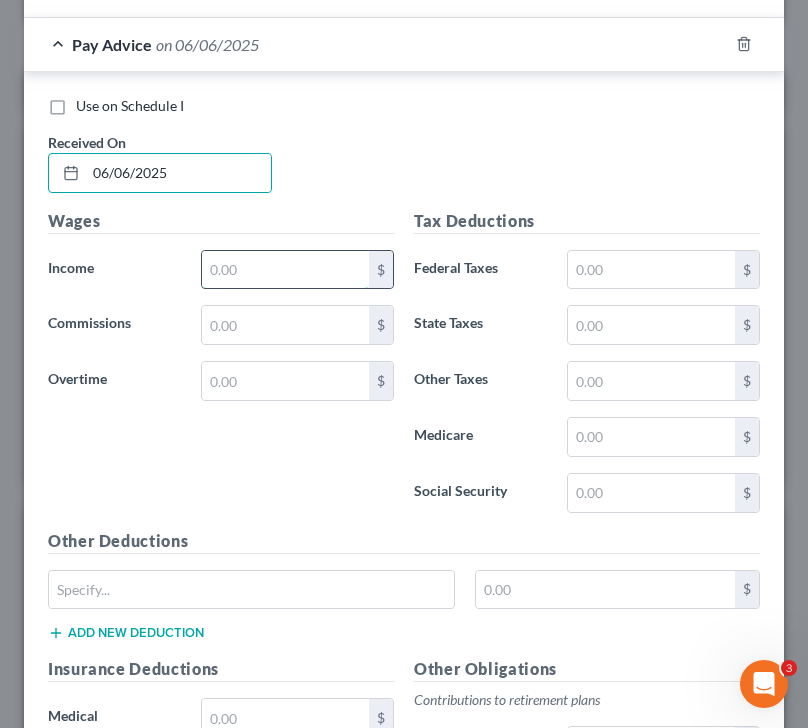click at bounding box center [286, 270] 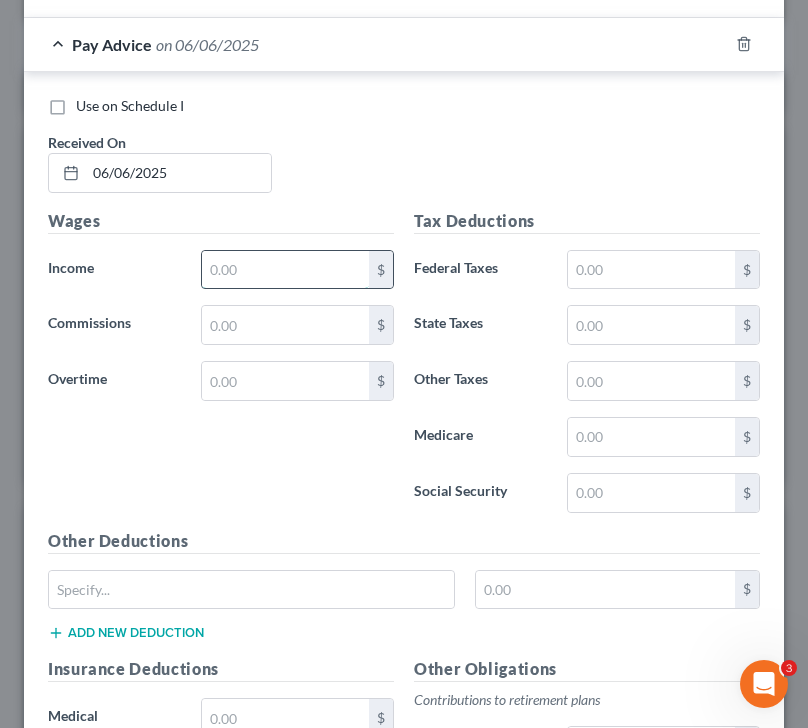 click at bounding box center [286, 270] 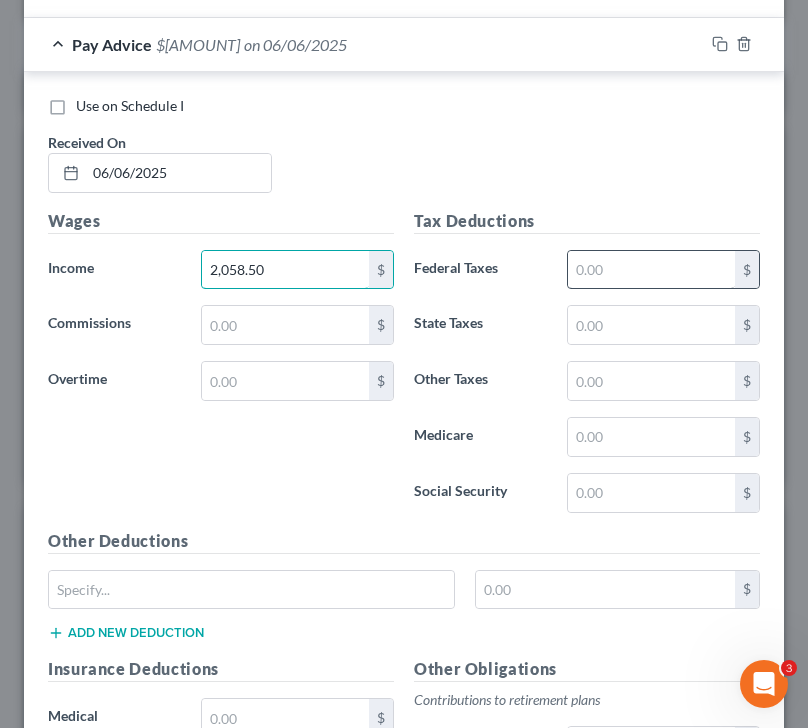 type on "2,058.50" 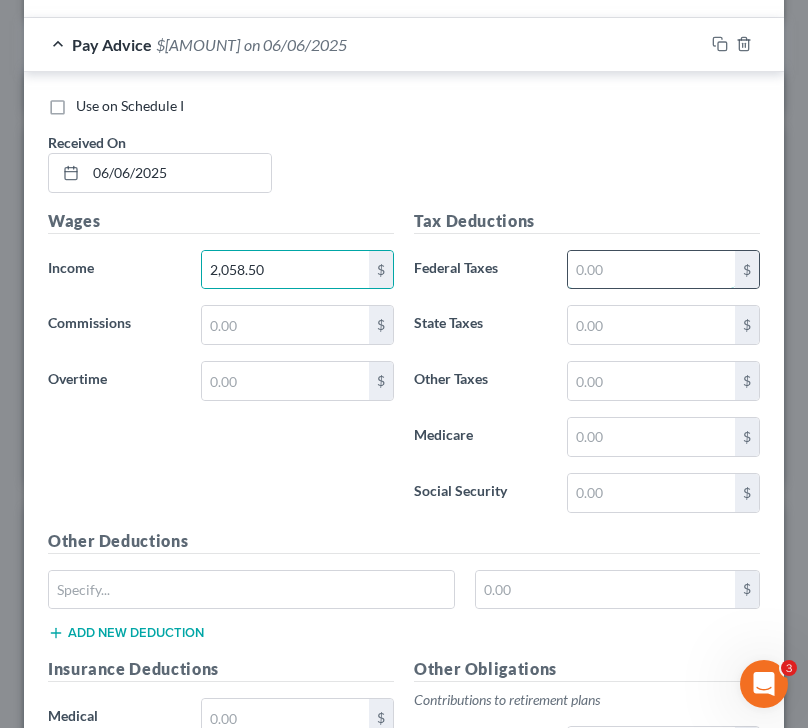 click at bounding box center [652, 270] 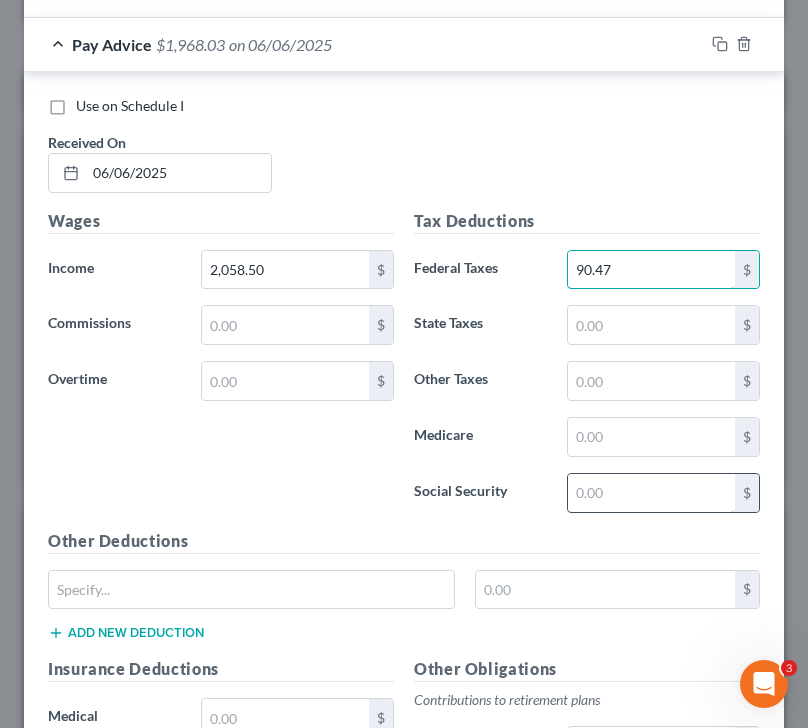 type on "90.47" 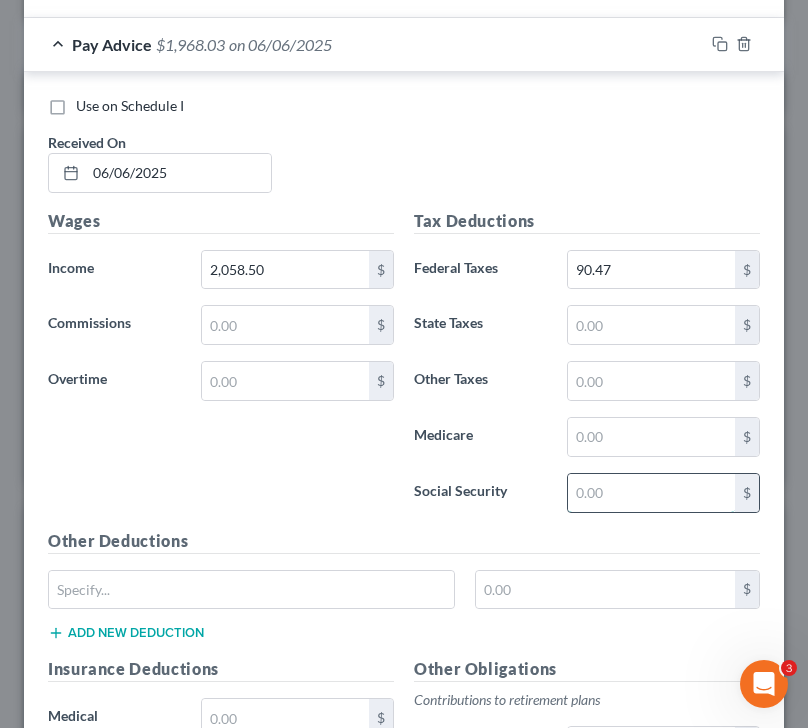 click at bounding box center (652, 493) 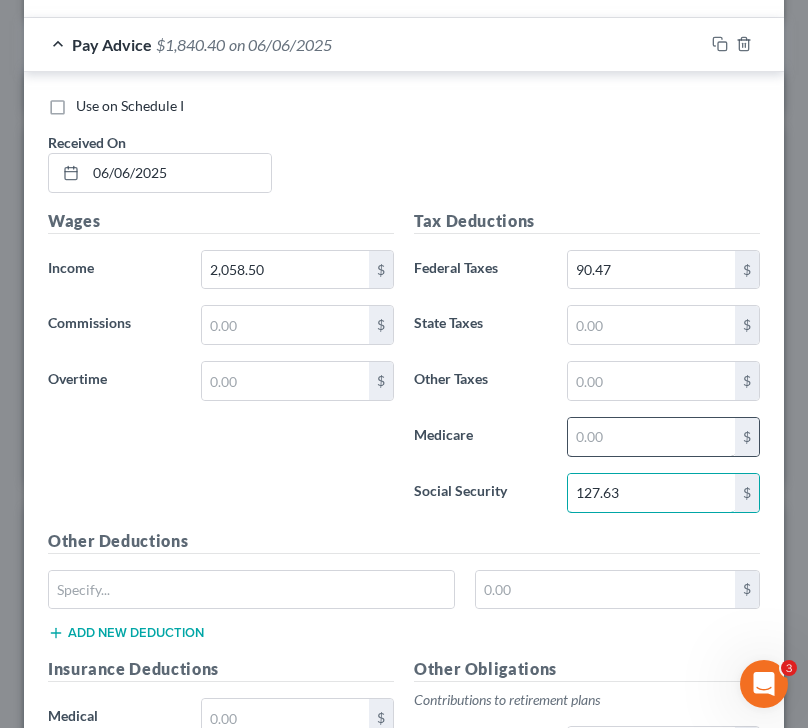 type on "127.63" 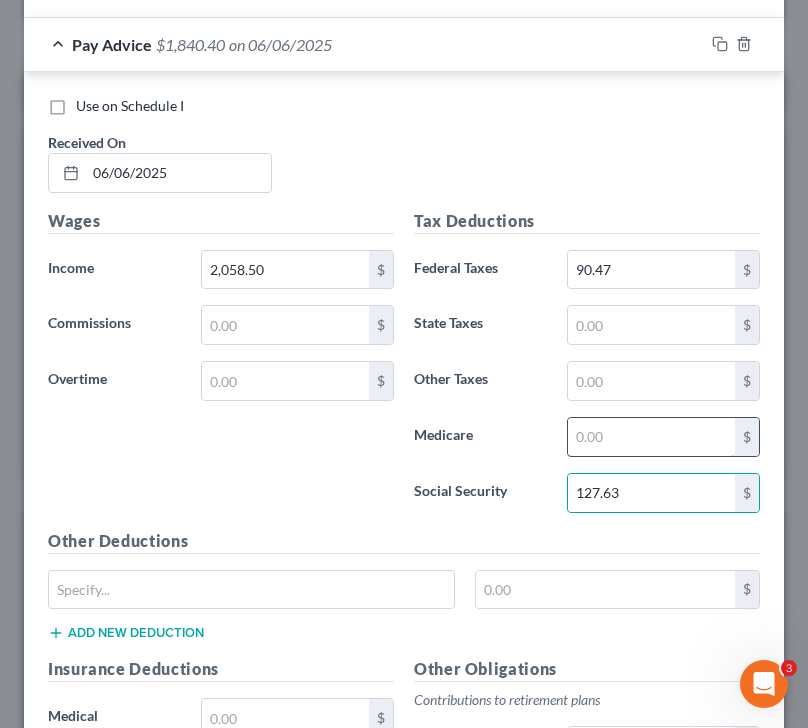 click at bounding box center [652, 437] 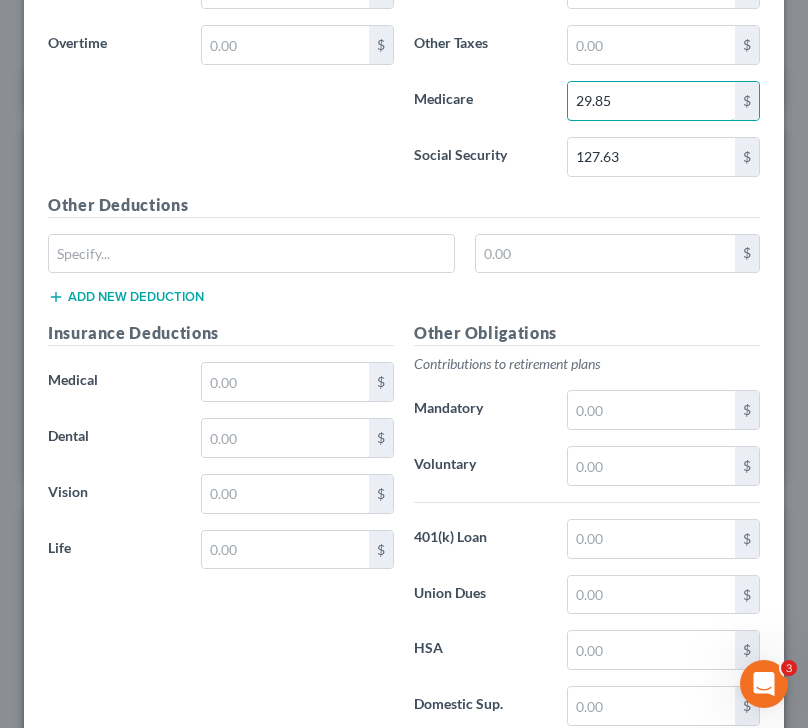 scroll, scrollTop: 1309, scrollLeft: 0, axis: vertical 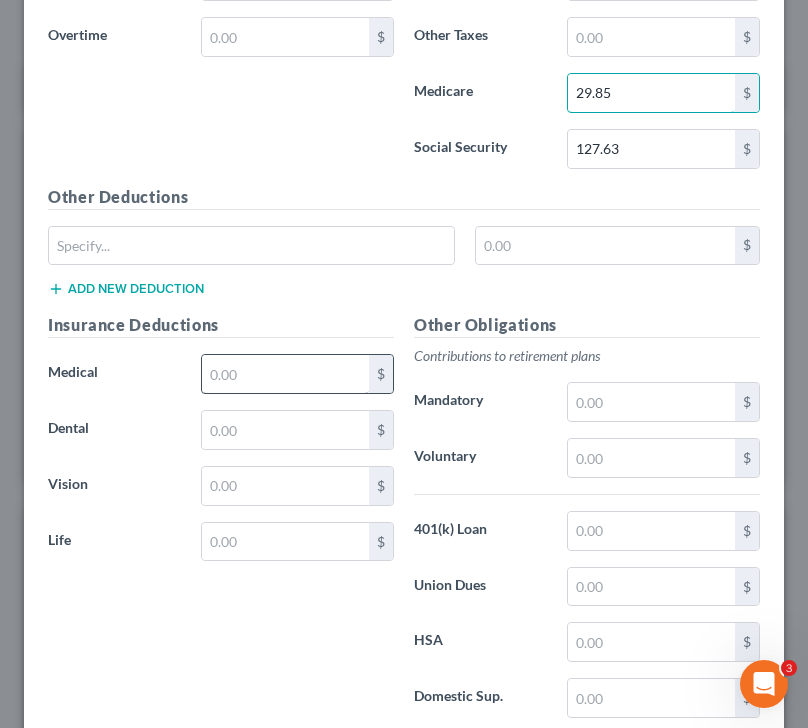 type on "29.85" 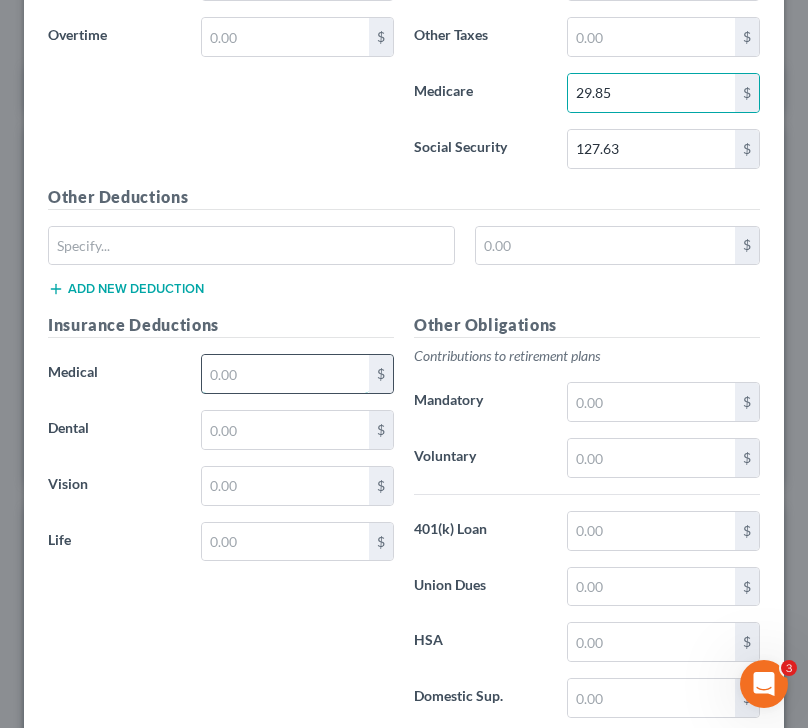 click at bounding box center [286, 374] 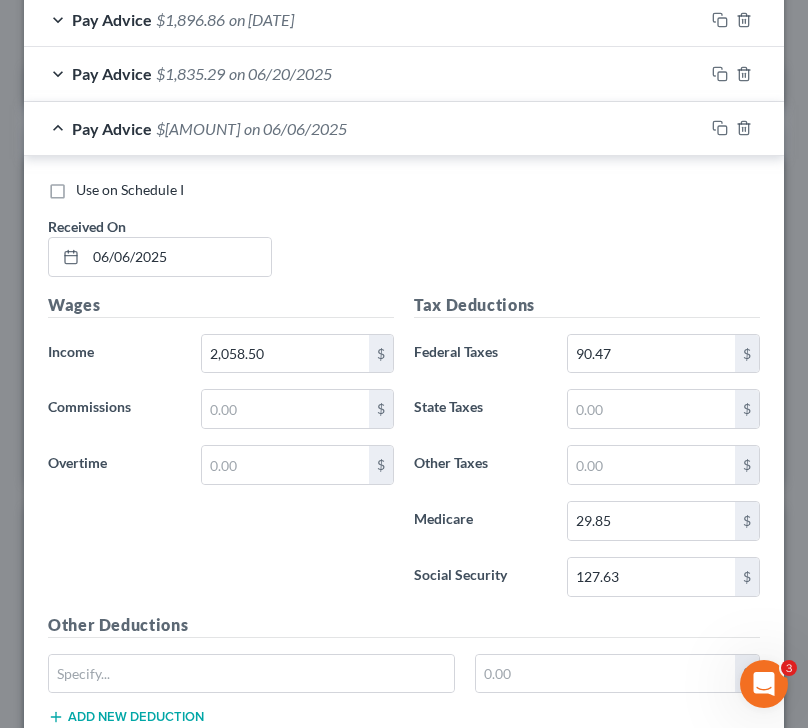 scroll, scrollTop: 872, scrollLeft: 0, axis: vertical 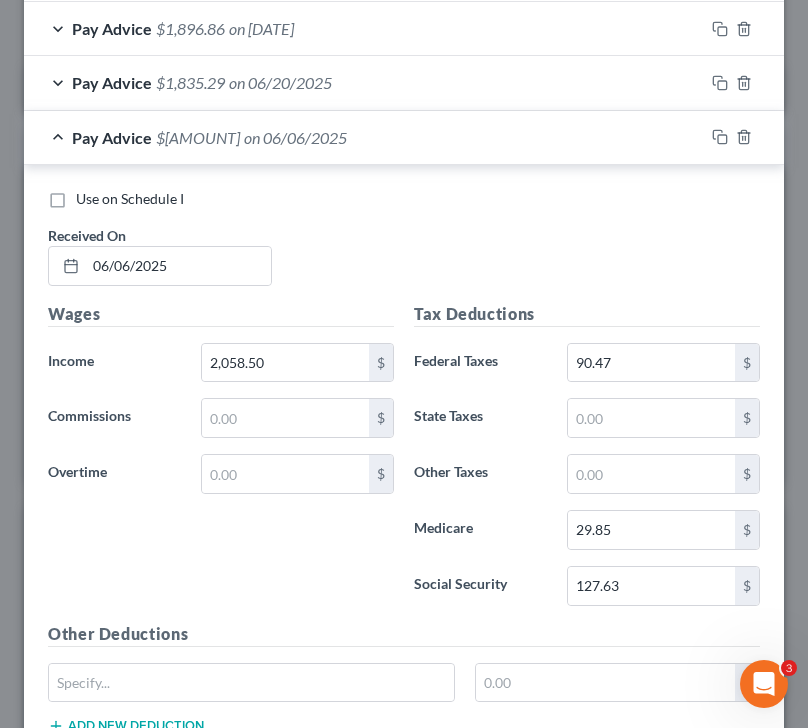 click on "2,058.50 $" at bounding box center [298, 363] 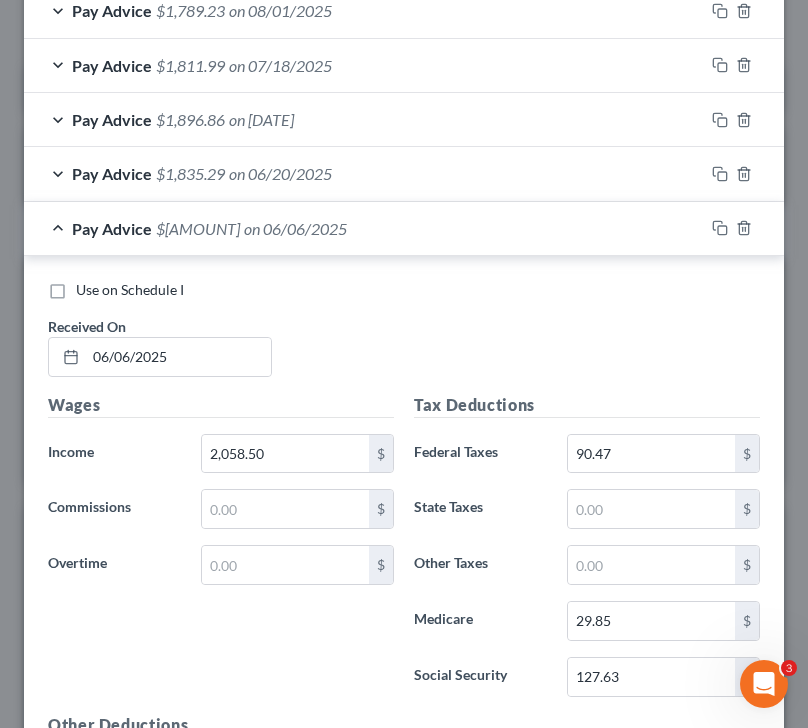 scroll, scrollTop: 749, scrollLeft: 0, axis: vertical 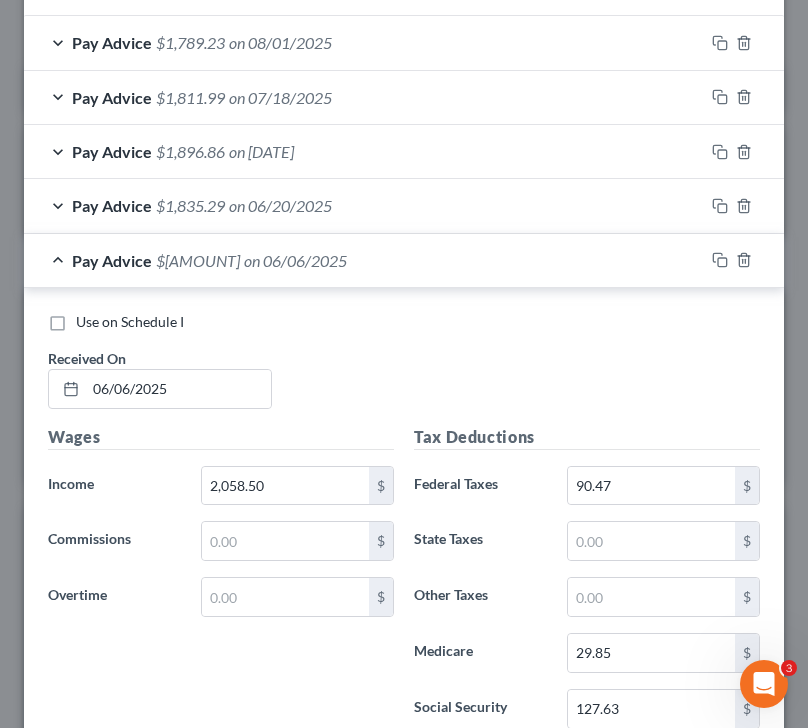 click on "Pay Advice $[AMOUNT] on [DATE]" at bounding box center [364, 260] 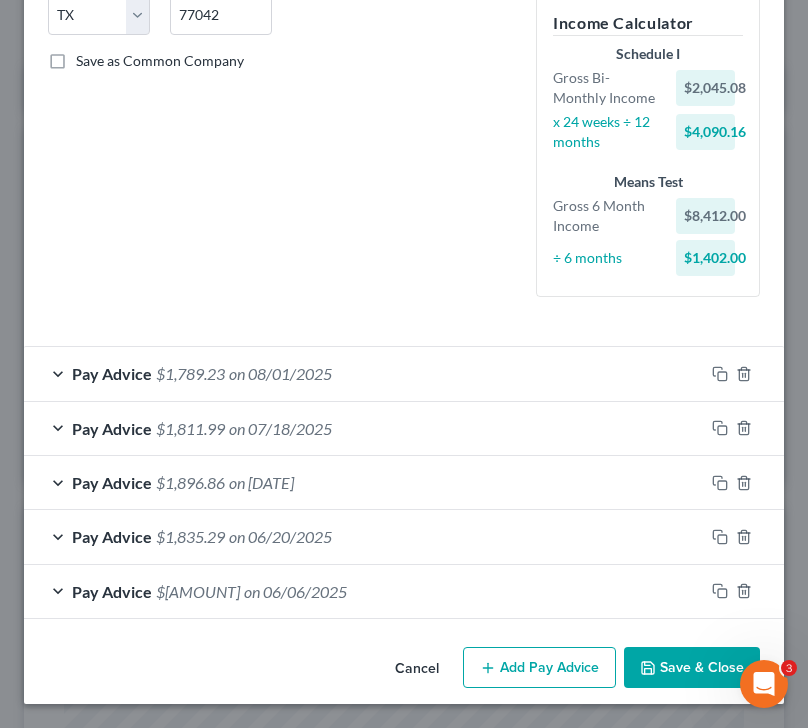 scroll, scrollTop: 418, scrollLeft: 0, axis: vertical 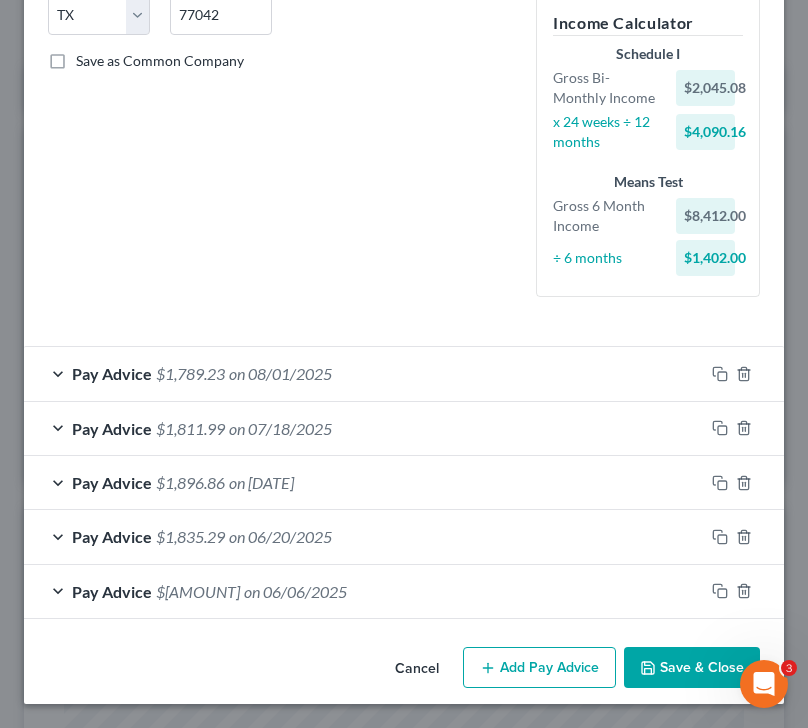 click on "Add Pay Advice" at bounding box center [539, 668] 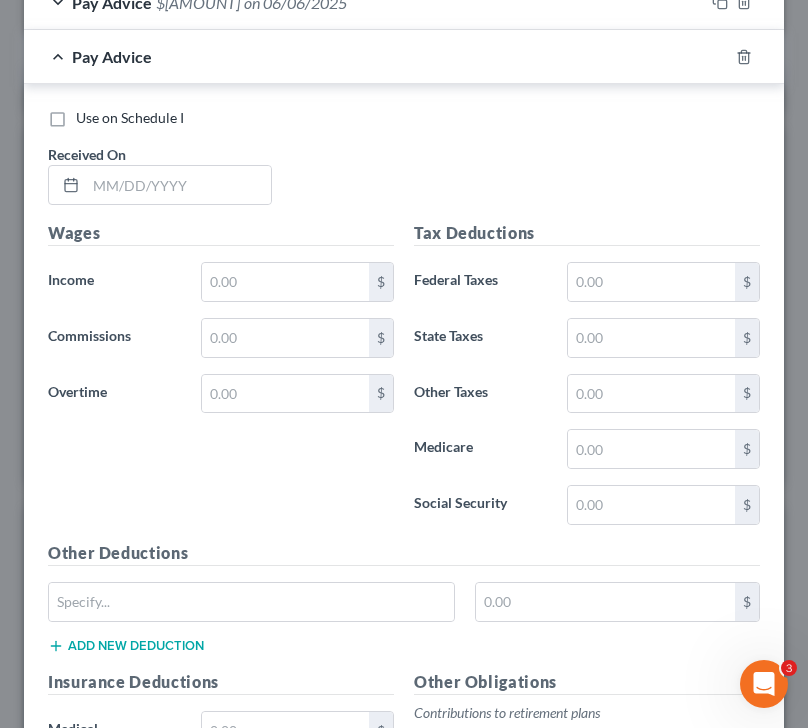 scroll, scrollTop: 1021, scrollLeft: 0, axis: vertical 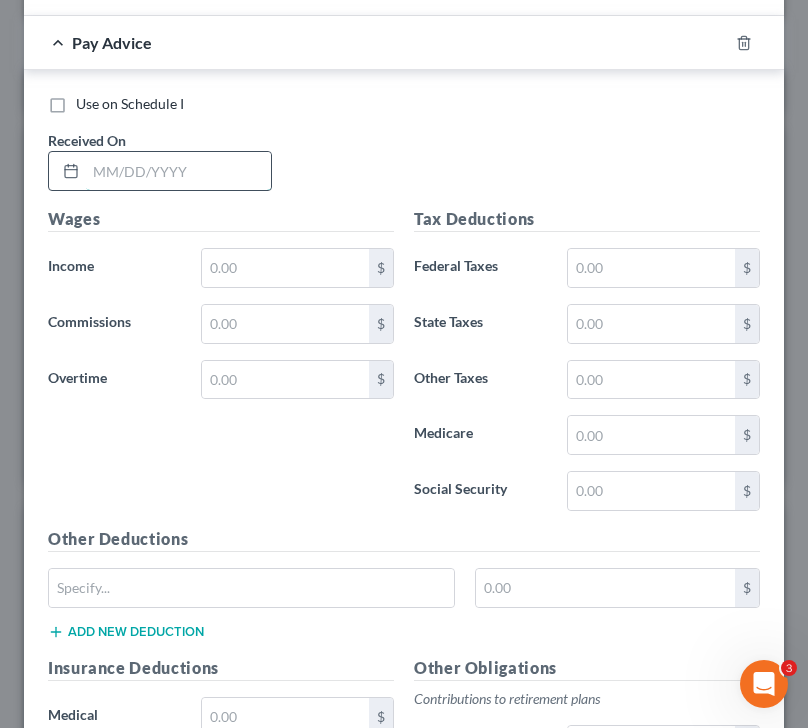 click at bounding box center (178, 171) 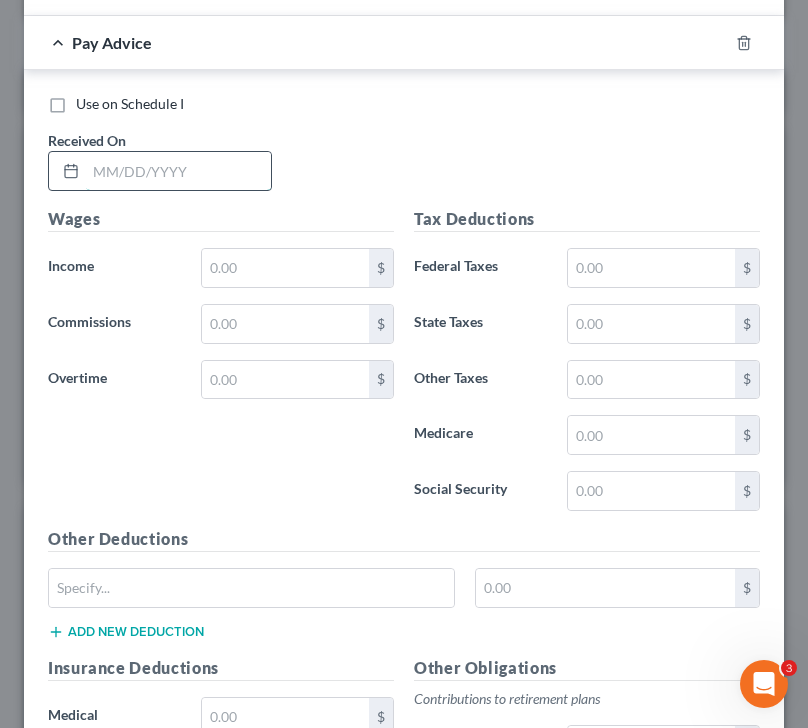 click at bounding box center [178, 171] 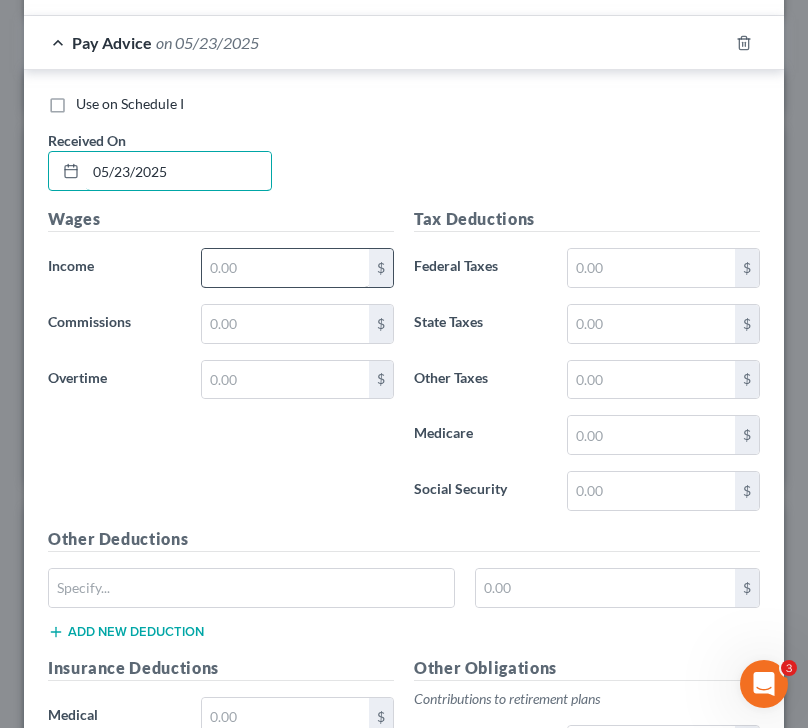 type on "05/23/2025" 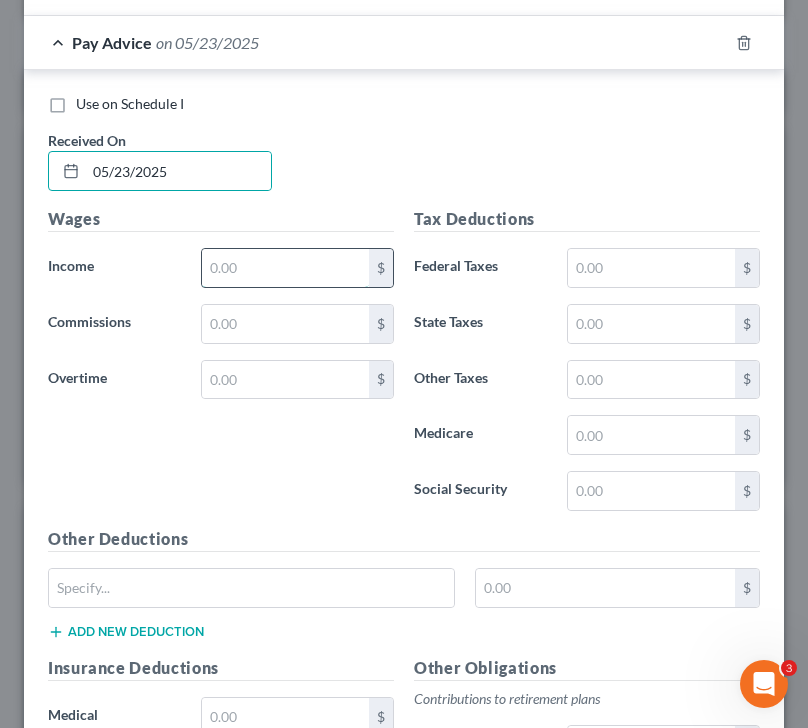 click at bounding box center (286, 268) 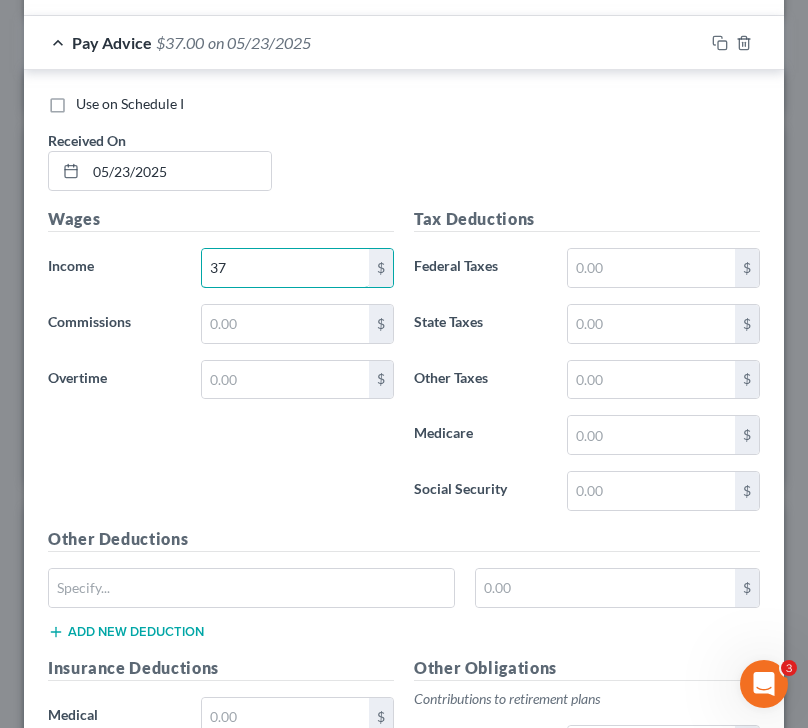 type on "3" 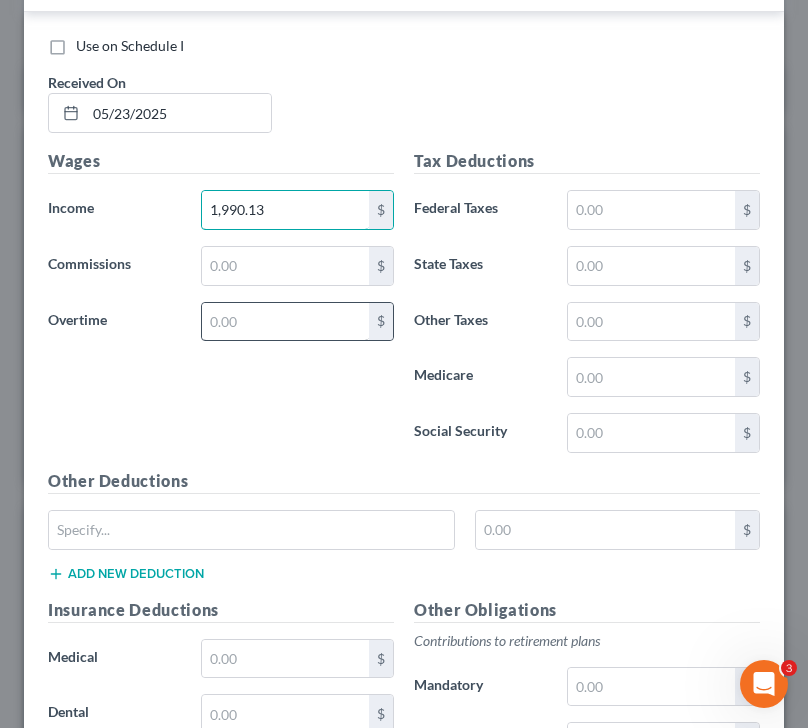 scroll, scrollTop: 1088, scrollLeft: 0, axis: vertical 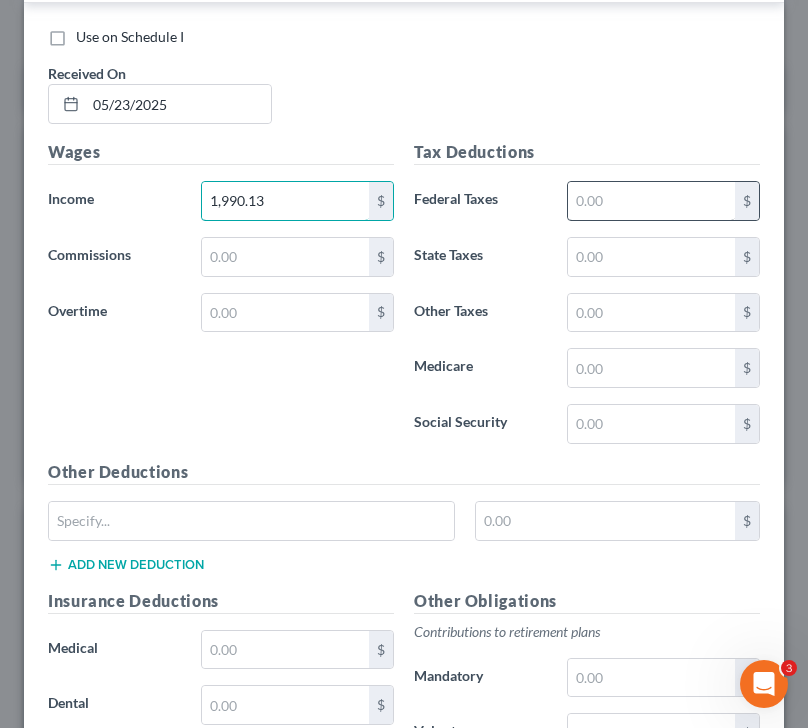 type on "1,990.13" 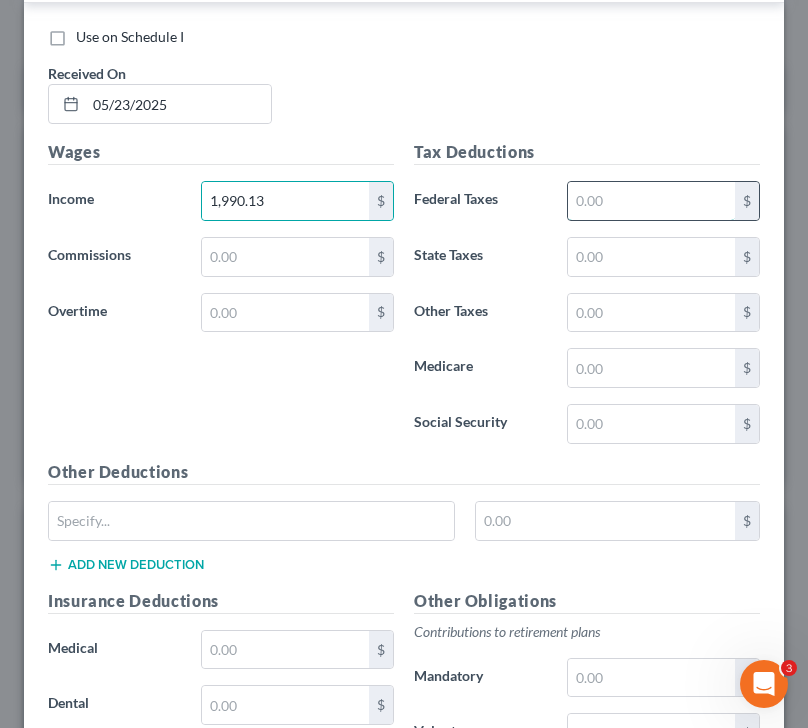click at bounding box center [652, 201] 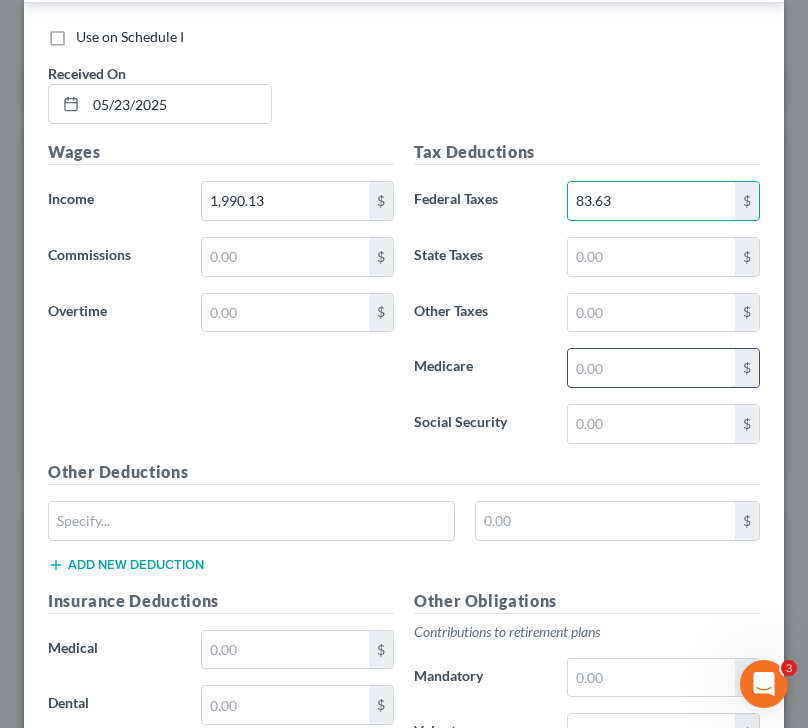 type on "83.63" 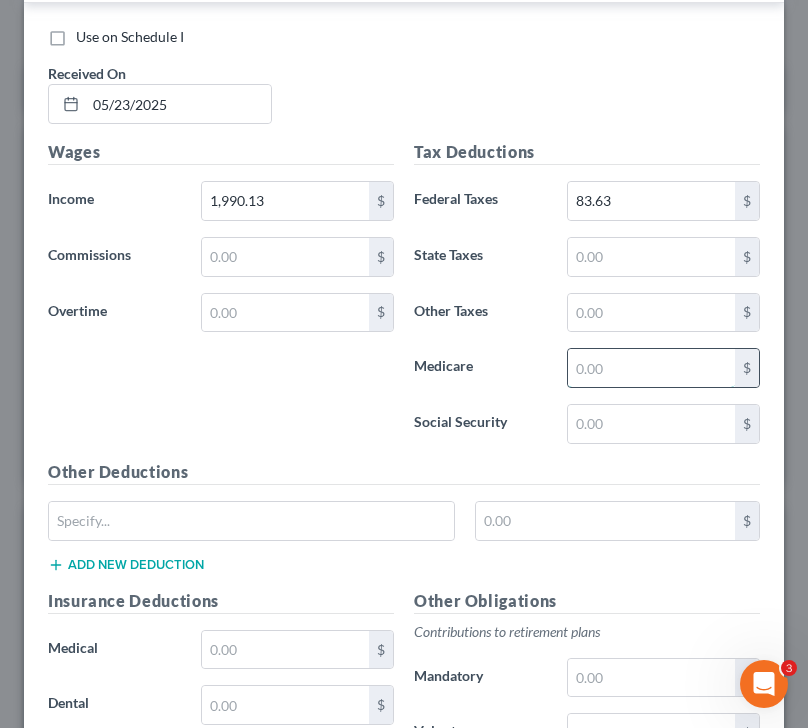 click at bounding box center (652, 368) 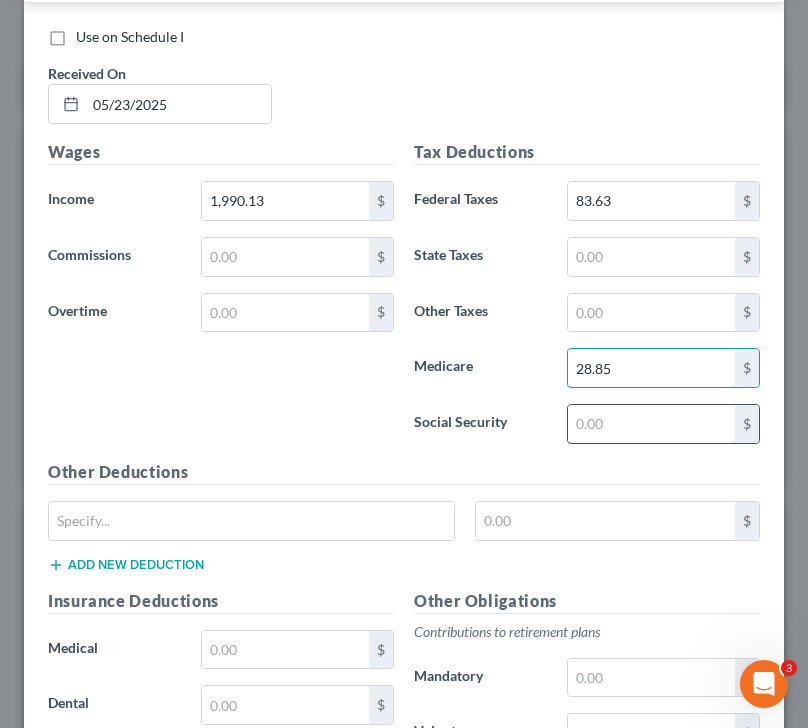 type on "28.85" 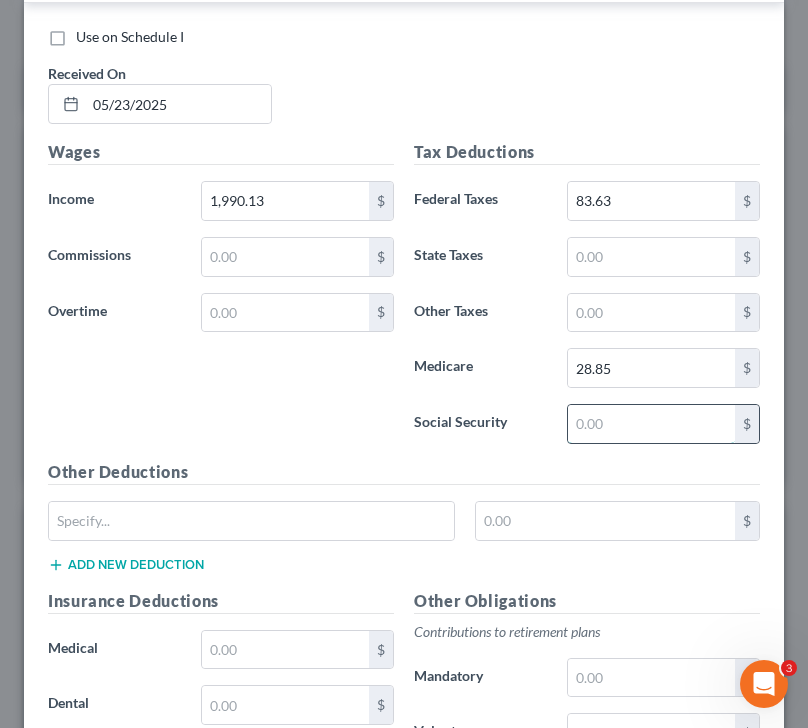 click at bounding box center [652, 424] 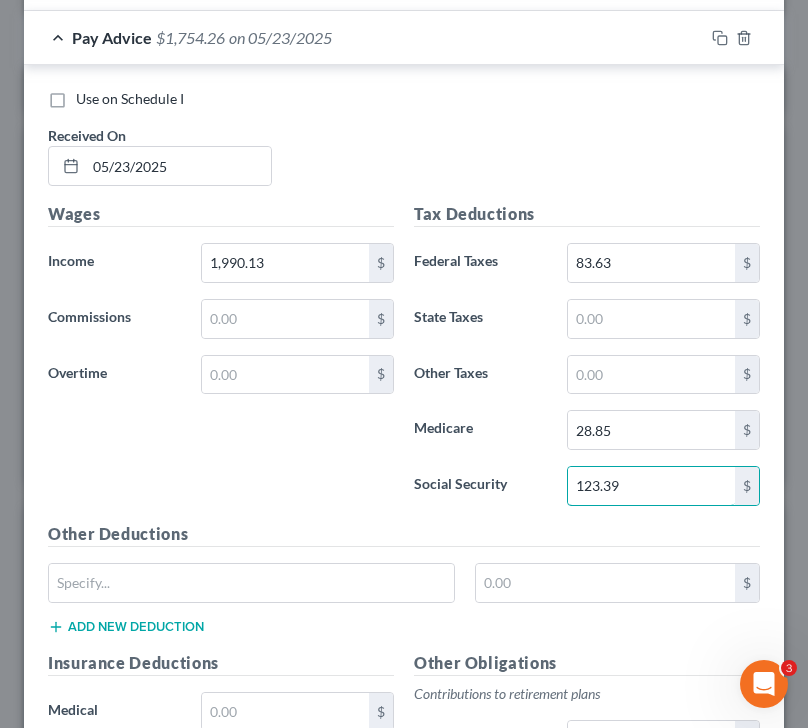 scroll, scrollTop: 1008, scrollLeft: 0, axis: vertical 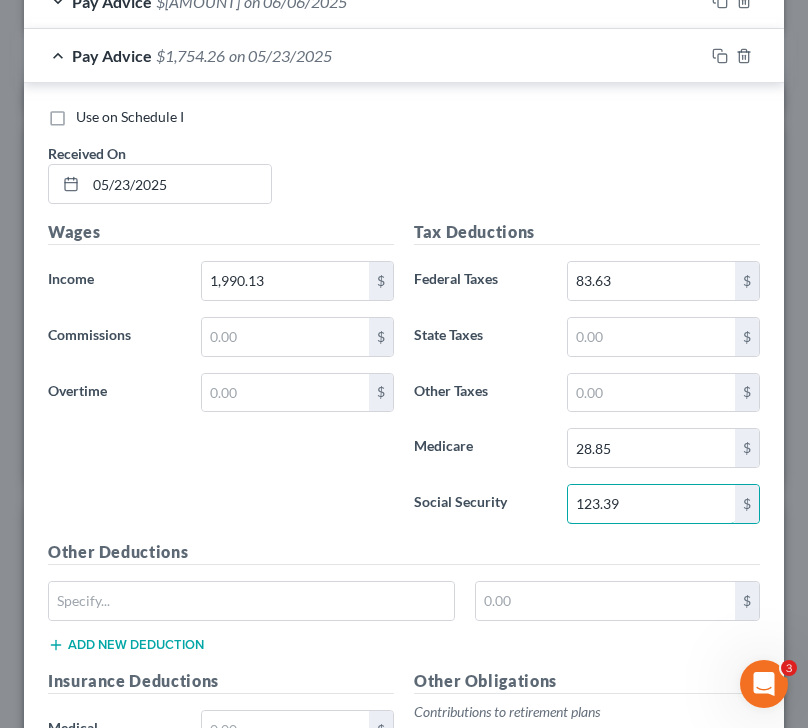type on "123.39" 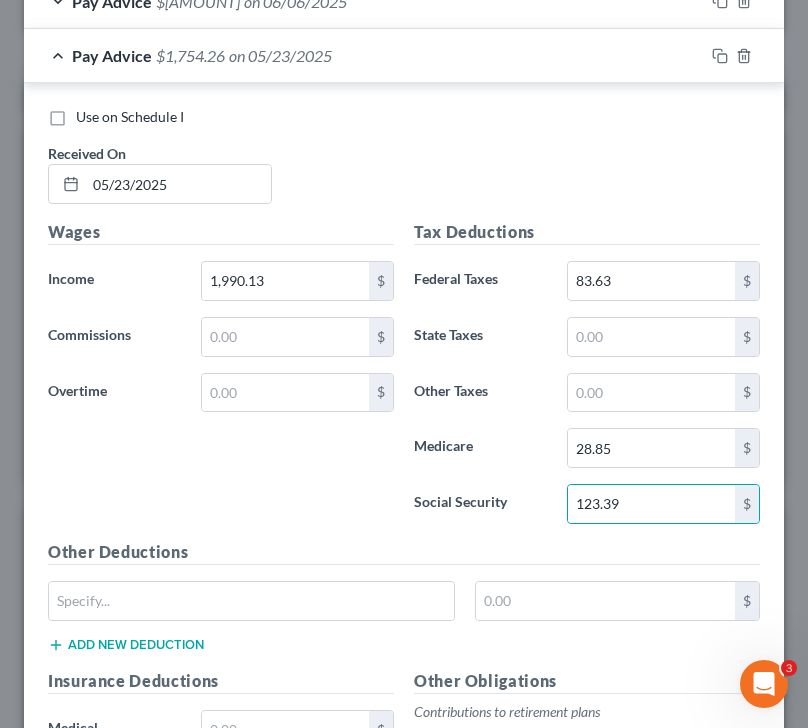 click on "Pay Advice $[AMOUNT] on [DATE]" at bounding box center (364, 55) 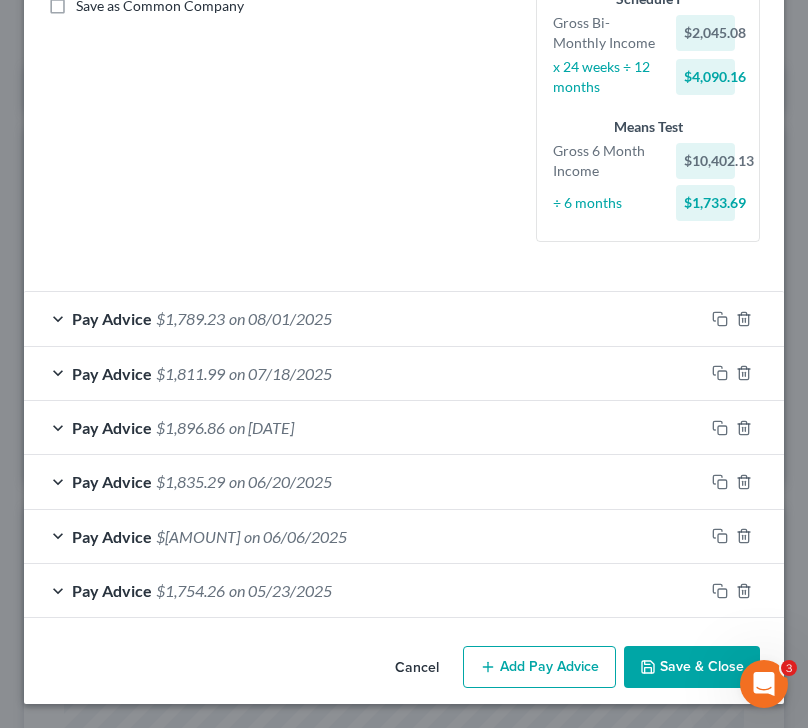 scroll, scrollTop: 473, scrollLeft: 0, axis: vertical 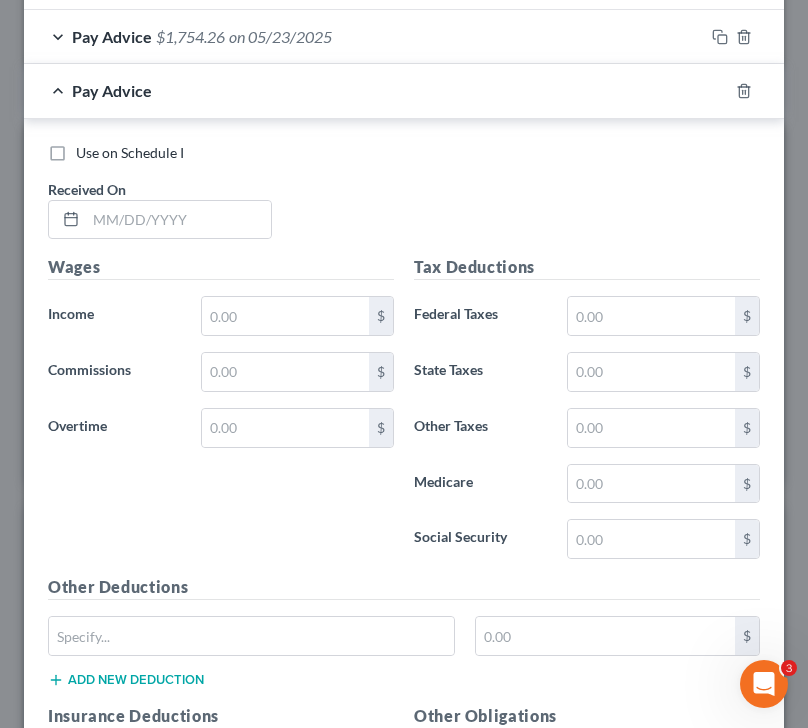 click on "Received On
*" at bounding box center [160, 209] 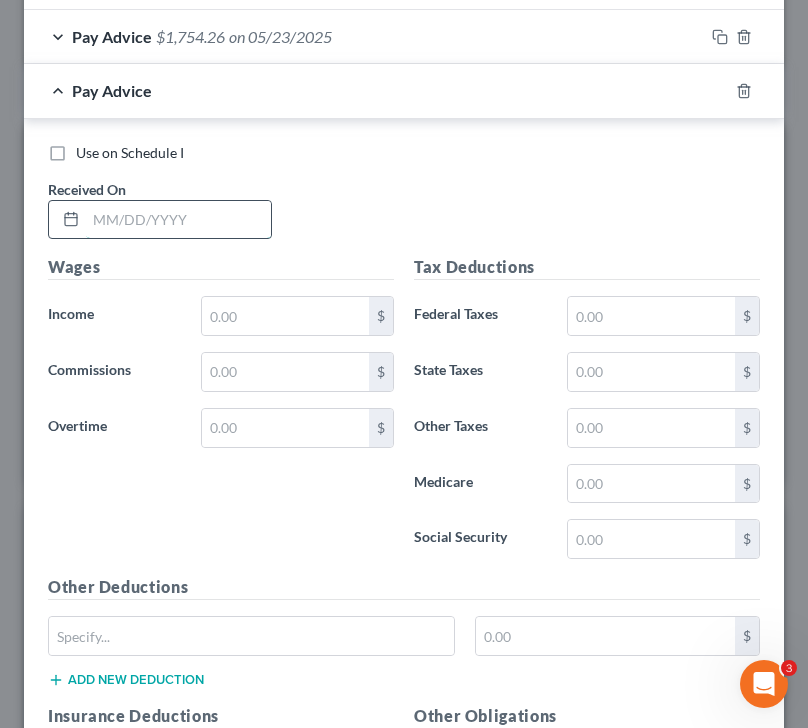 click at bounding box center (178, 220) 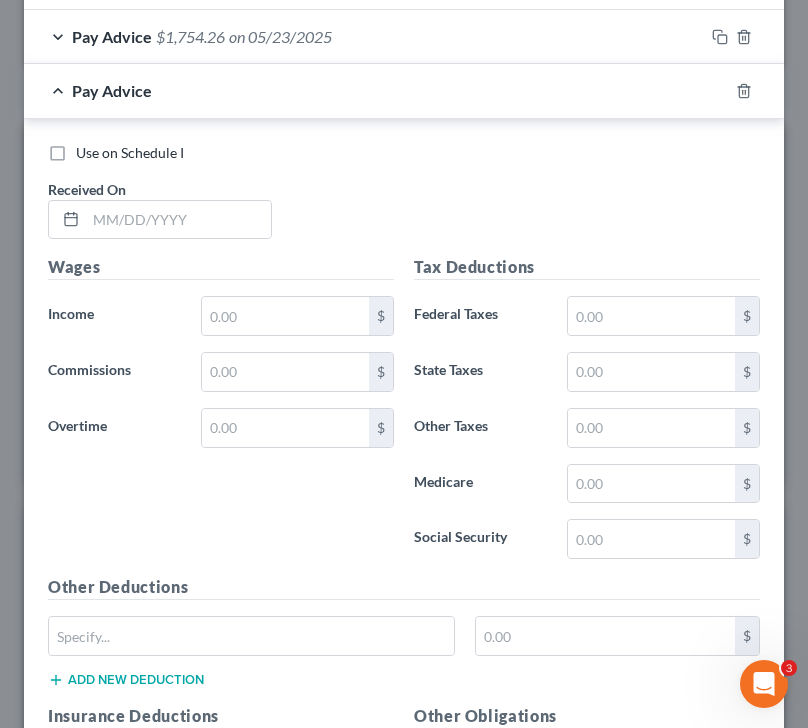 click on "Pay Advice $[AMOUNT] on [DATE]" at bounding box center (364, 36) 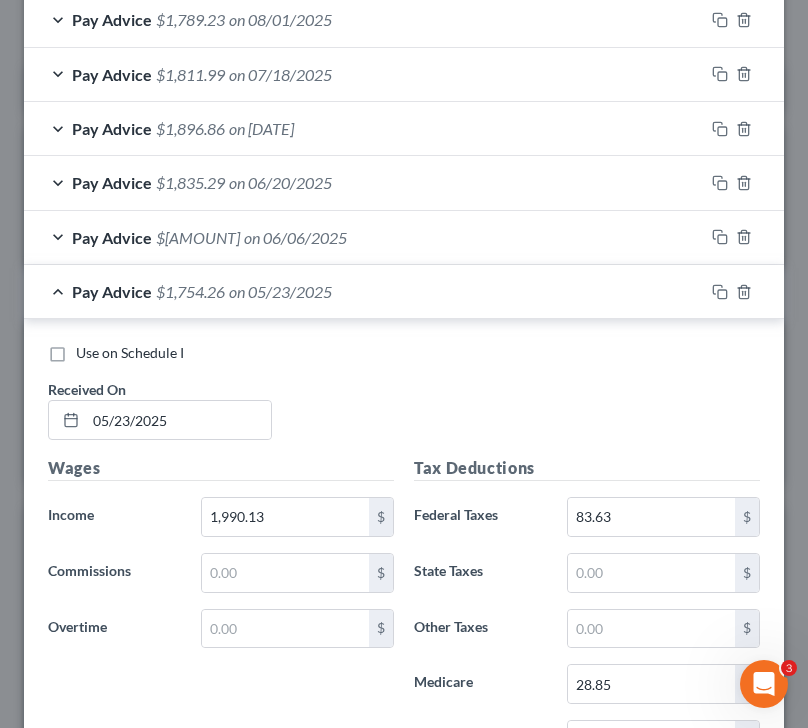 scroll, scrollTop: 773, scrollLeft: 0, axis: vertical 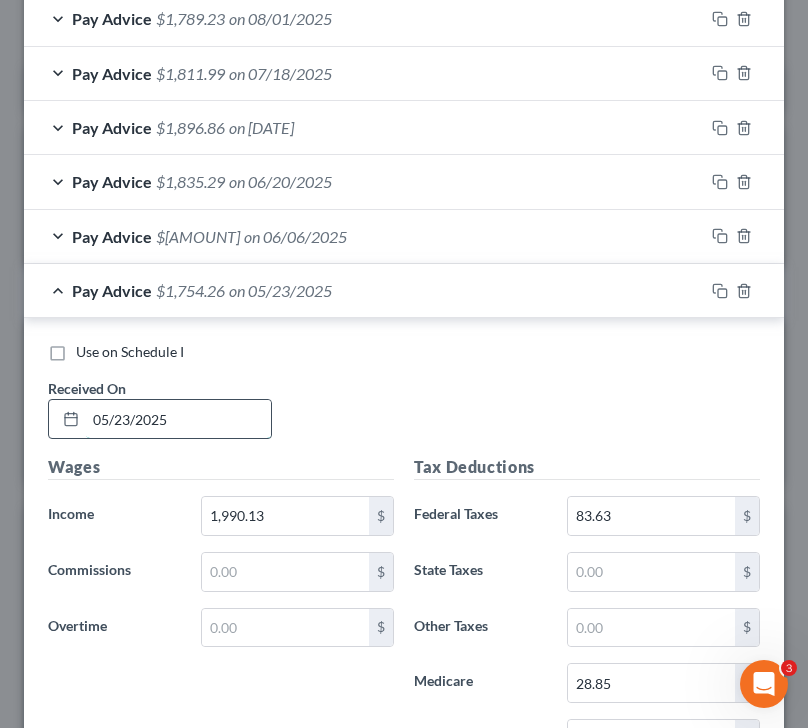 click on "05/23/2025" at bounding box center (178, 419) 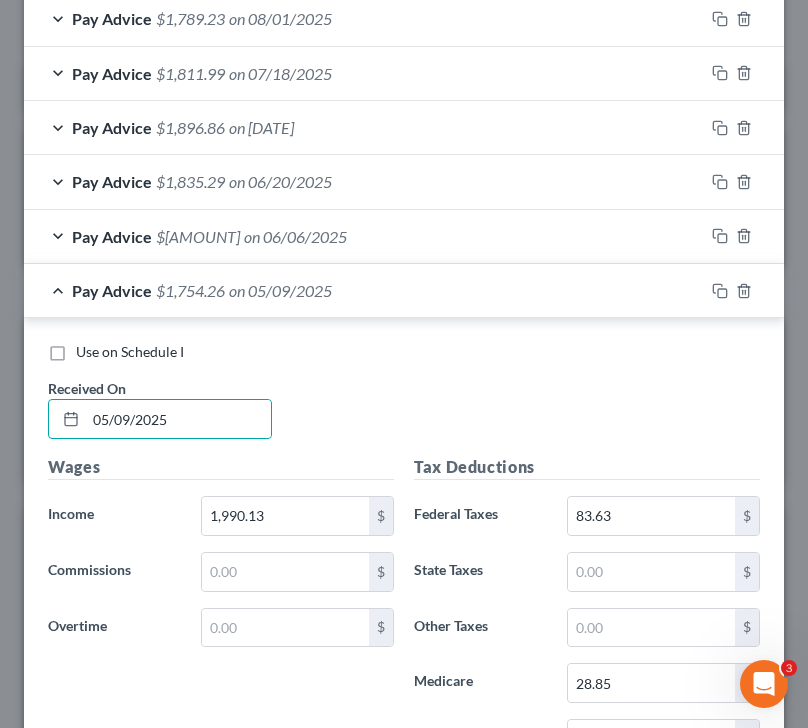 click on "Pay Advice $[AMOUNT] on [DATE]" at bounding box center (364, 290) 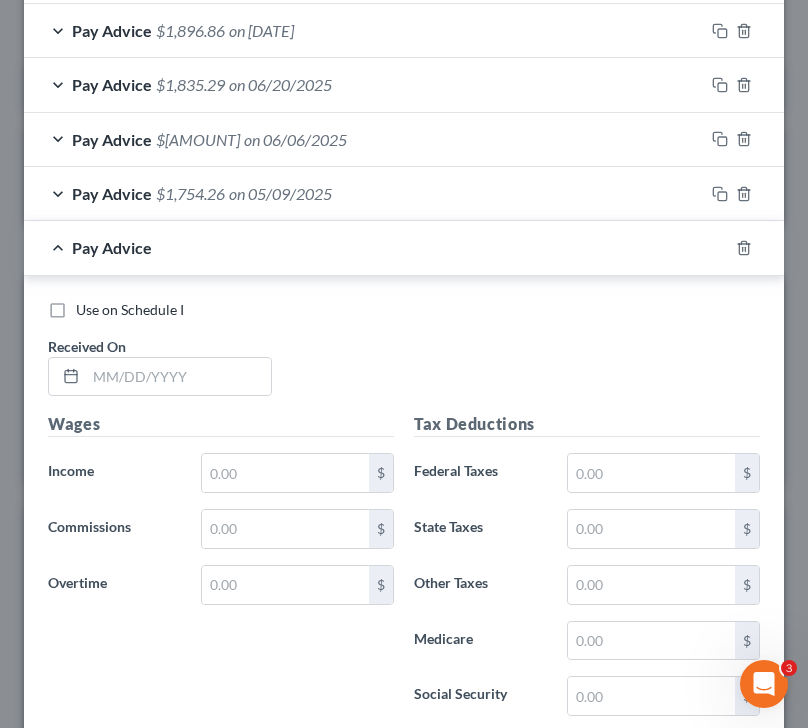 scroll, scrollTop: 871, scrollLeft: 0, axis: vertical 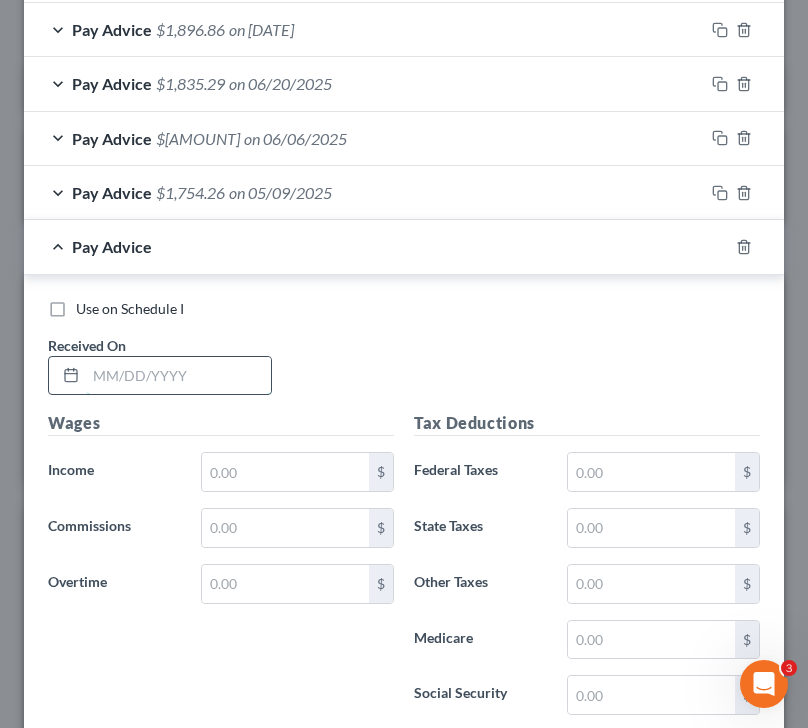 click at bounding box center [178, 376] 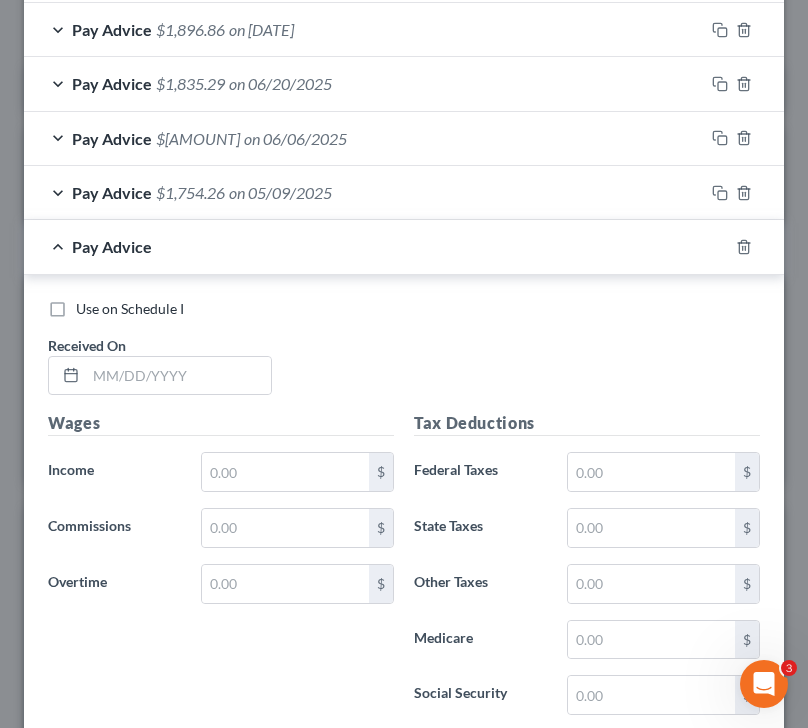 click on "Pay Advice $[AMOUNT] on [DATE]" at bounding box center [364, 192] 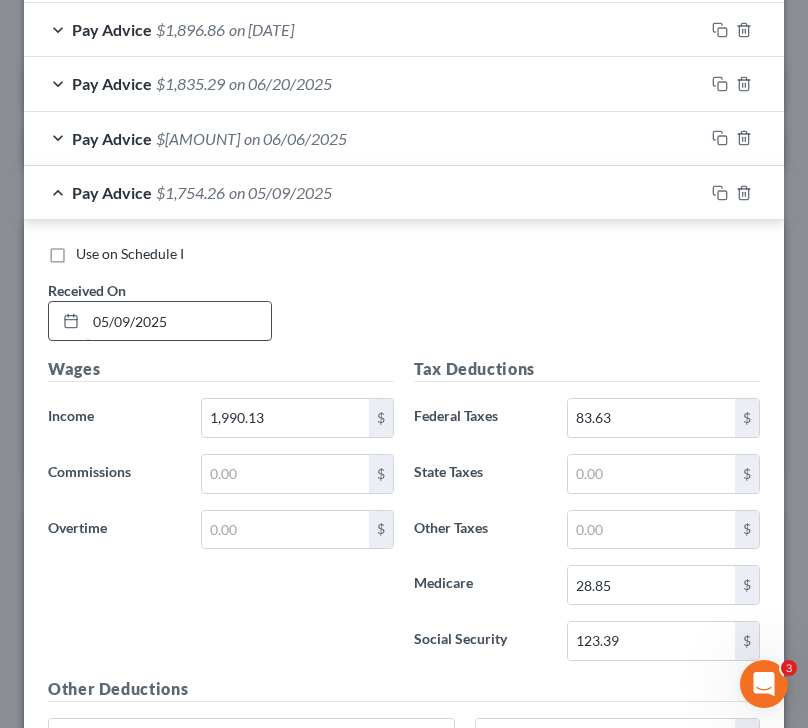 click on "05/09/2025" at bounding box center [178, 321] 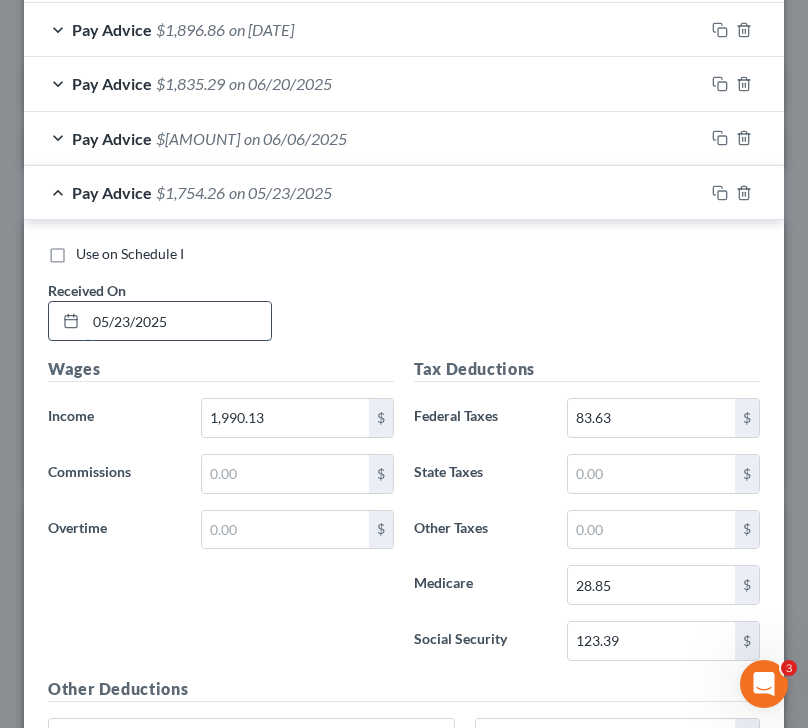 click on "05/23/2025" at bounding box center [178, 321] 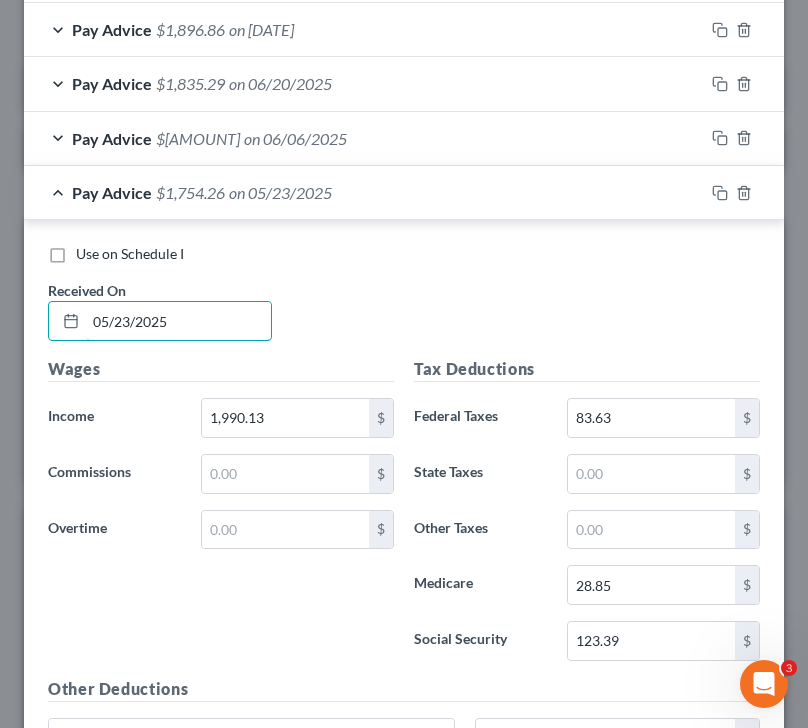 type on "05/23/2025" 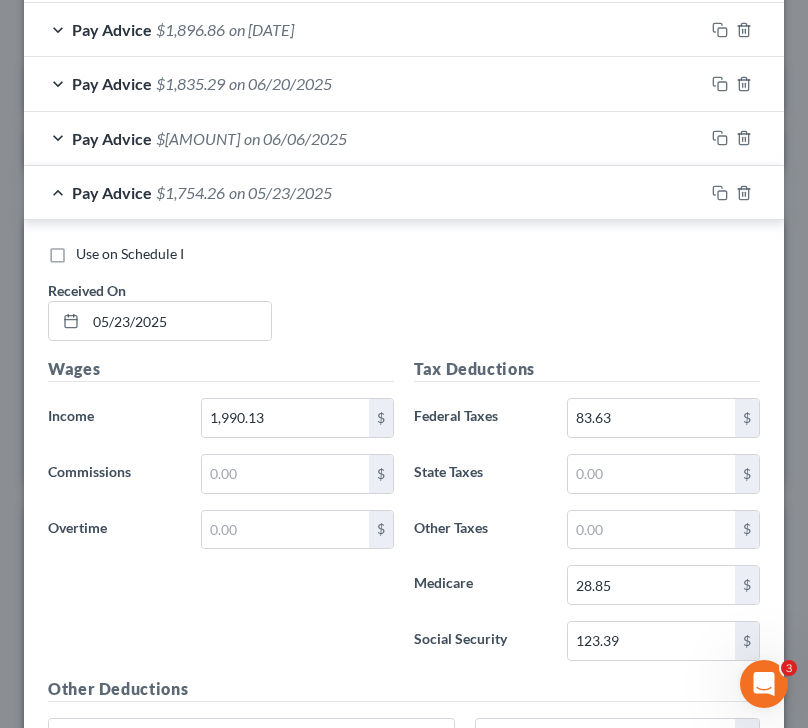 click on "Pay Advice $[AMOUNT] on [DATE]" at bounding box center [364, 192] 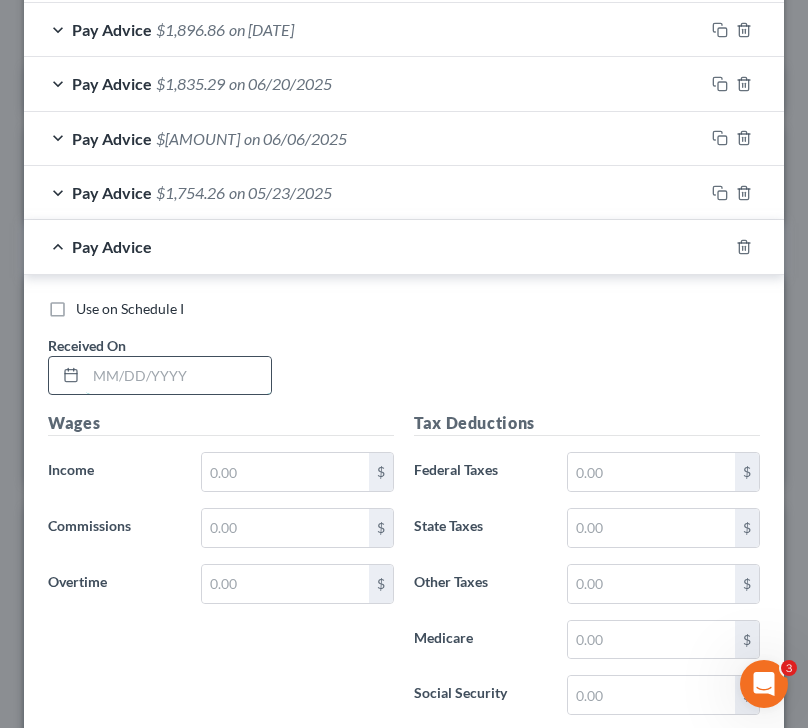 click at bounding box center [178, 376] 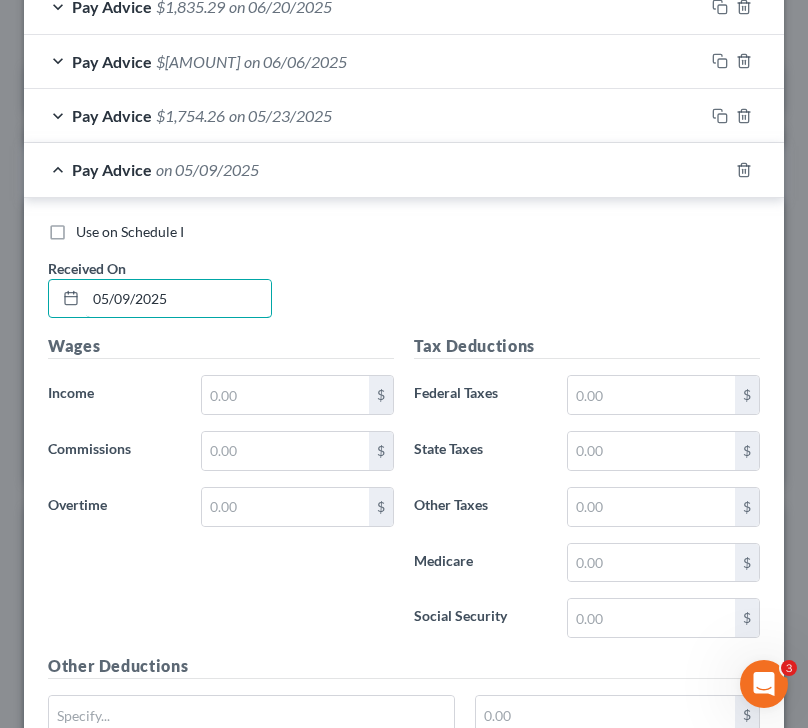 scroll, scrollTop: 960, scrollLeft: 0, axis: vertical 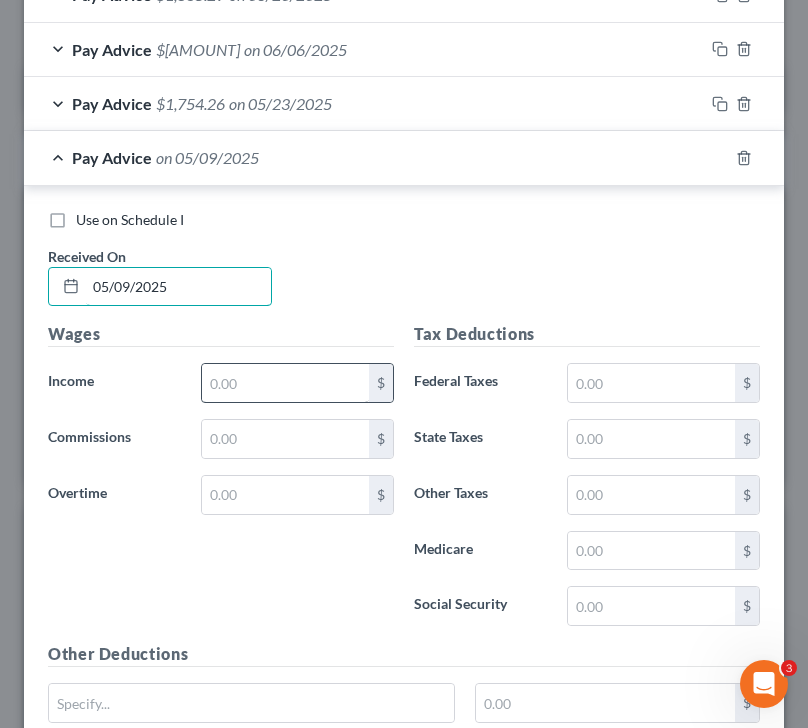 type on "05/09/2025" 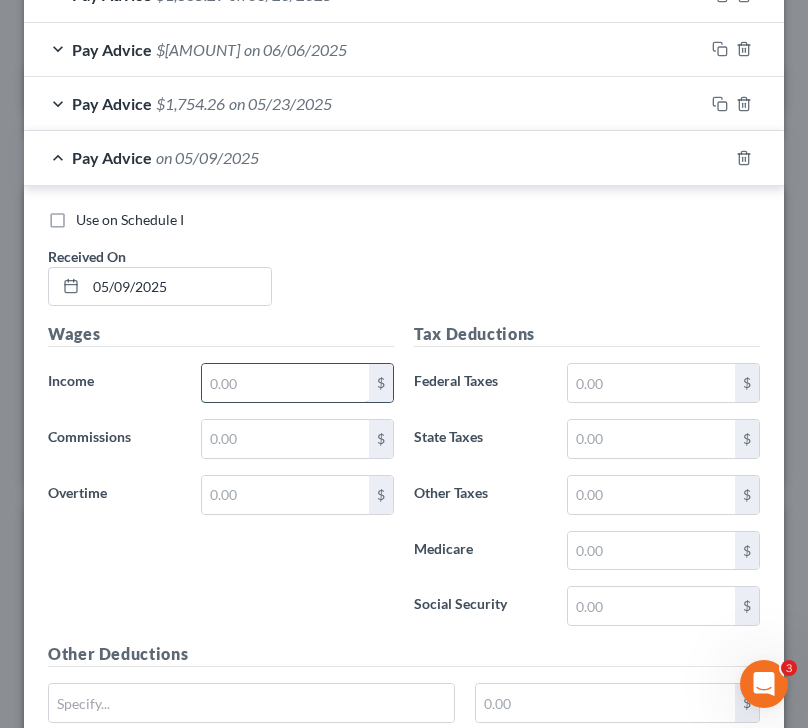 click at bounding box center (286, 383) 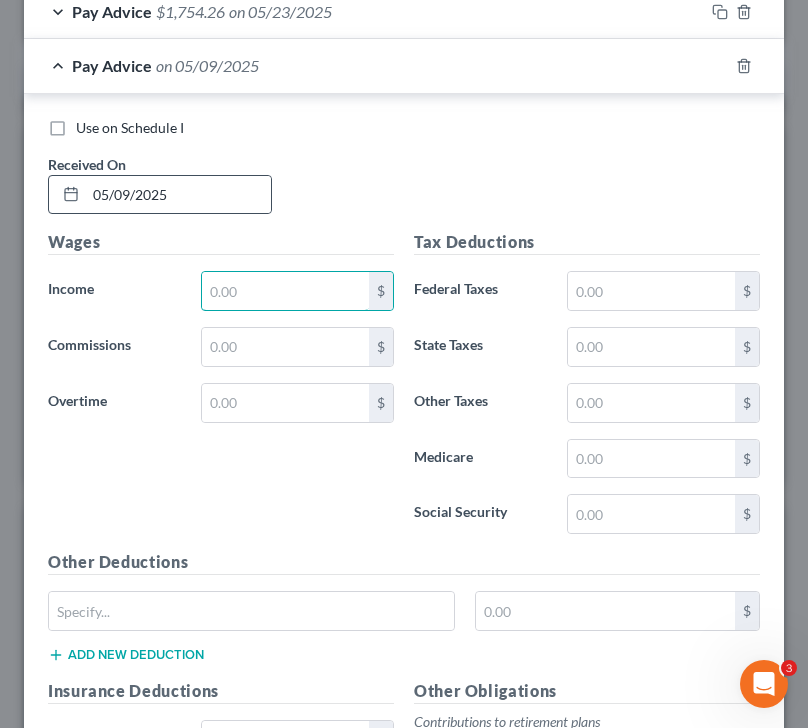 scroll, scrollTop: 1055, scrollLeft: 0, axis: vertical 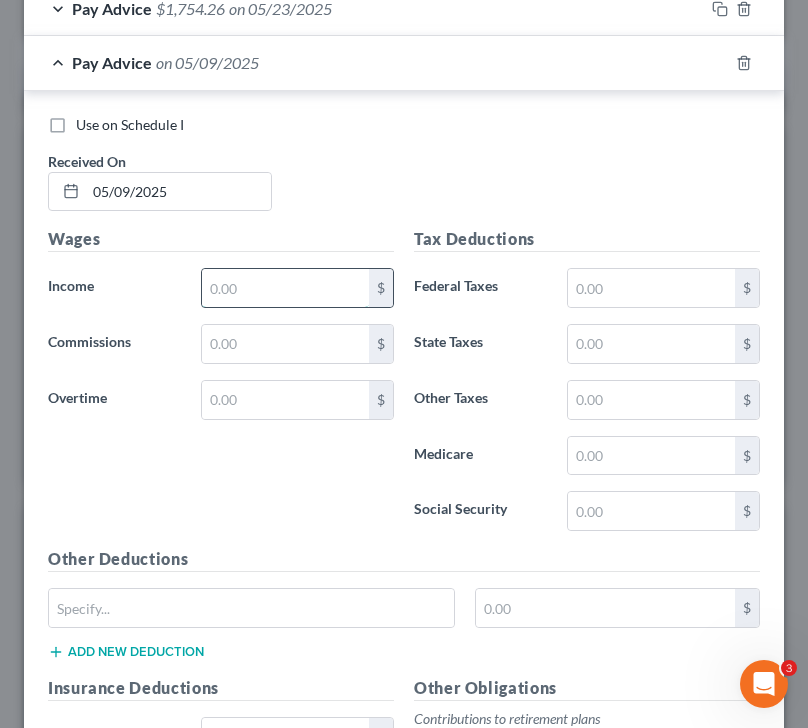 click at bounding box center (286, 288) 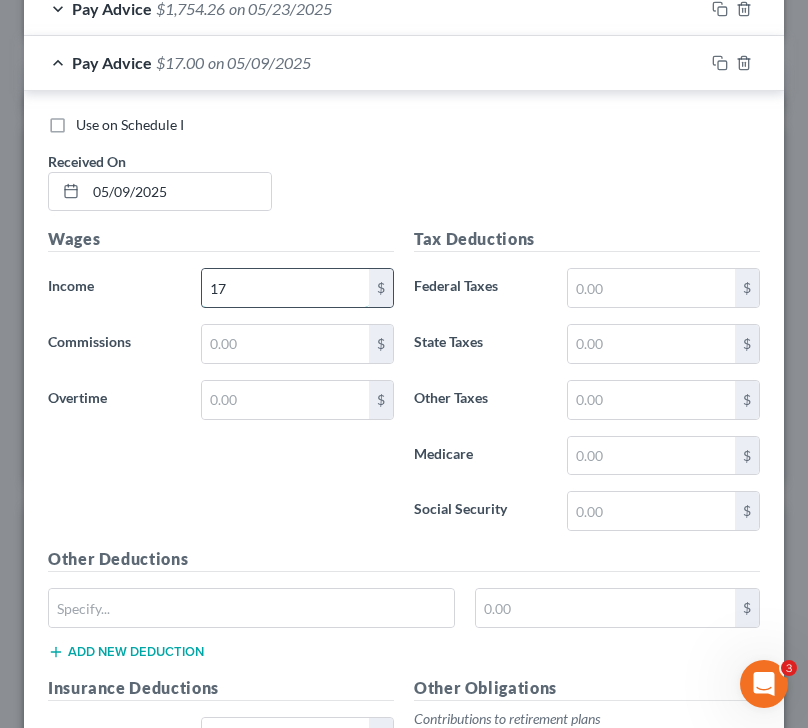 click on "17" at bounding box center [286, 288] 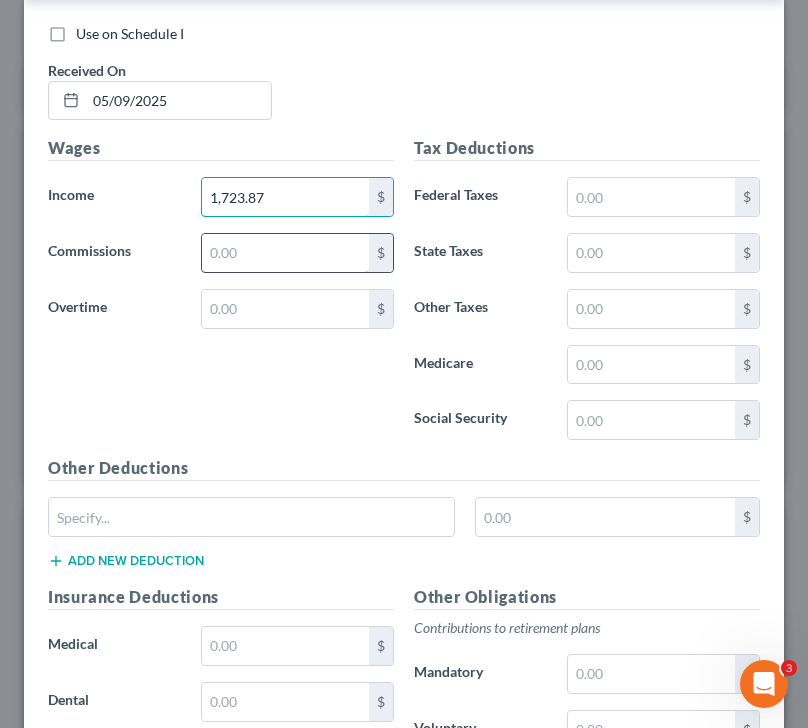 scroll, scrollTop: 1146, scrollLeft: 0, axis: vertical 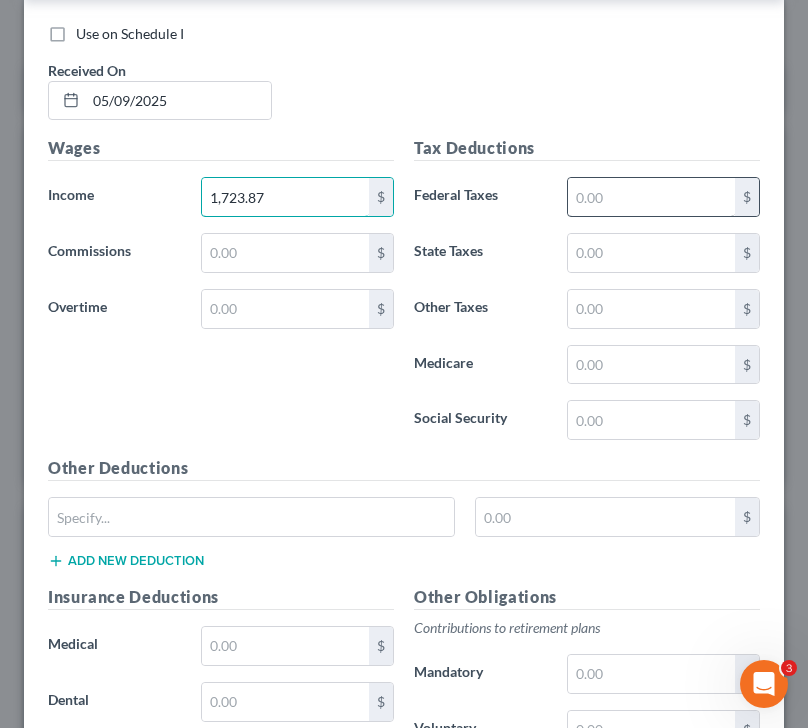 type on "1,723.87" 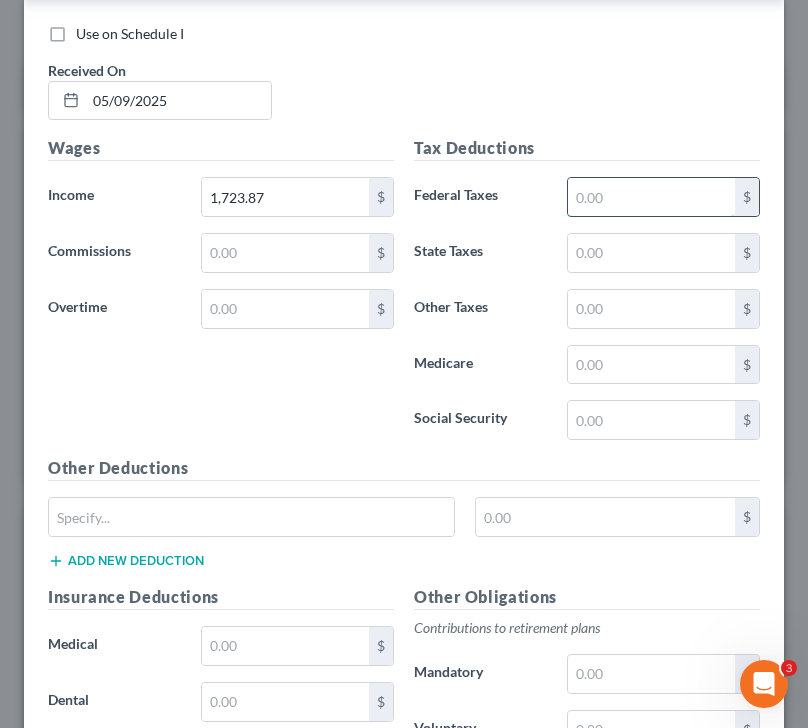 click at bounding box center [652, 197] 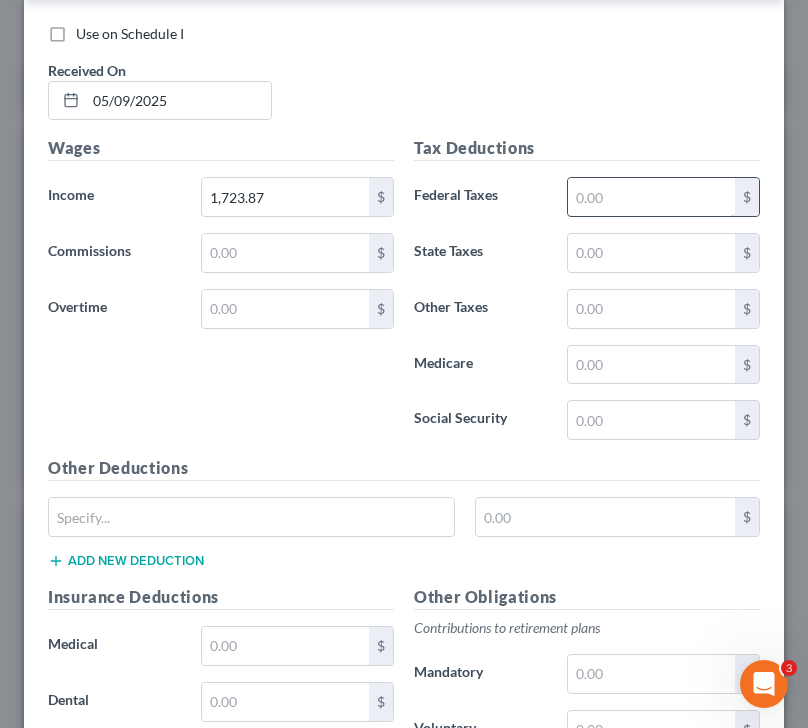 click at bounding box center (652, 197) 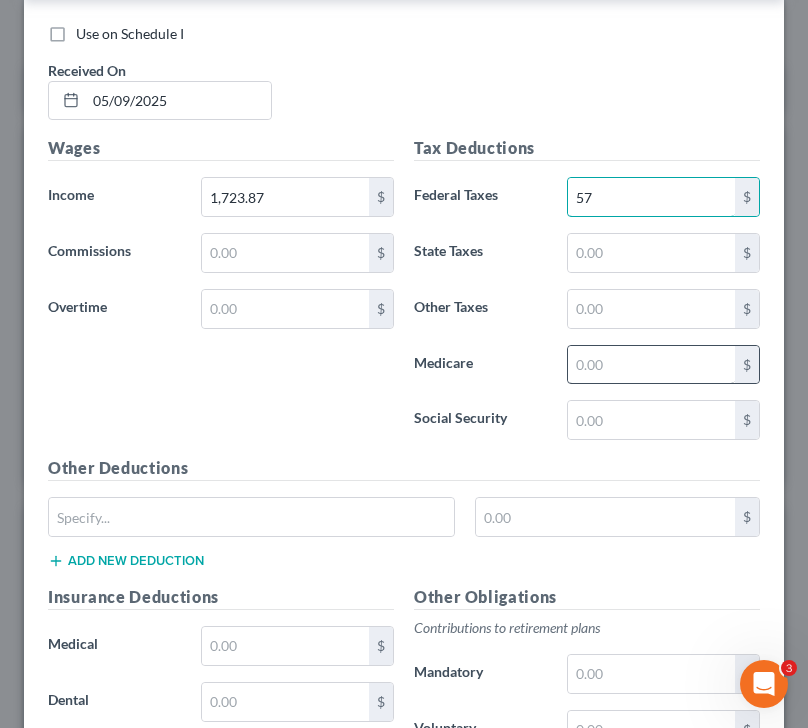 type on "57" 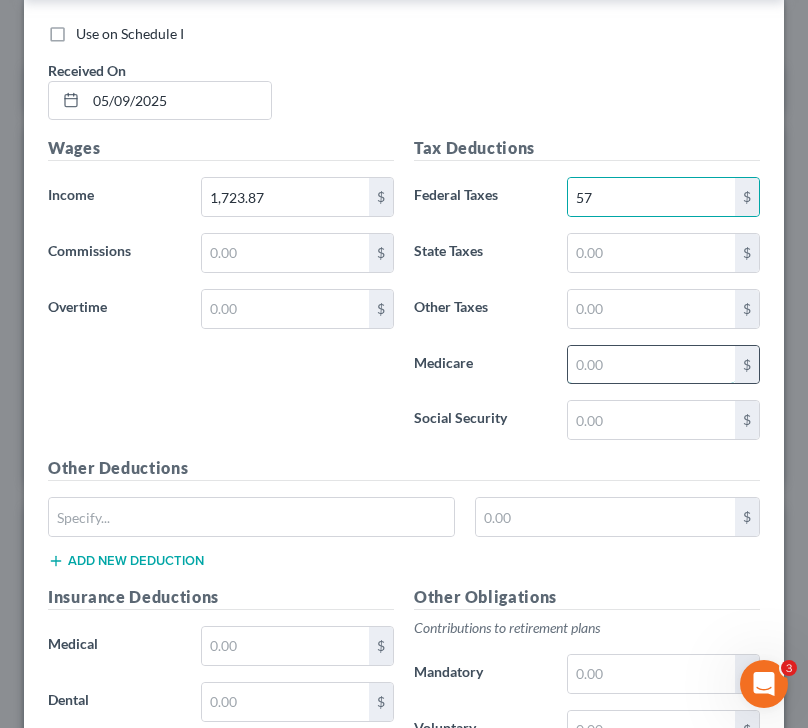 click at bounding box center [652, 365] 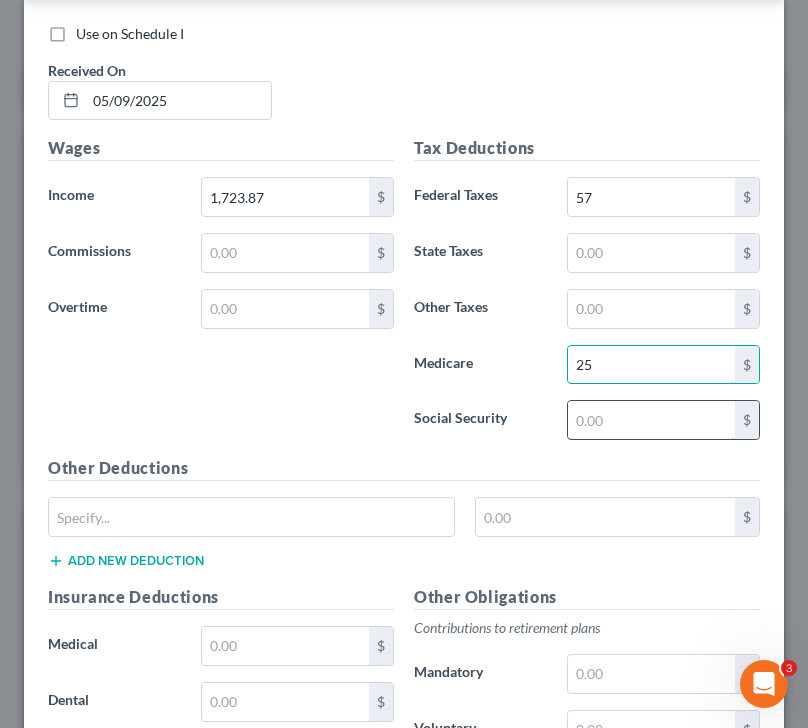 type on "25" 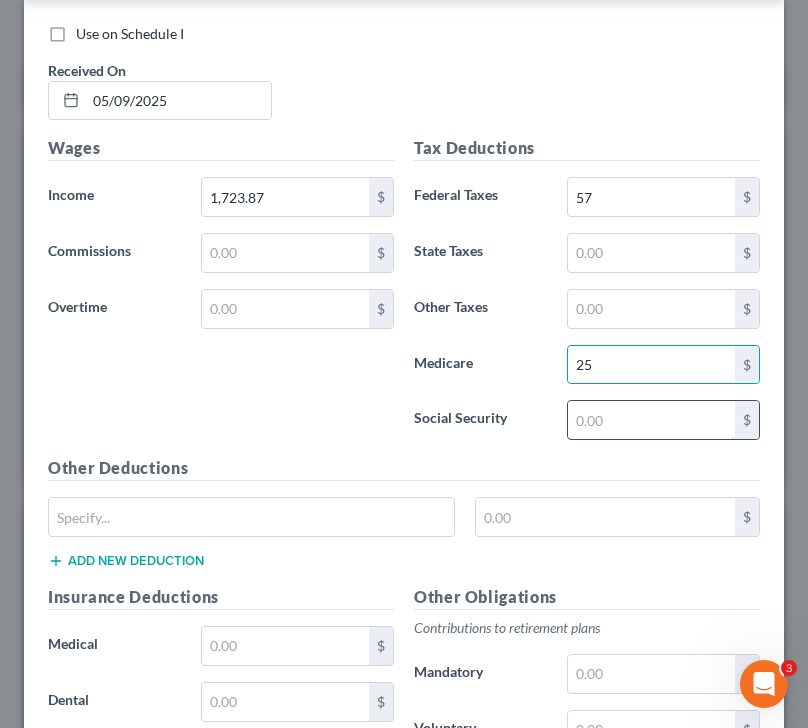 click at bounding box center [652, 420] 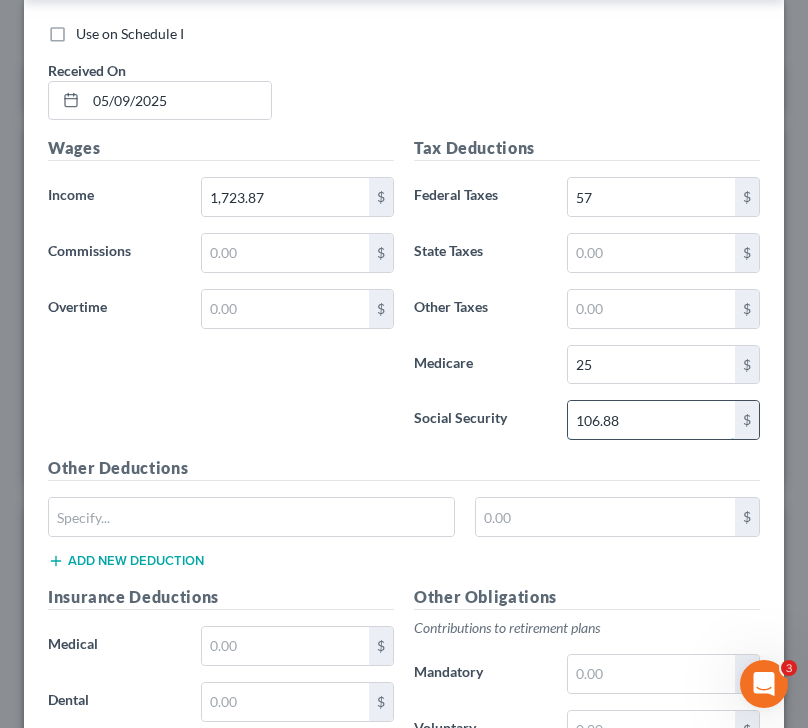 click on "106.88" at bounding box center (652, 420) 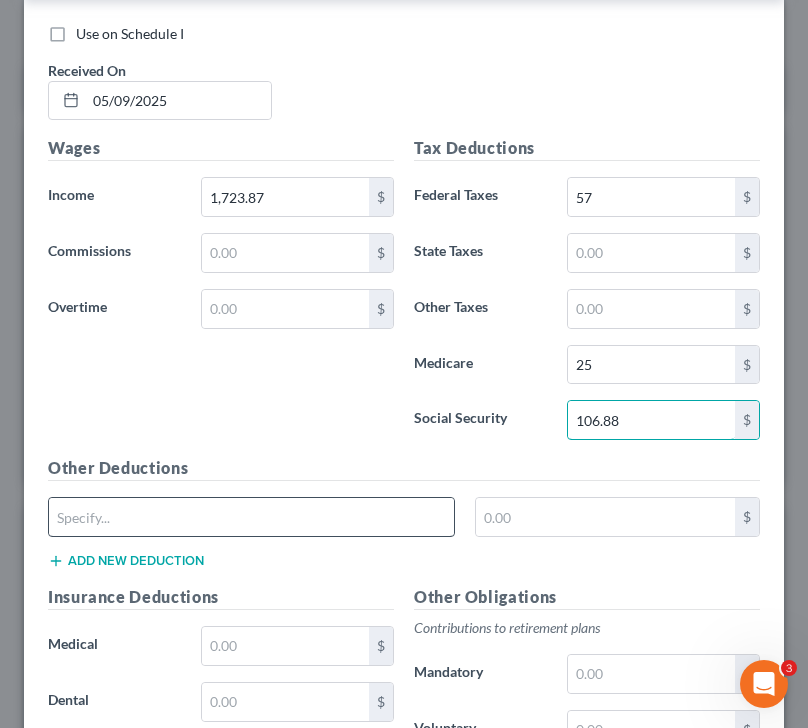 type on "106.88" 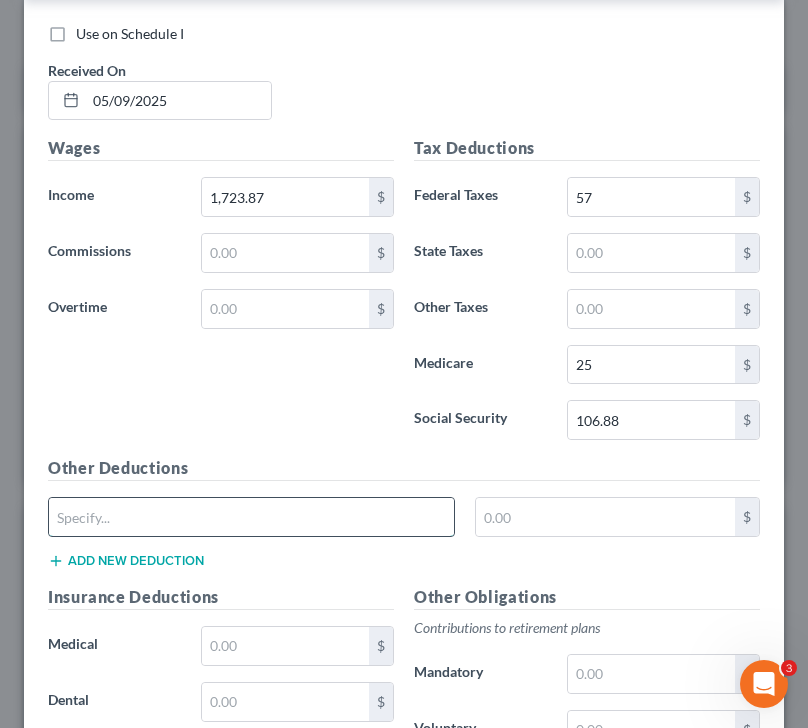 click at bounding box center (251, 517) 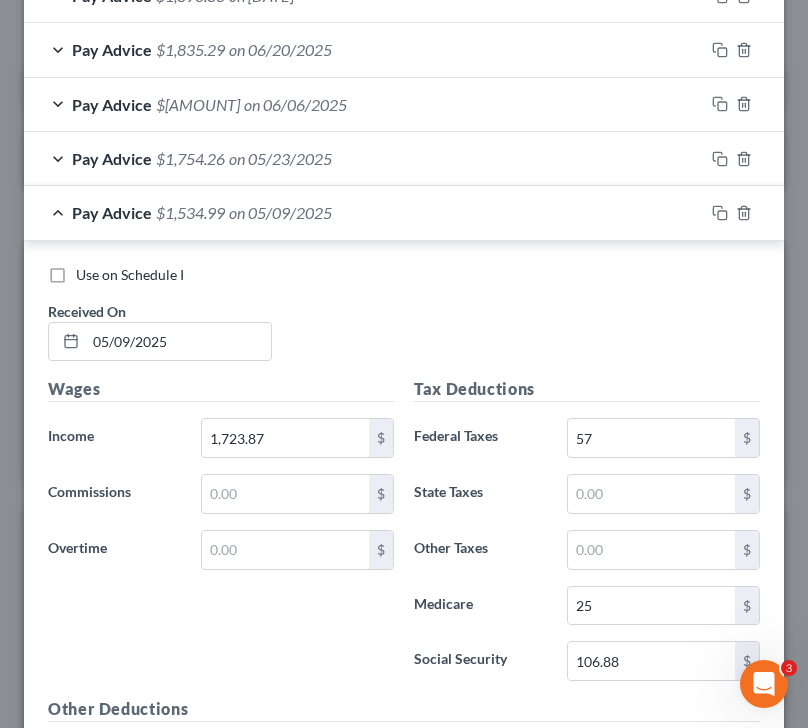 scroll, scrollTop: 902, scrollLeft: 0, axis: vertical 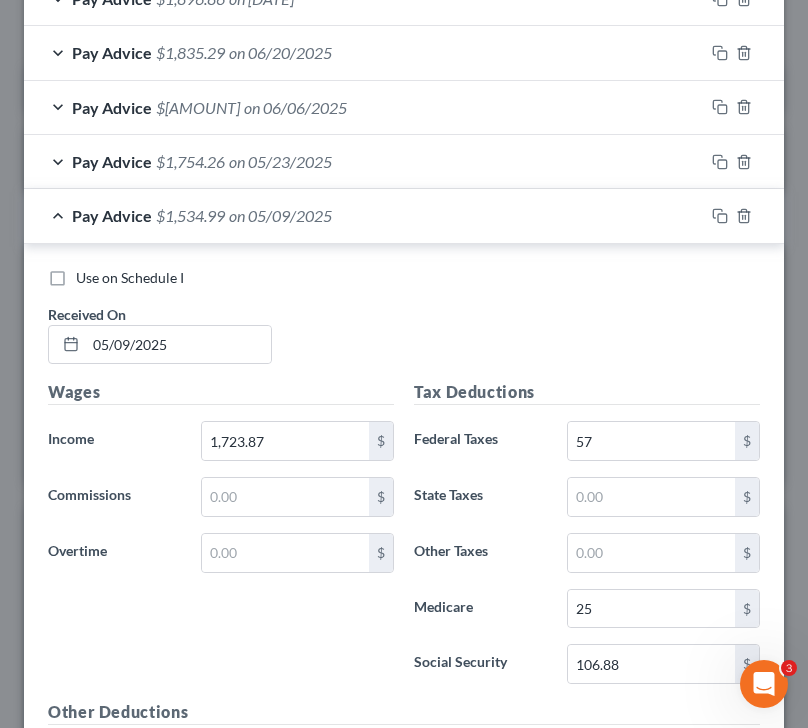 click on "Pay Advice $[AMOUNT] on [DATE]" at bounding box center (364, 215) 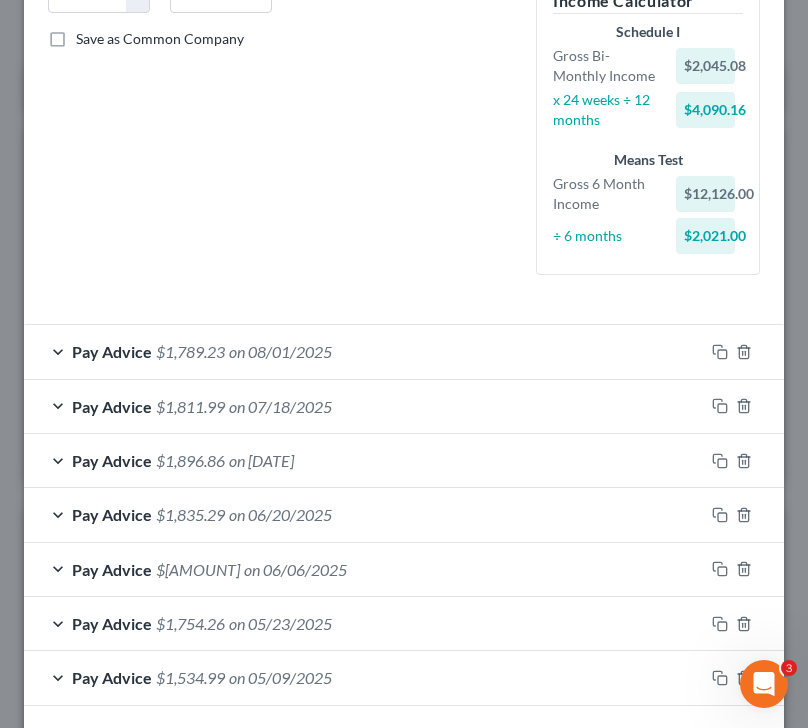 scroll, scrollTop: 527, scrollLeft: 0, axis: vertical 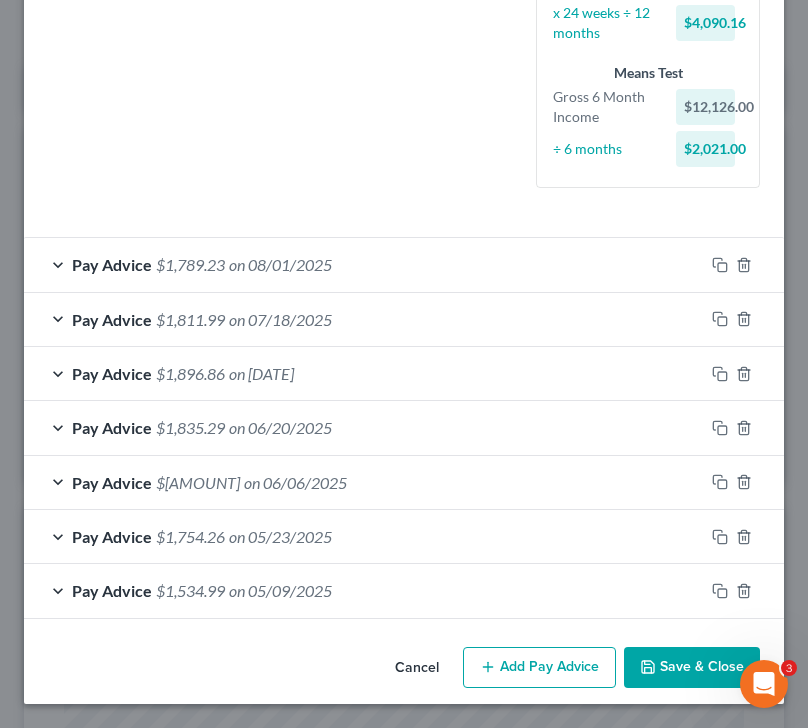 click on "Save & Close" at bounding box center (692, 668) 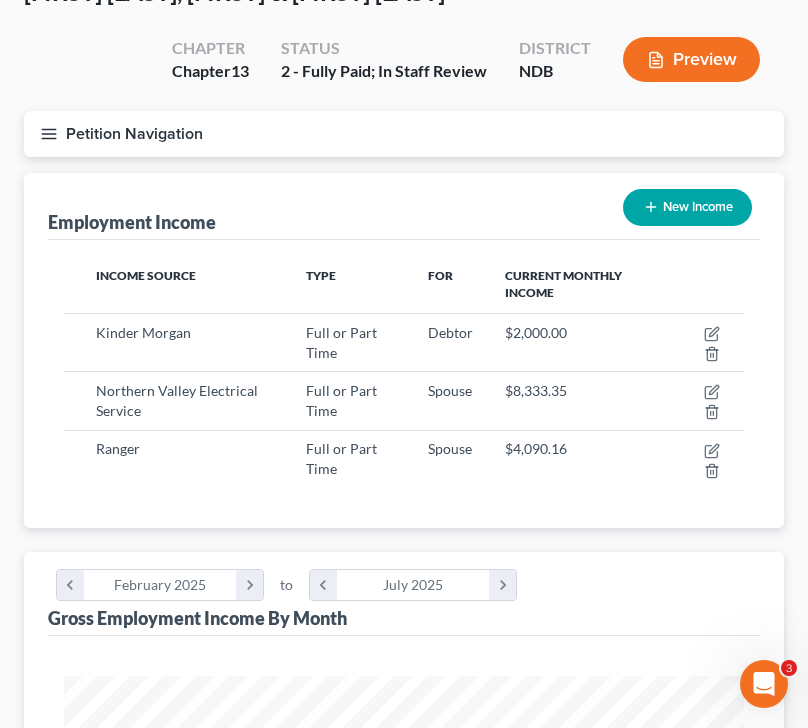 scroll, scrollTop: 122, scrollLeft: 0, axis: vertical 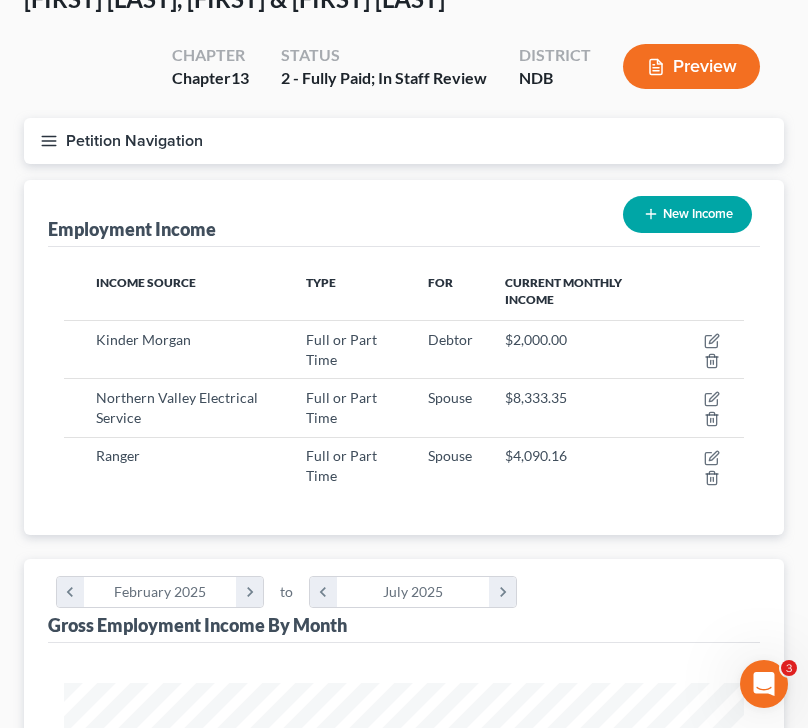 click 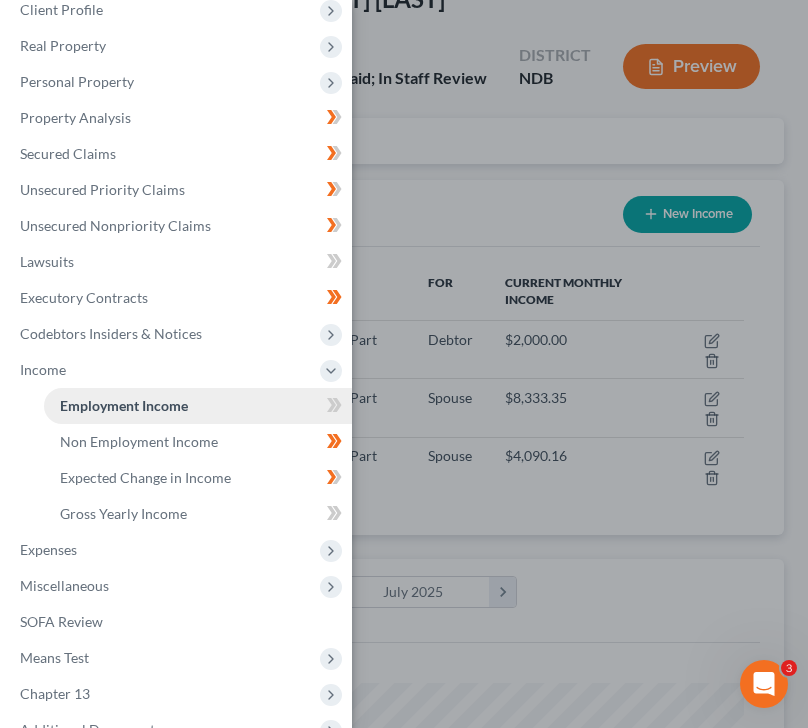 click on "Employment Income" at bounding box center [198, 406] 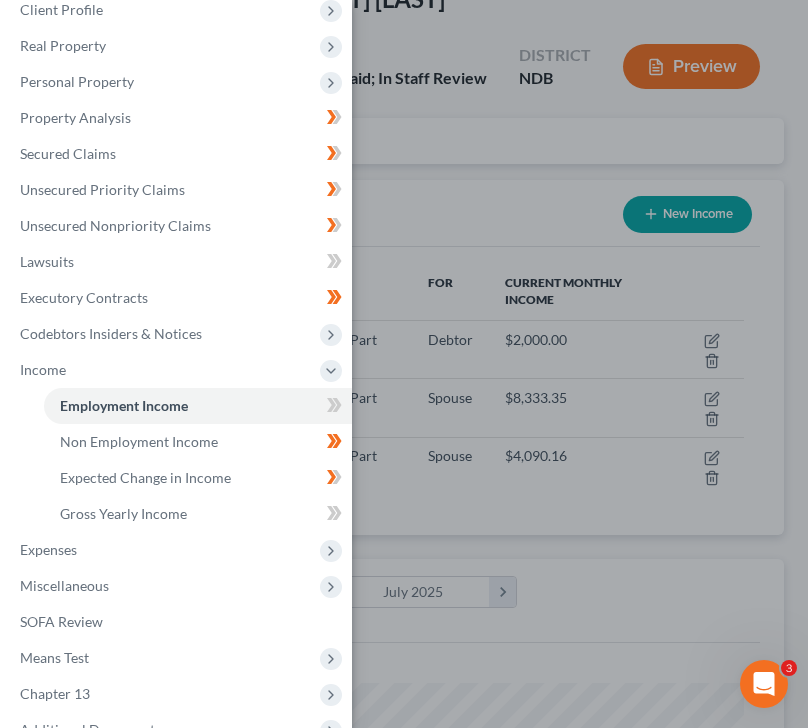 click on "Case Dashboard
Payments
Invoices
Payments
Payments
Credit Report
Client Profile" at bounding box center (404, 364) 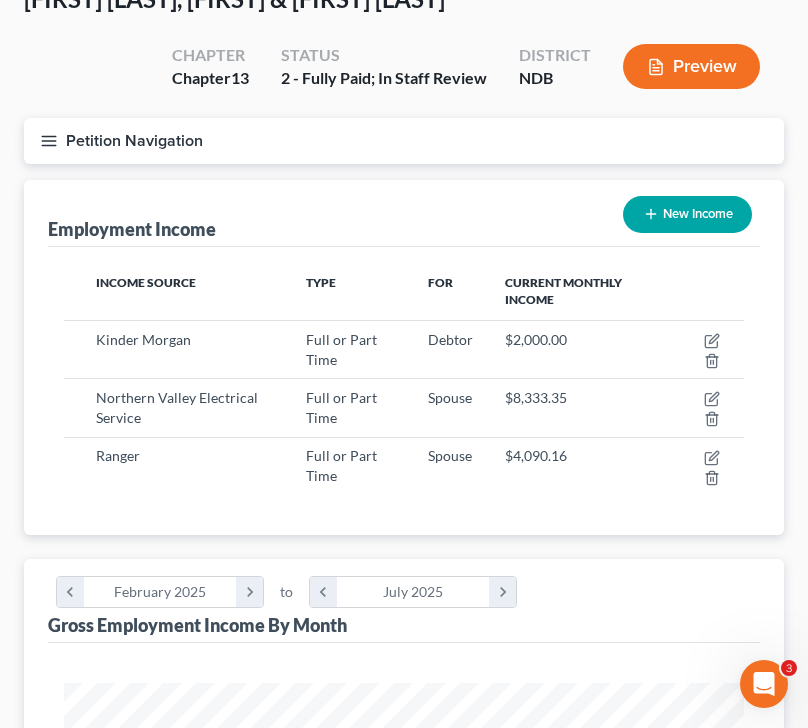 click 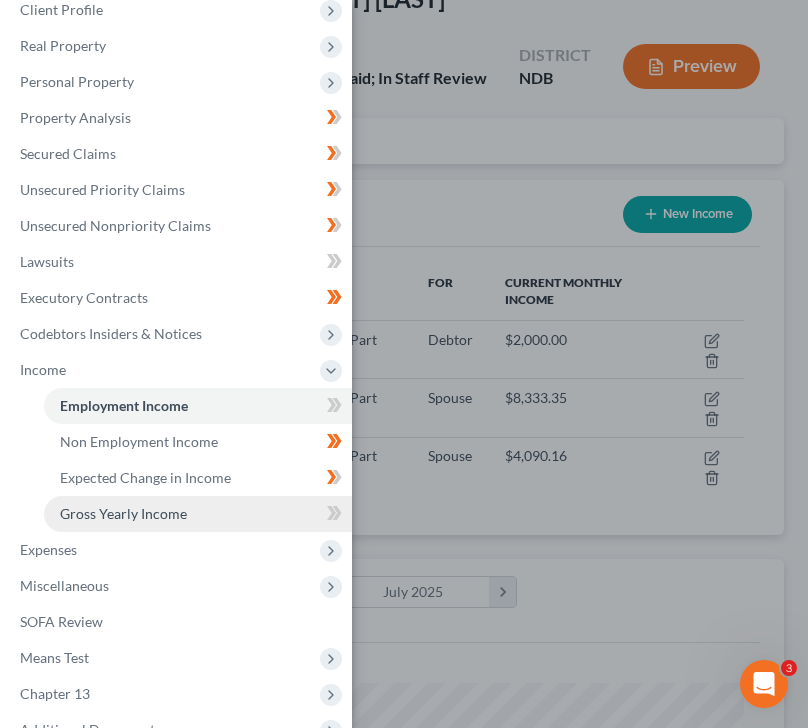 click on "Gross Yearly Income" at bounding box center [198, 514] 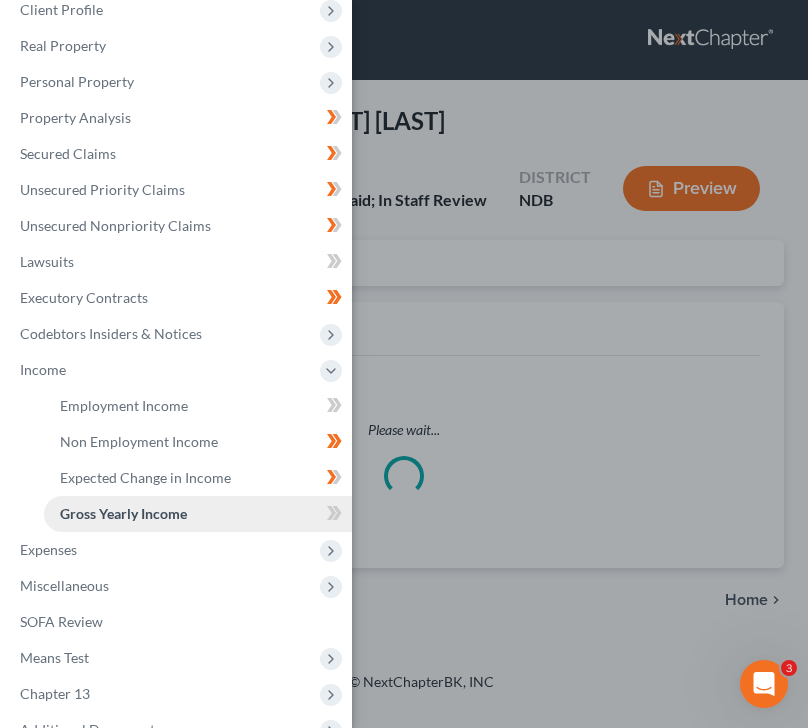scroll, scrollTop: 0, scrollLeft: 0, axis: both 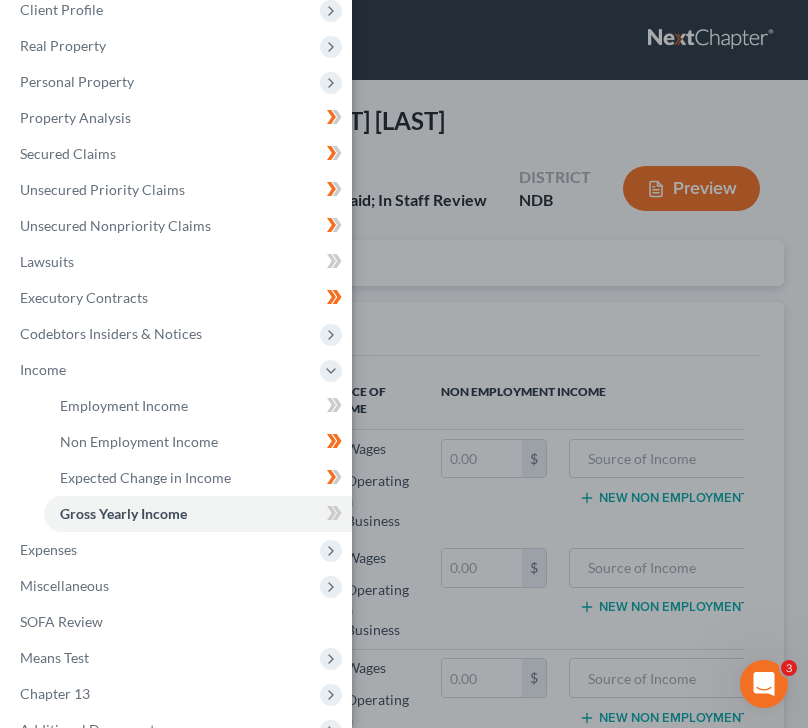 click on "Case Dashboard
Payments
Invoices
Payments
Payments
Credit Report
Client Profile" at bounding box center [404, 364] 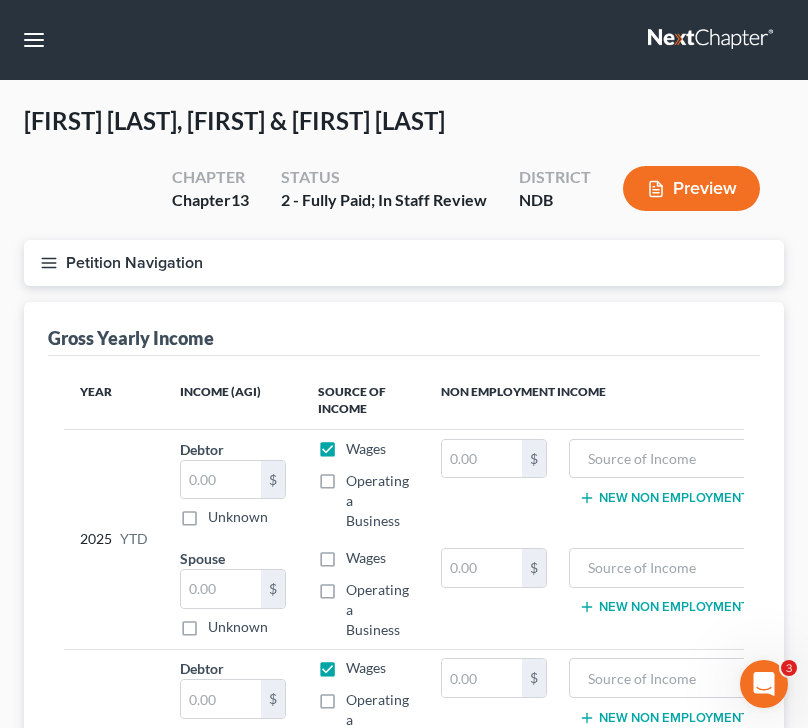 click 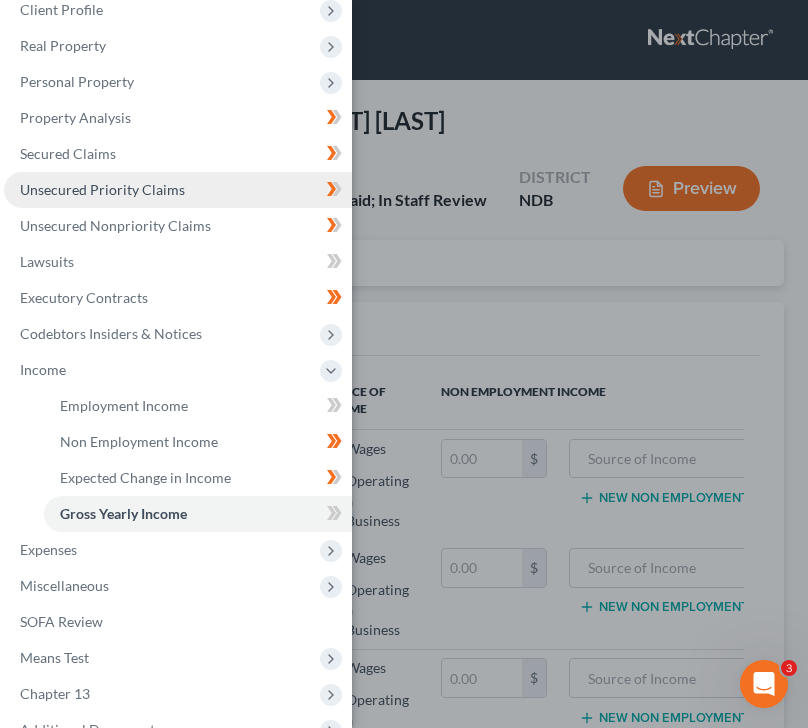 scroll, scrollTop: 0, scrollLeft: 0, axis: both 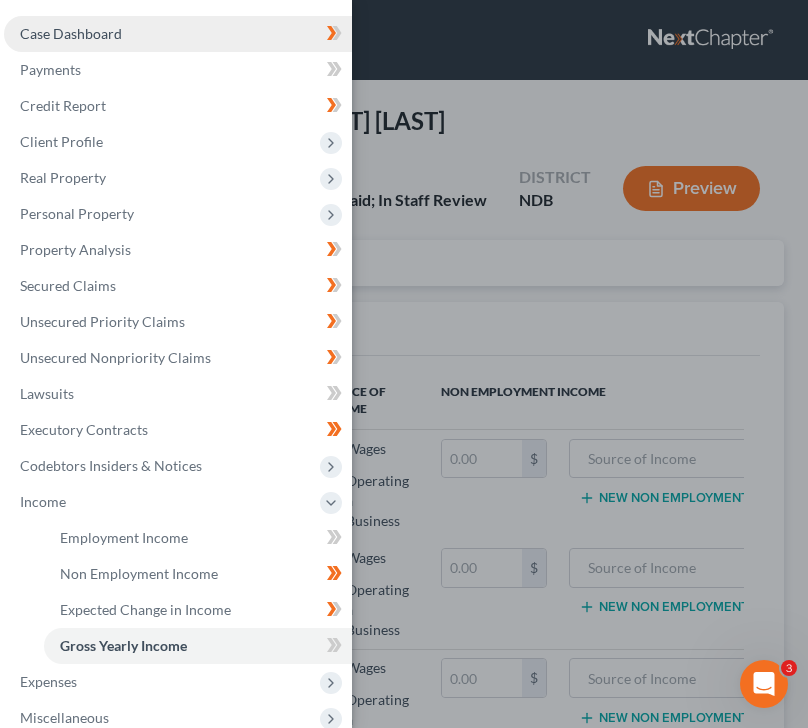click on "Case Dashboard" at bounding box center (178, 34) 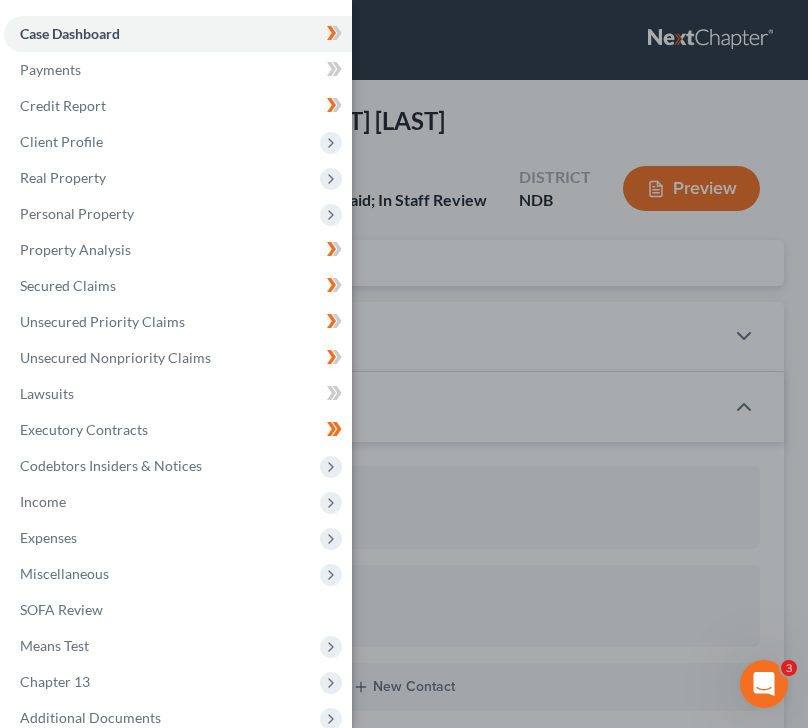 click on "Case Dashboard
Payments
Invoices
Payments
Payments
Credit Report
Client Profile" at bounding box center (404, 364) 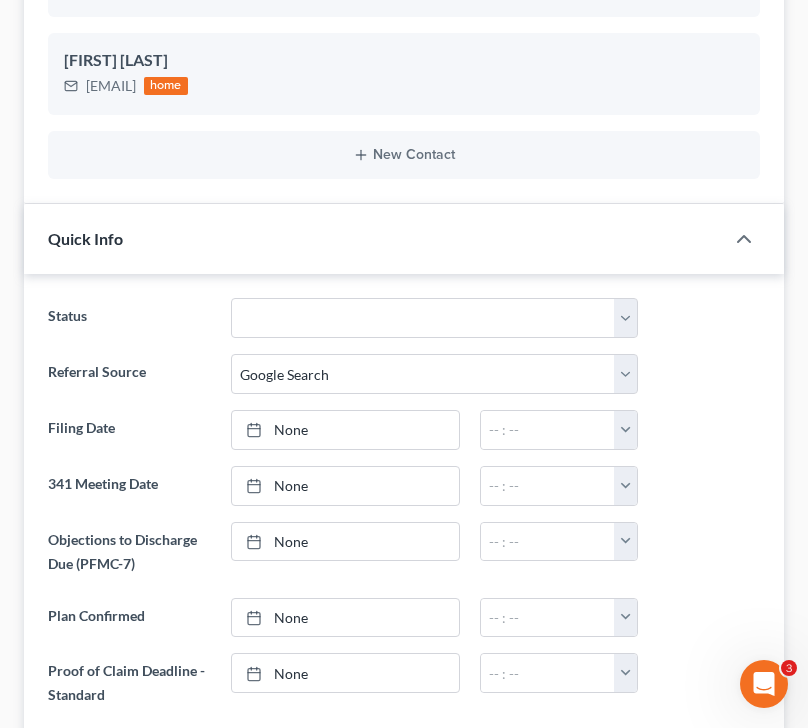scroll, scrollTop: 538, scrollLeft: 0, axis: vertical 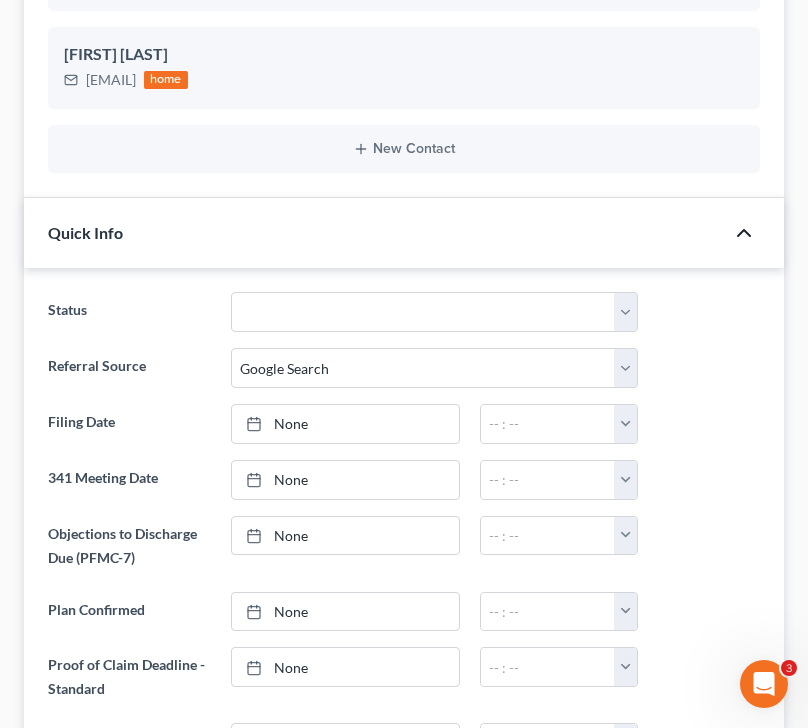 click 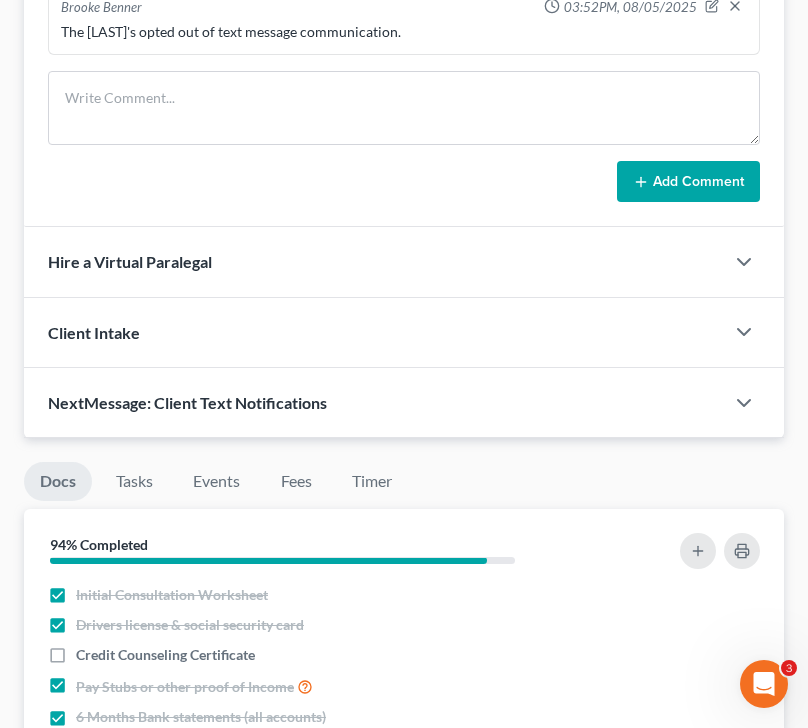 scroll, scrollTop: 0, scrollLeft: 0, axis: both 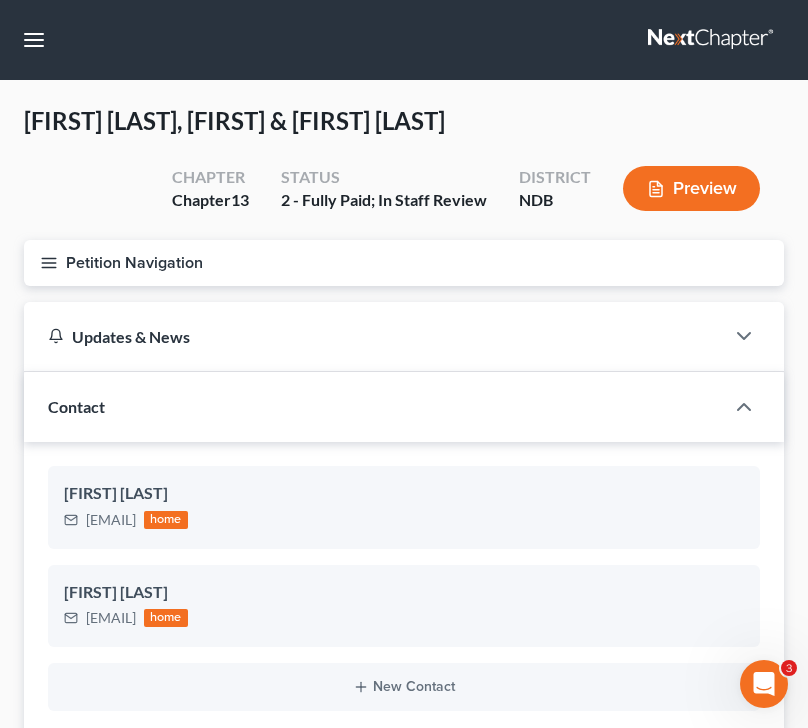 click 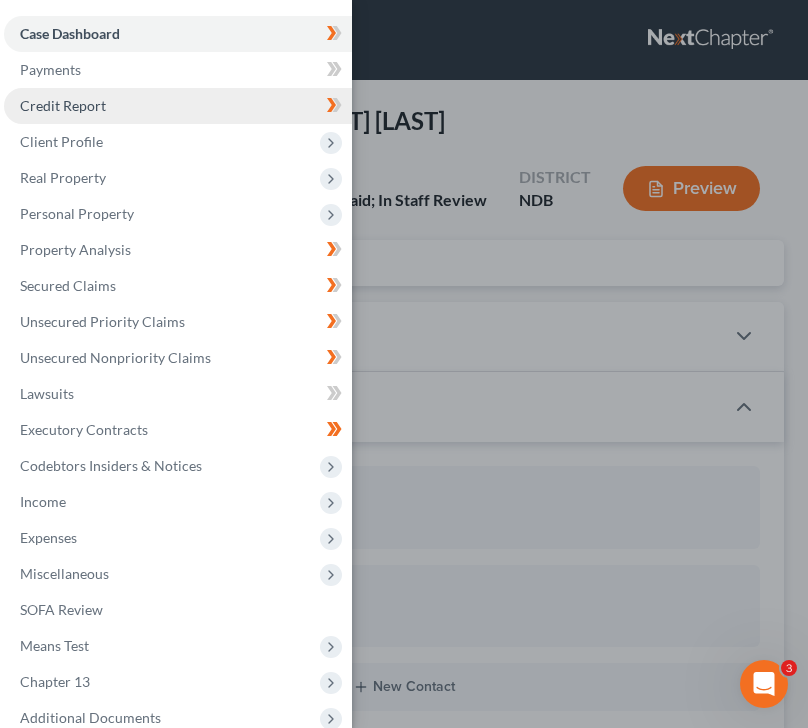 click on "Credit Report" at bounding box center [178, 106] 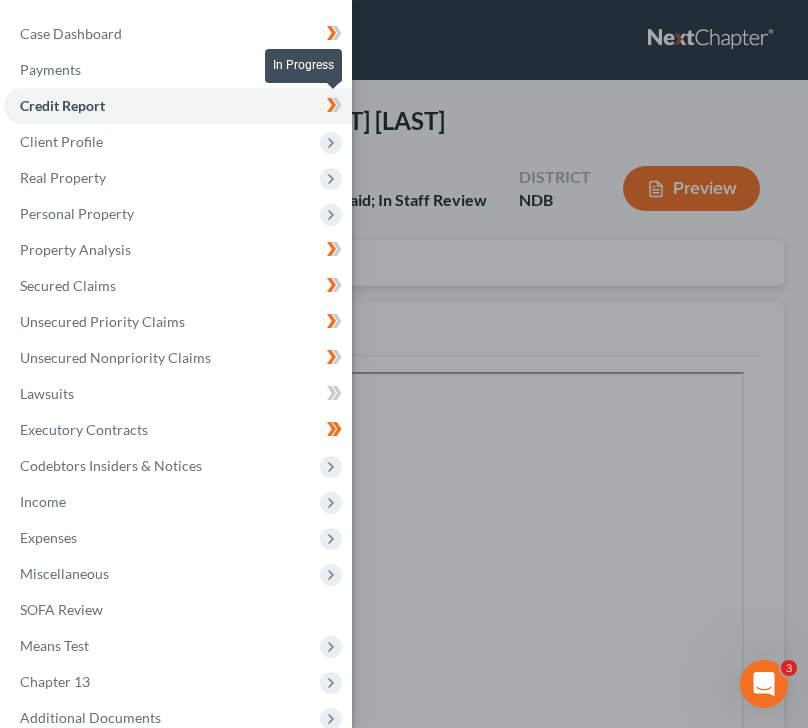 click 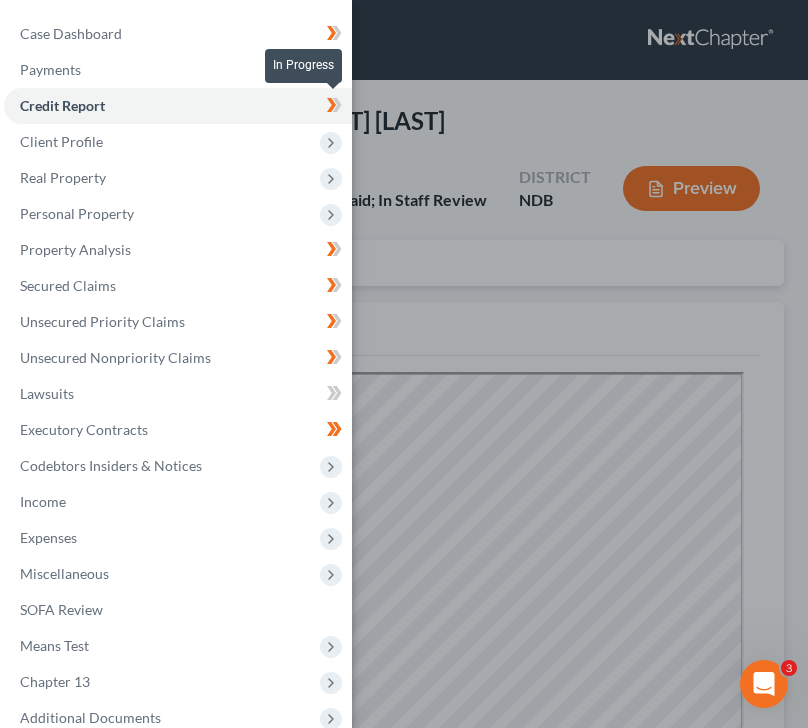 scroll, scrollTop: 0, scrollLeft: 0, axis: both 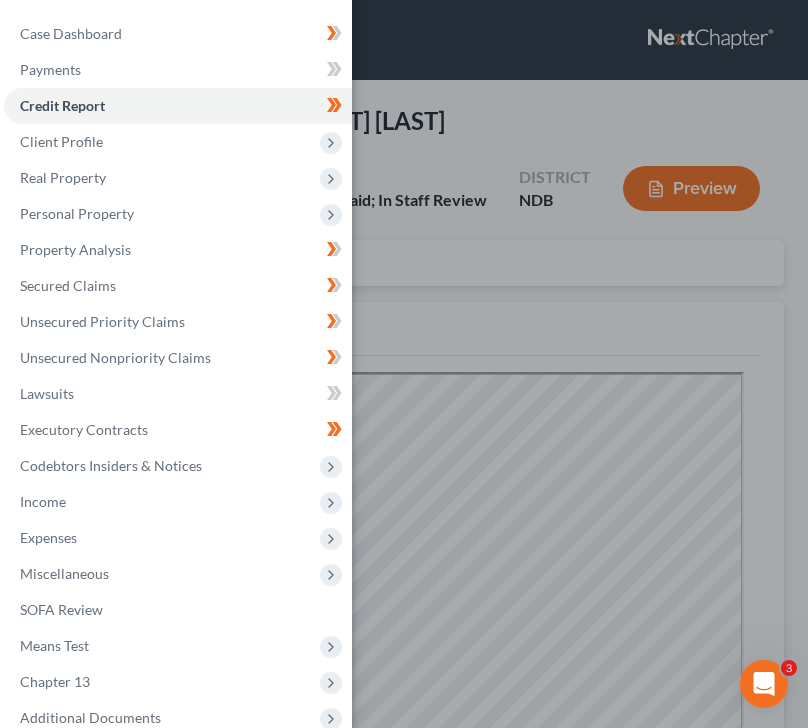 click on "Case Dashboard
Payments
Invoices
Payments
Payments
Credit Report
Client Profile" at bounding box center [404, 364] 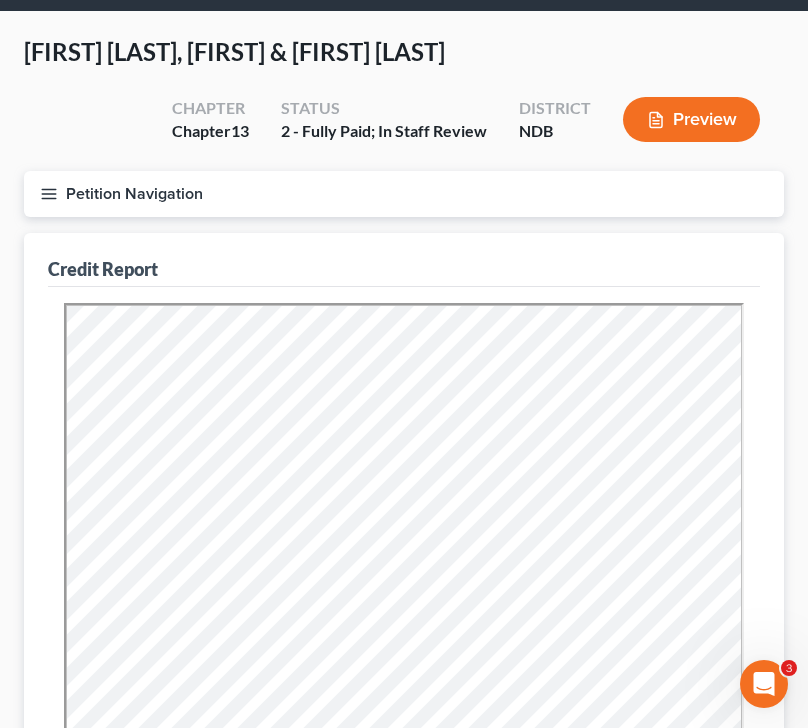 scroll, scrollTop: 0, scrollLeft: 0, axis: both 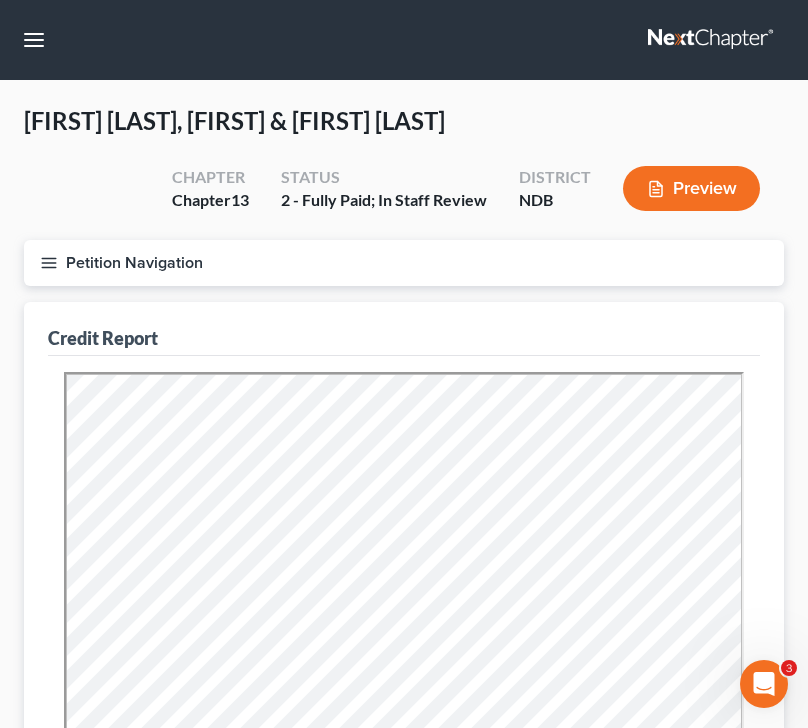 click 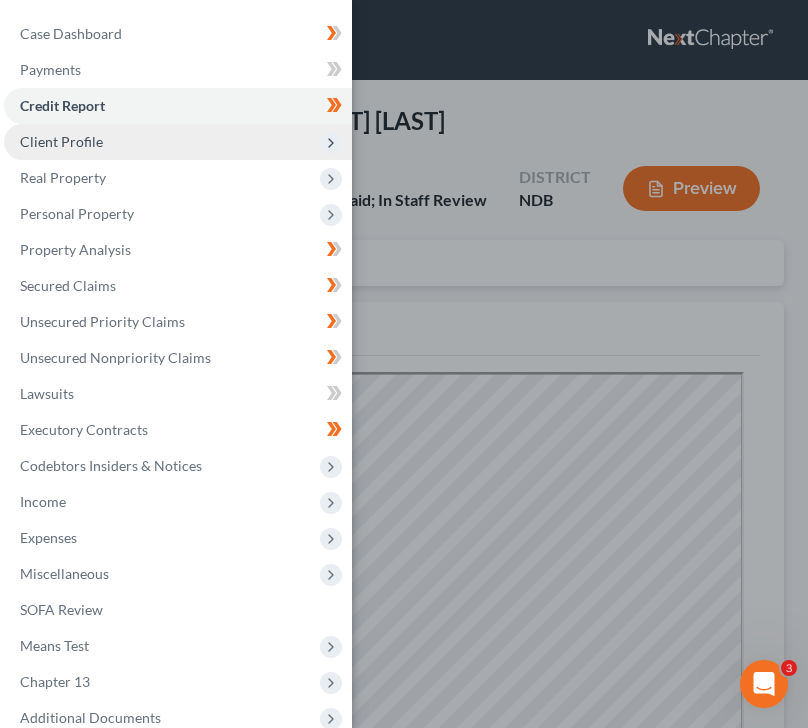 click on "Client Profile" at bounding box center (178, 142) 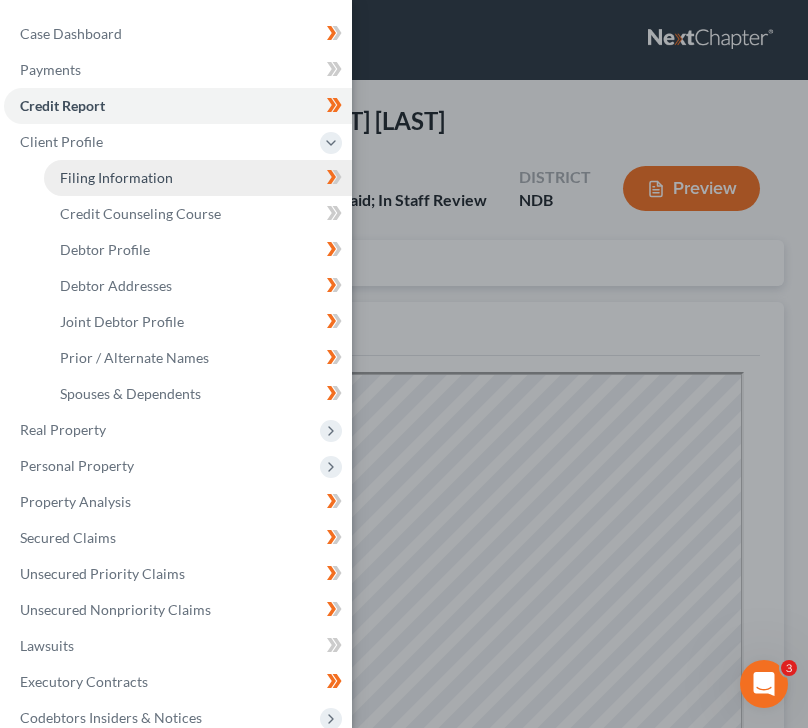 click on "Filing Information" at bounding box center (198, 178) 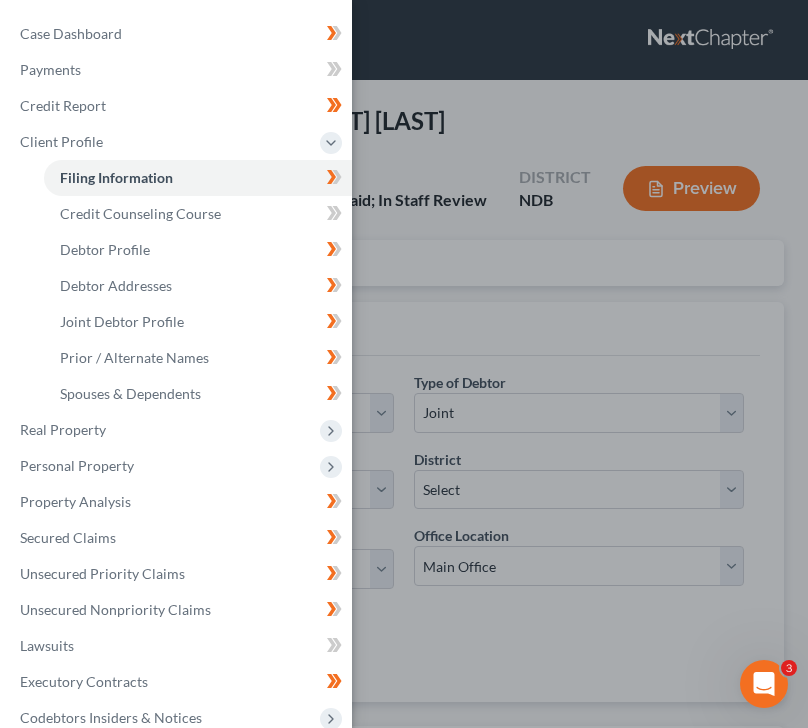 click on "Case Dashboard
Payments
Invoices
Payments
Payments
Credit Report
Client Profile" at bounding box center [404, 364] 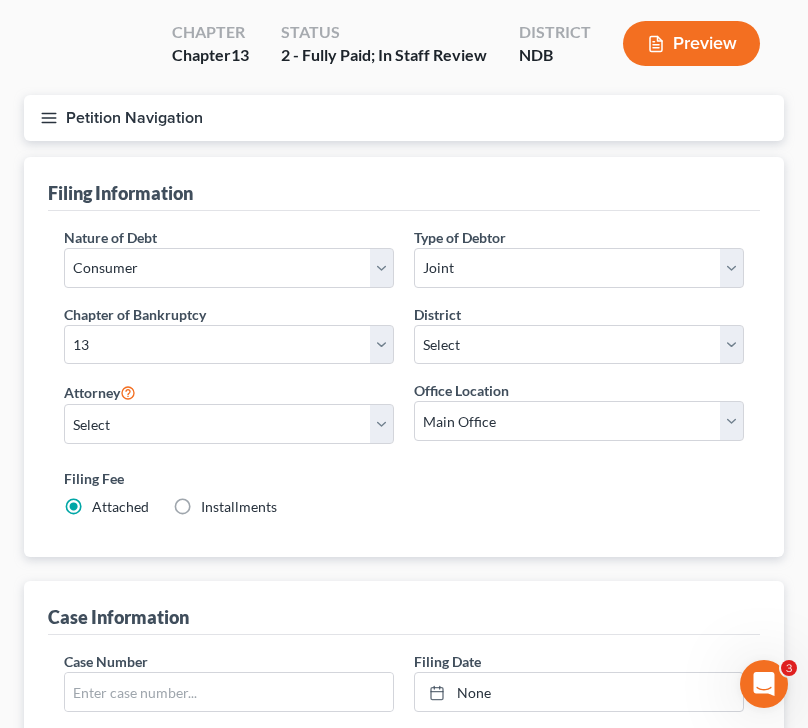 scroll, scrollTop: 148, scrollLeft: 0, axis: vertical 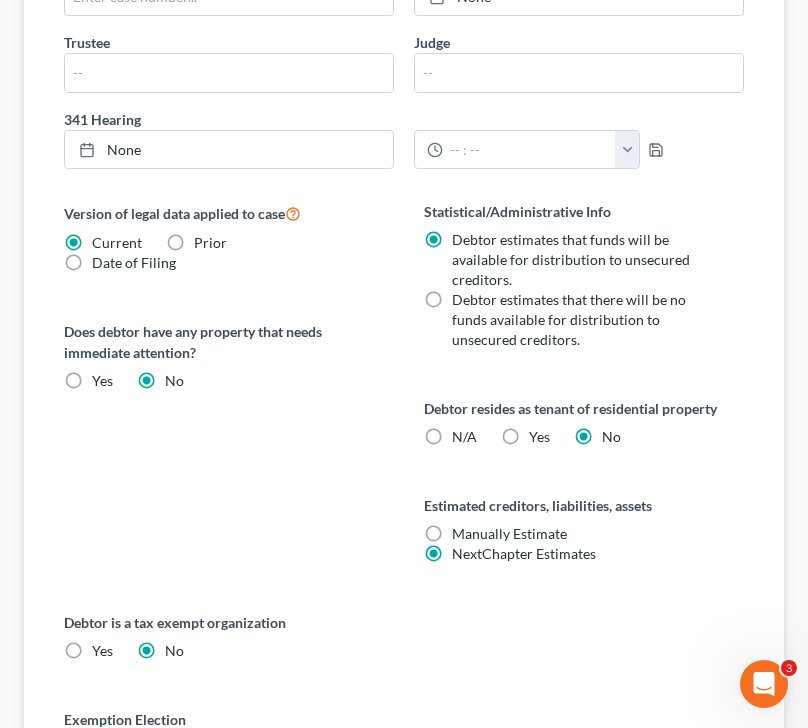 type 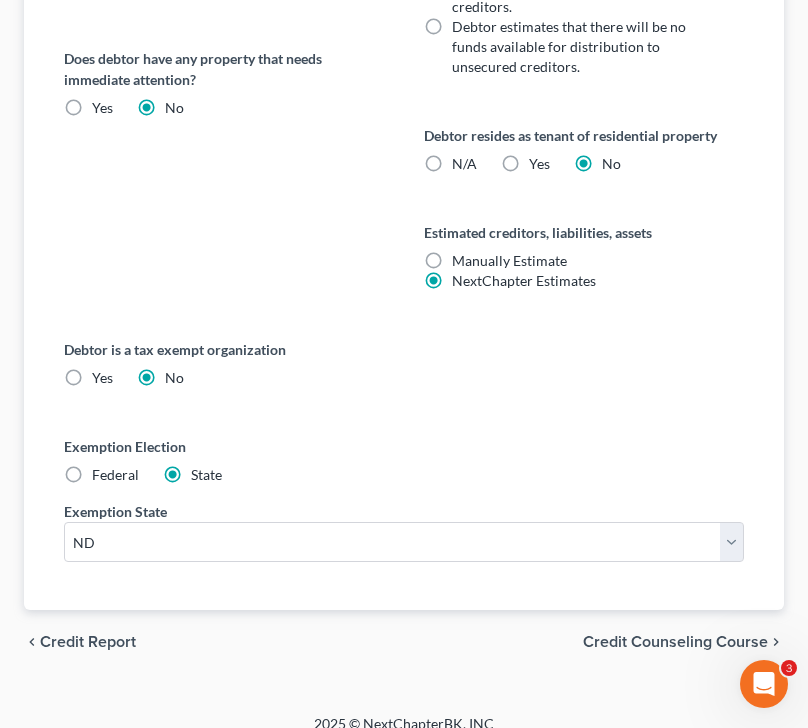 scroll, scrollTop: 1135, scrollLeft: 0, axis: vertical 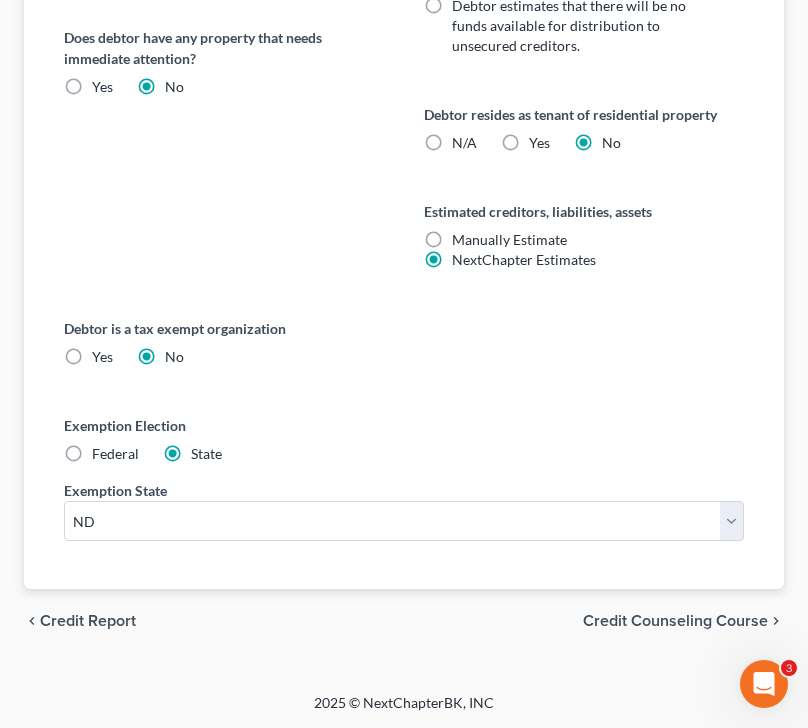 click on "Credit Counseling Course" at bounding box center (675, 621) 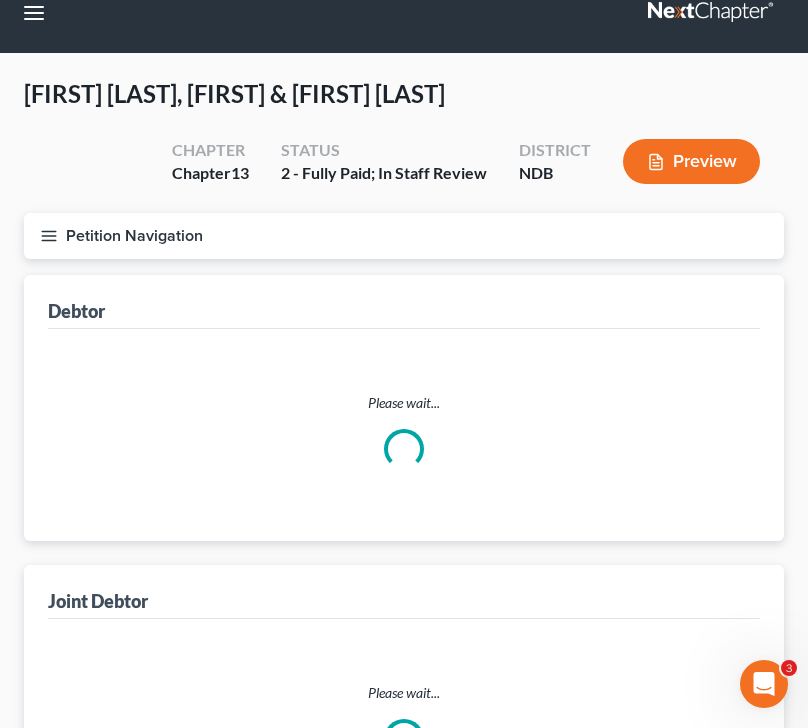 scroll, scrollTop: 0, scrollLeft: 0, axis: both 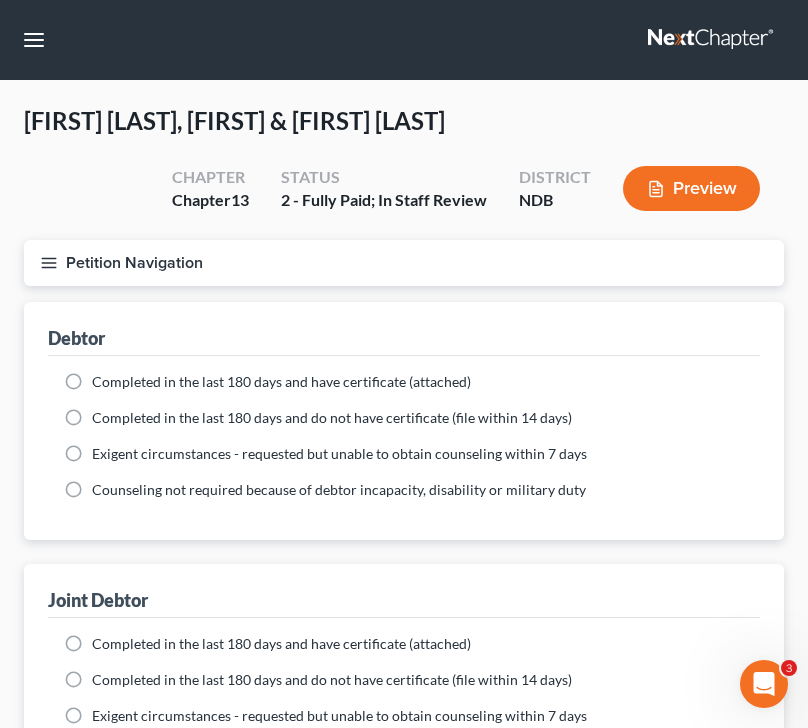 type 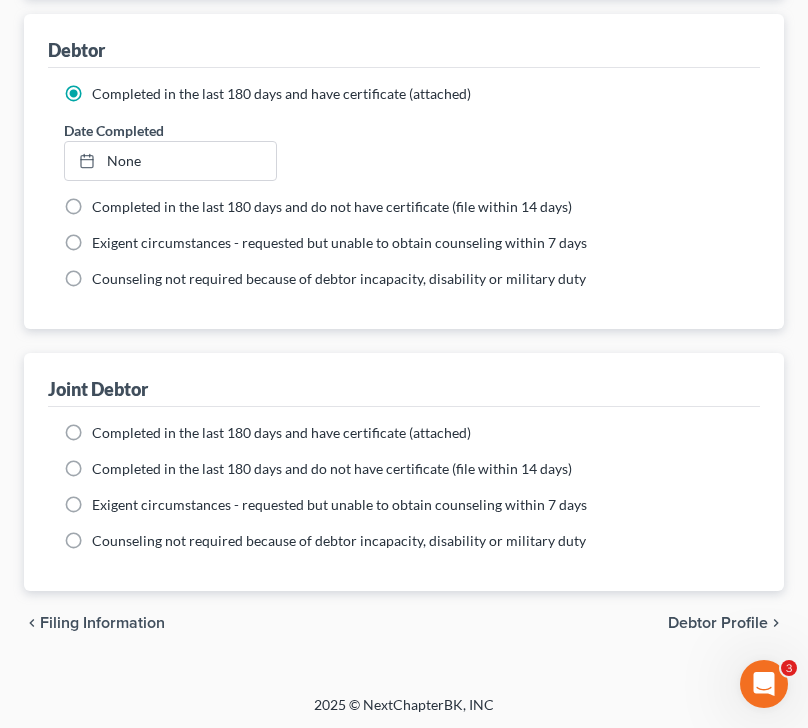 scroll, scrollTop: 289, scrollLeft: 0, axis: vertical 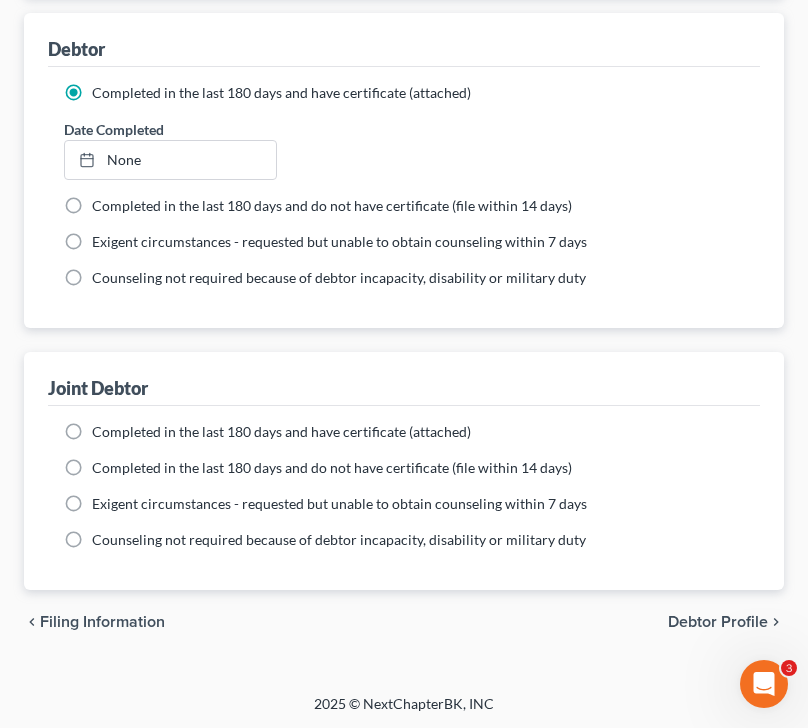 click on "Completed in the last 180 days and have certificate (attached)" at bounding box center [281, 432] 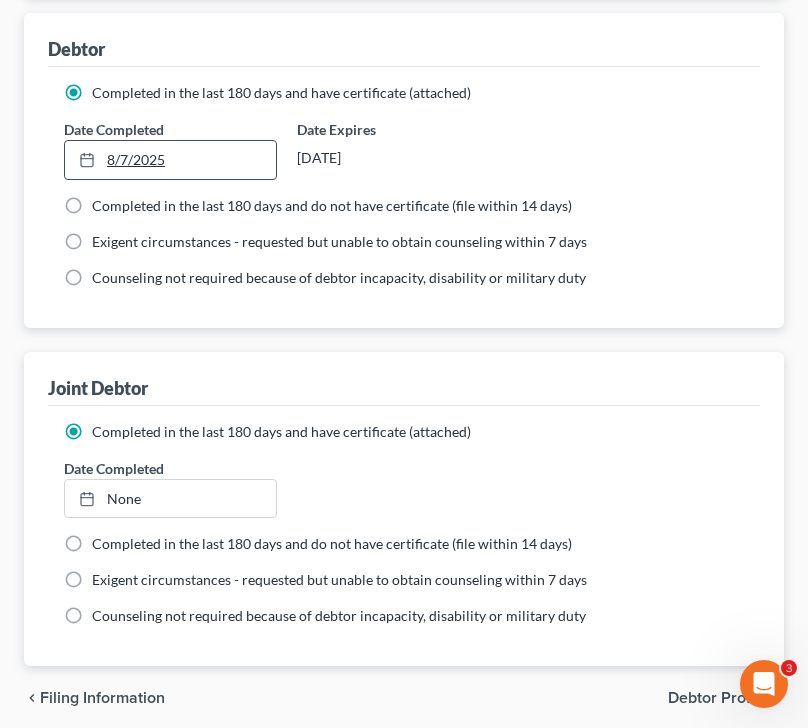click on "8/7/2025" at bounding box center [170, 160] 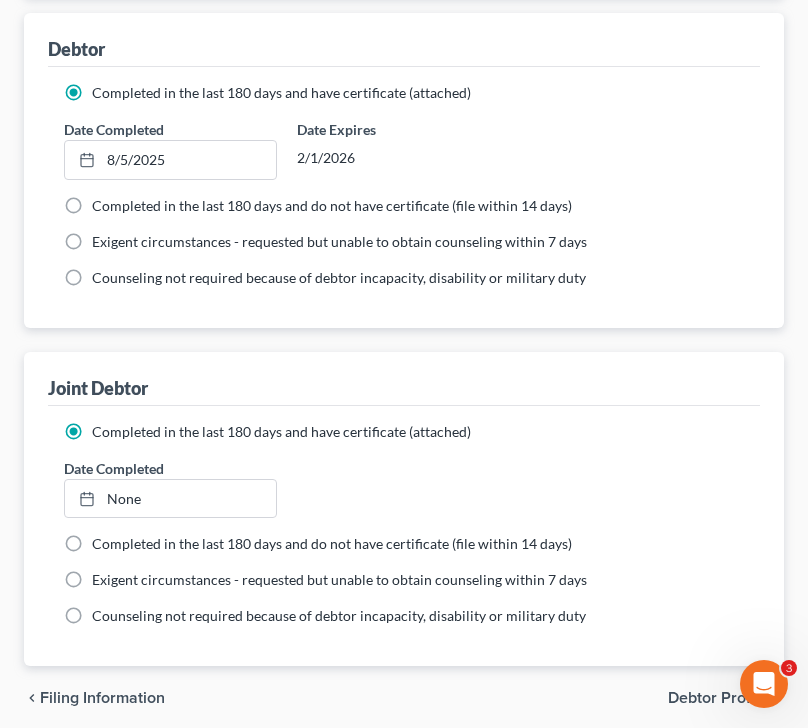 click on "Date Completed" at bounding box center [114, 468] 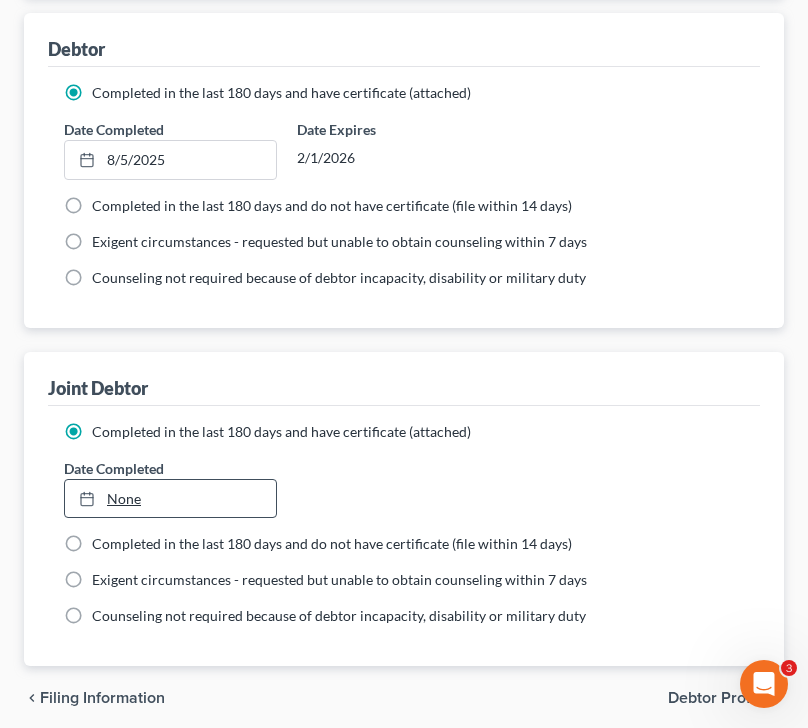 type on "8/7/2025" 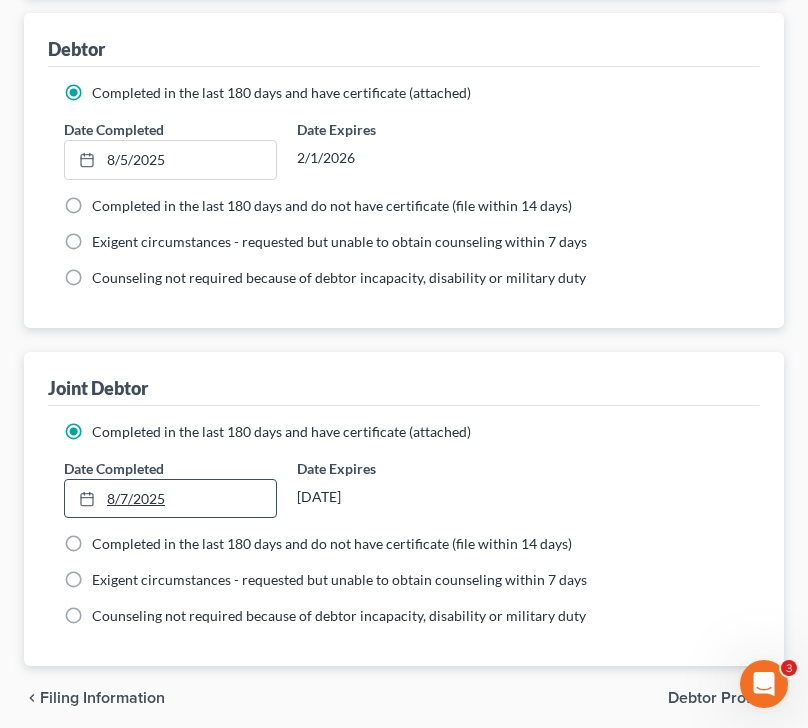 click on "8/7/2025" at bounding box center (170, 499) 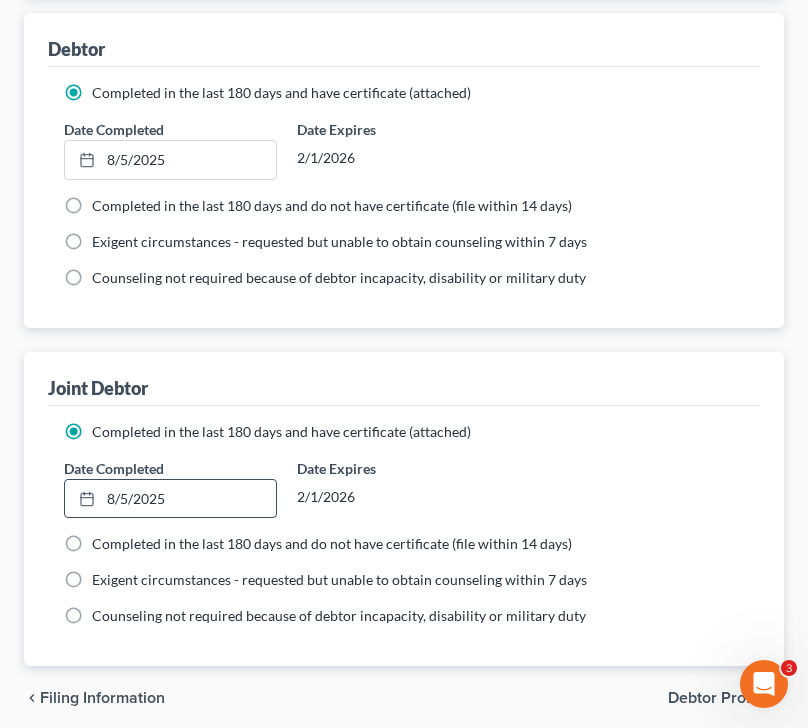 scroll, scrollTop: 366, scrollLeft: 0, axis: vertical 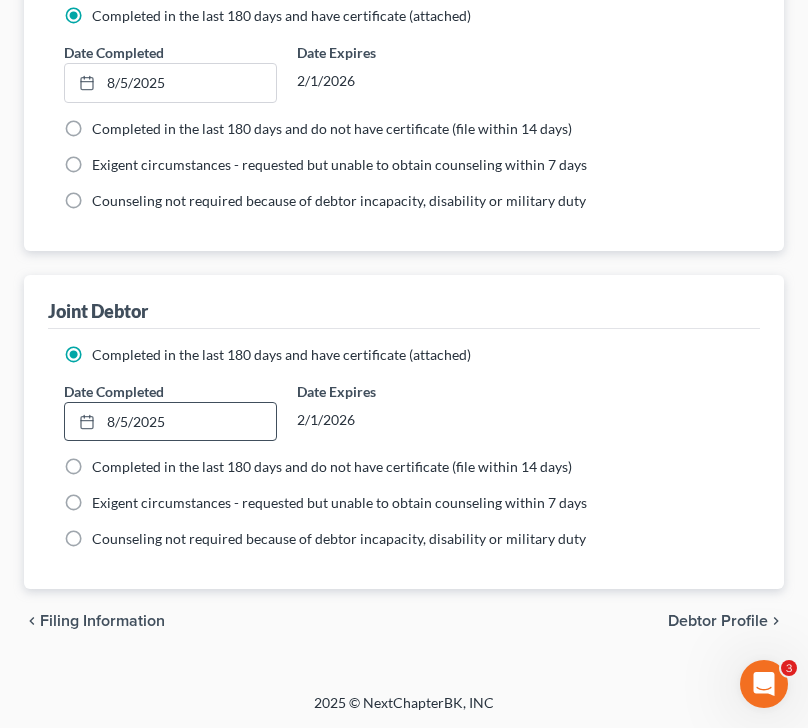 click on "Debtor Profile" at bounding box center (718, 621) 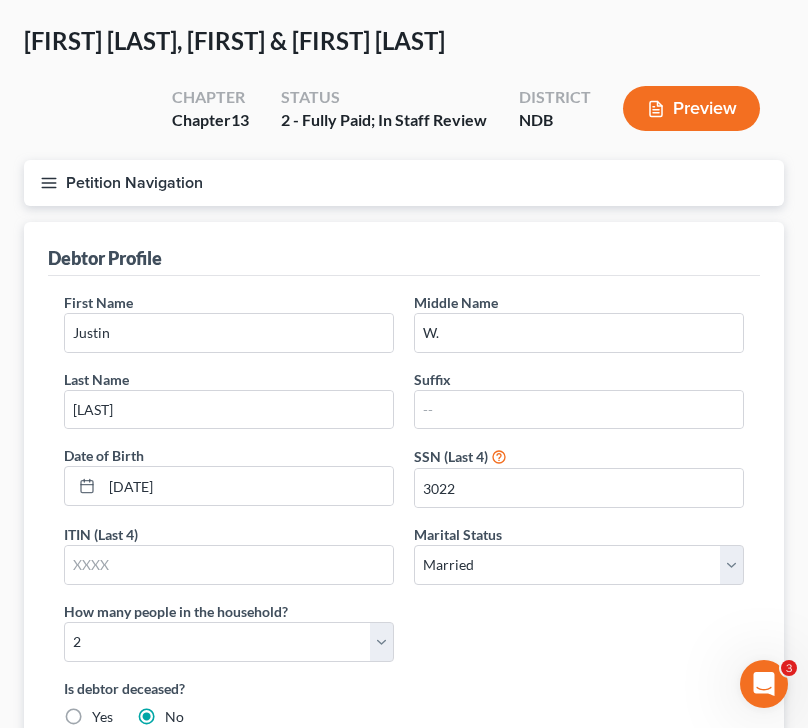 scroll, scrollTop: 0, scrollLeft: 0, axis: both 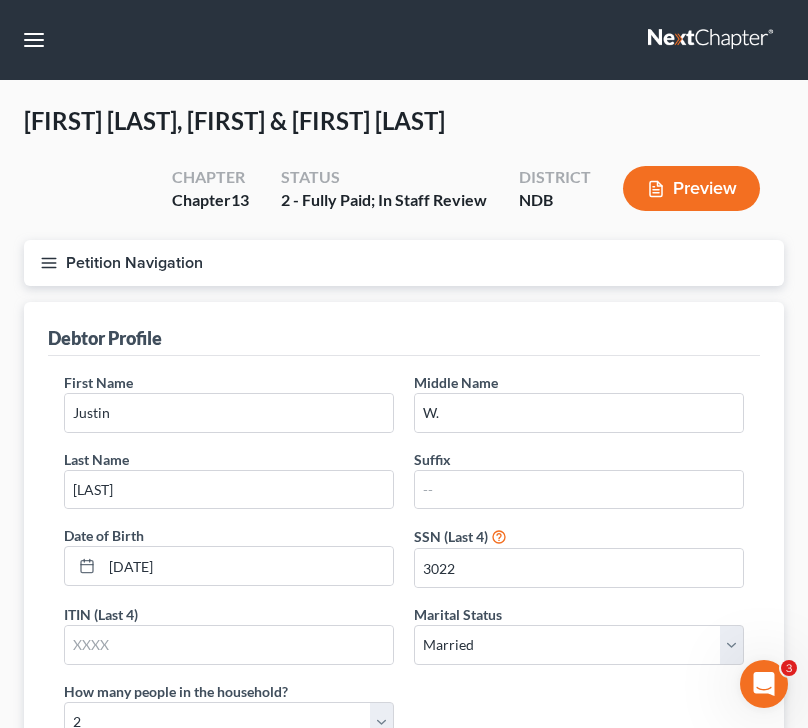 click 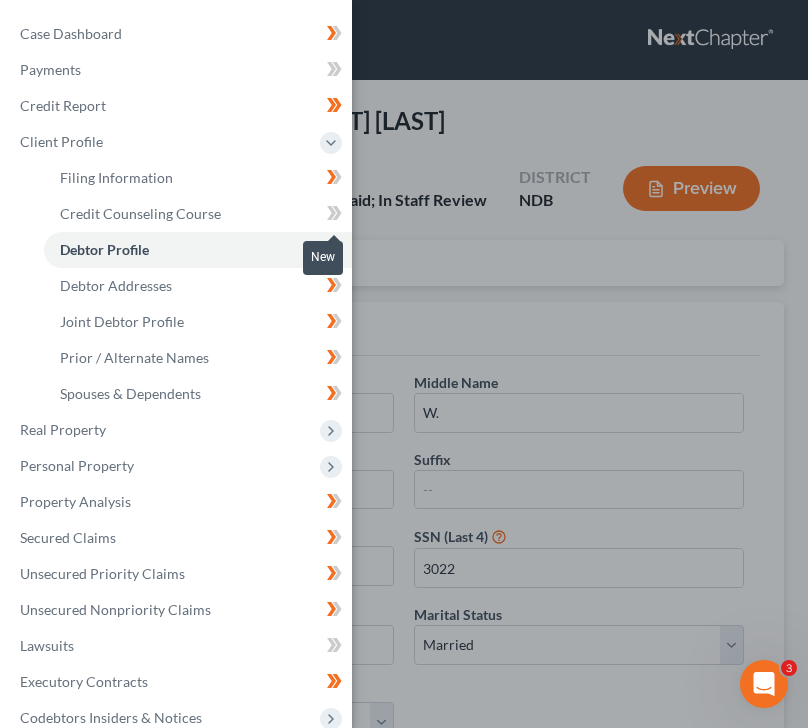 click 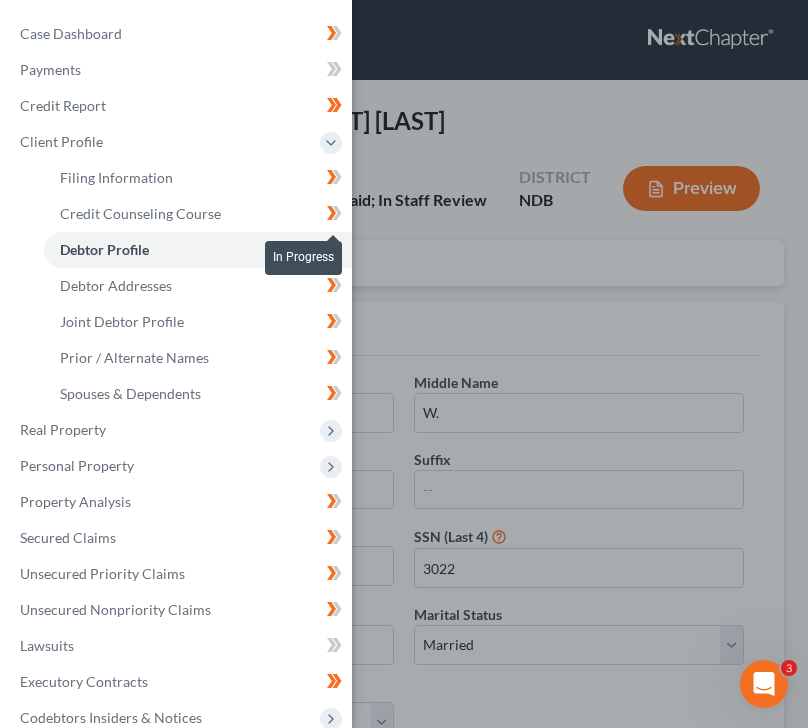 click 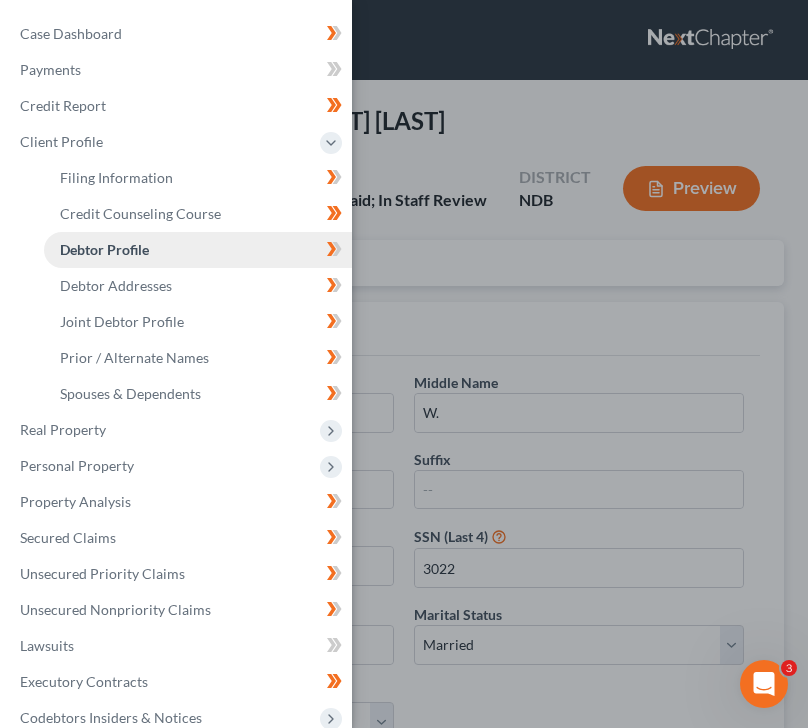 click on "Debtor Profile" at bounding box center (198, 250) 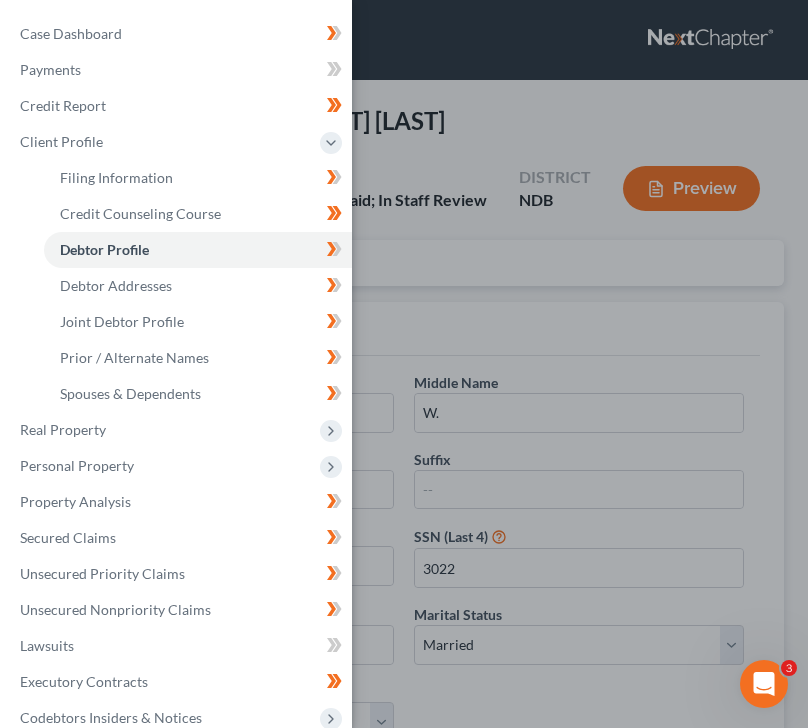click on "Case Dashboard
Payments
Invoices
Payments
Payments
Credit Report
Client Profile" at bounding box center [404, 364] 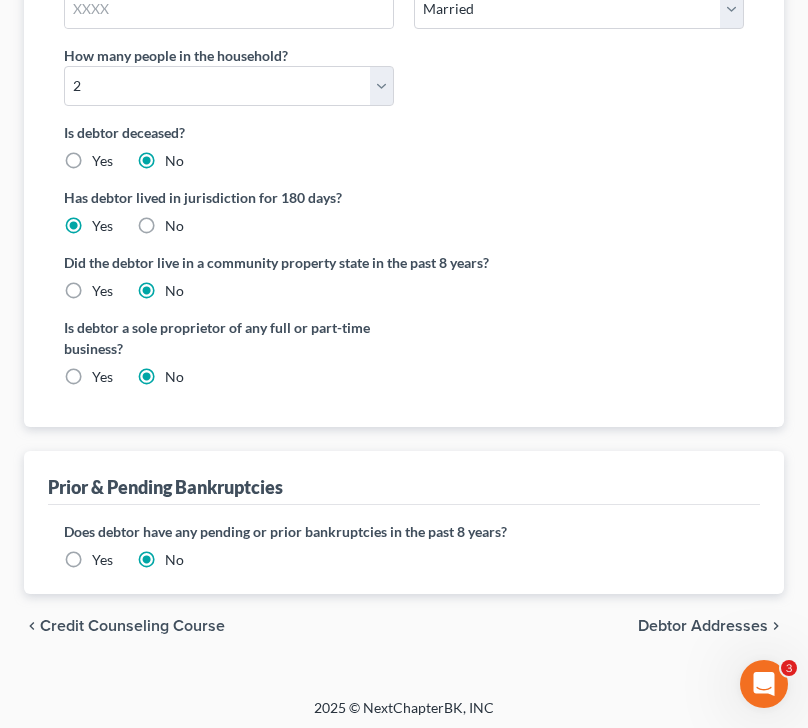 scroll, scrollTop: 640, scrollLeft: 0, axis: vertical 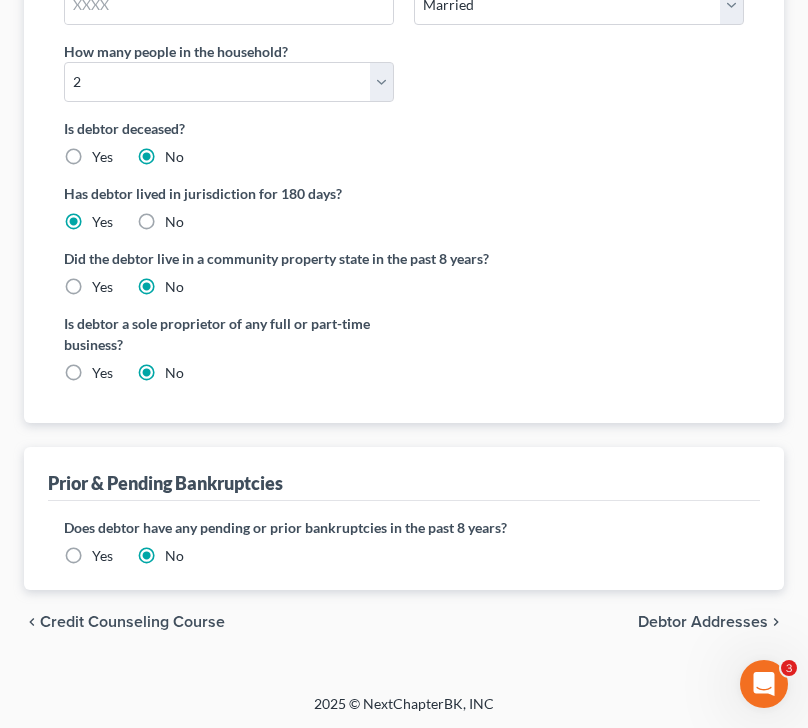 click on "Debtor Addresses" at bounding box center [703, 622] 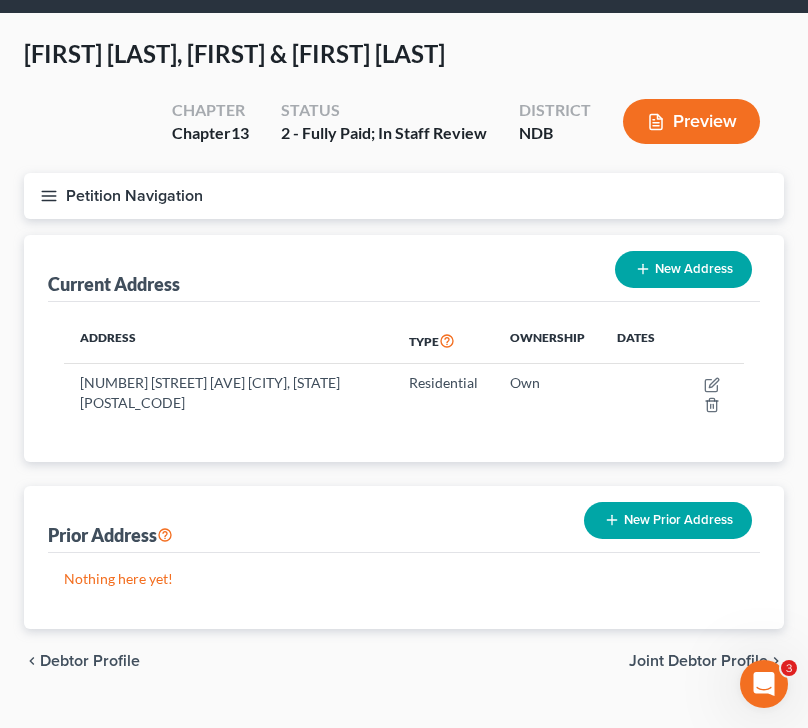scroll, scrollTop: 80, scrollLeft: 0, axis: vertical 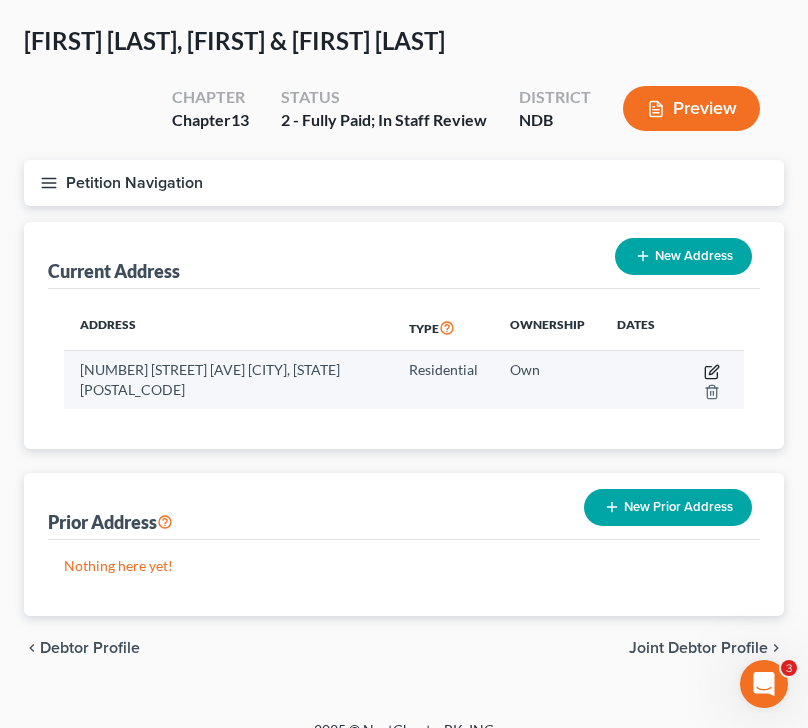 click 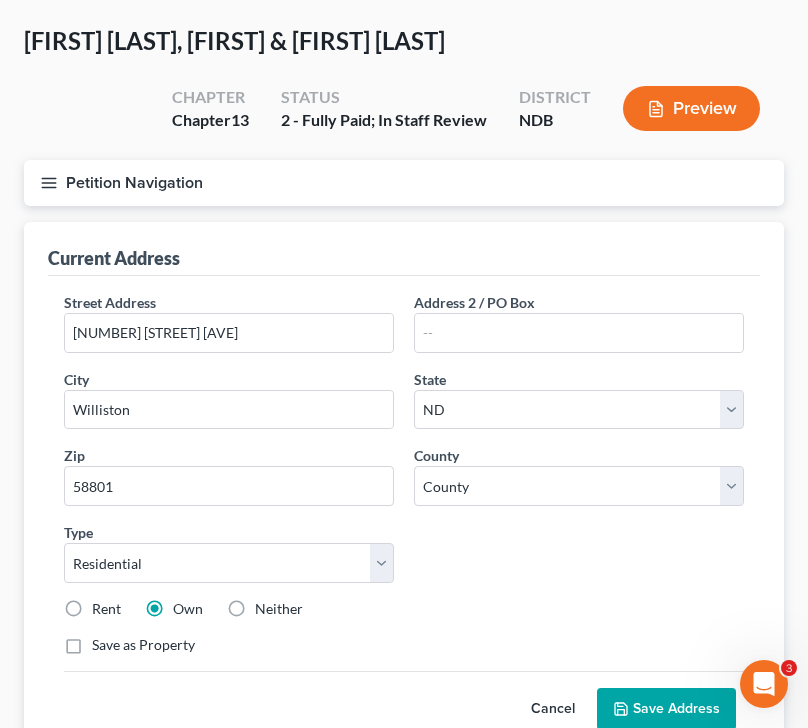 click on "Save Address" at bounding box center [666, 709] 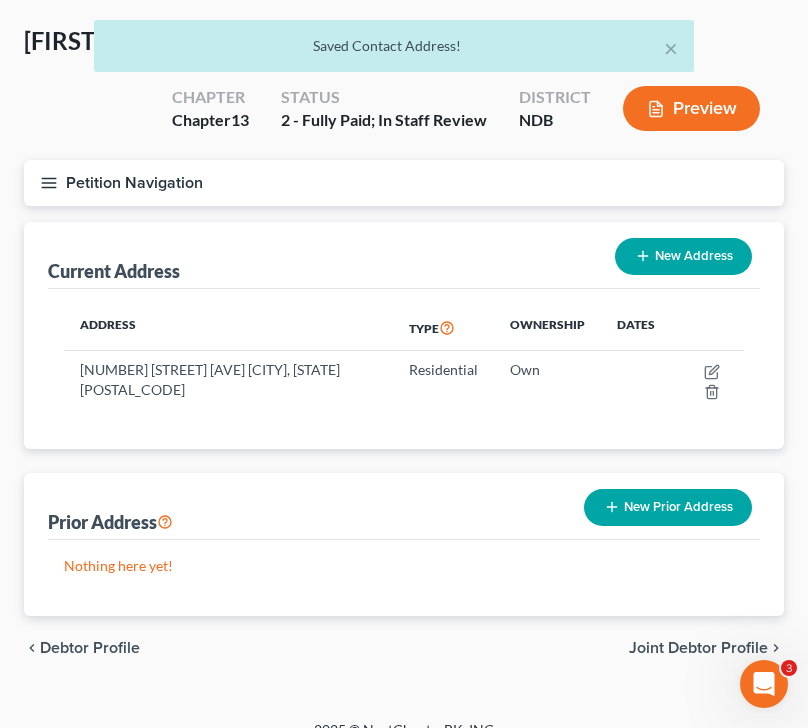 scroll, scrollTop: 87, scrollLeft: 0, axis: vertical 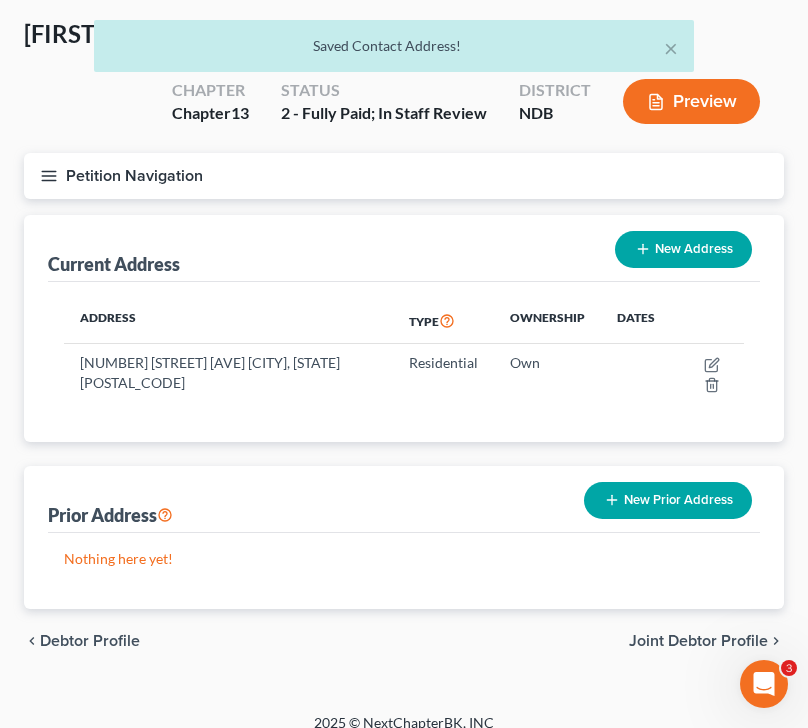 click on "Joint Debtor Profile" at bounding box center [698, 641] 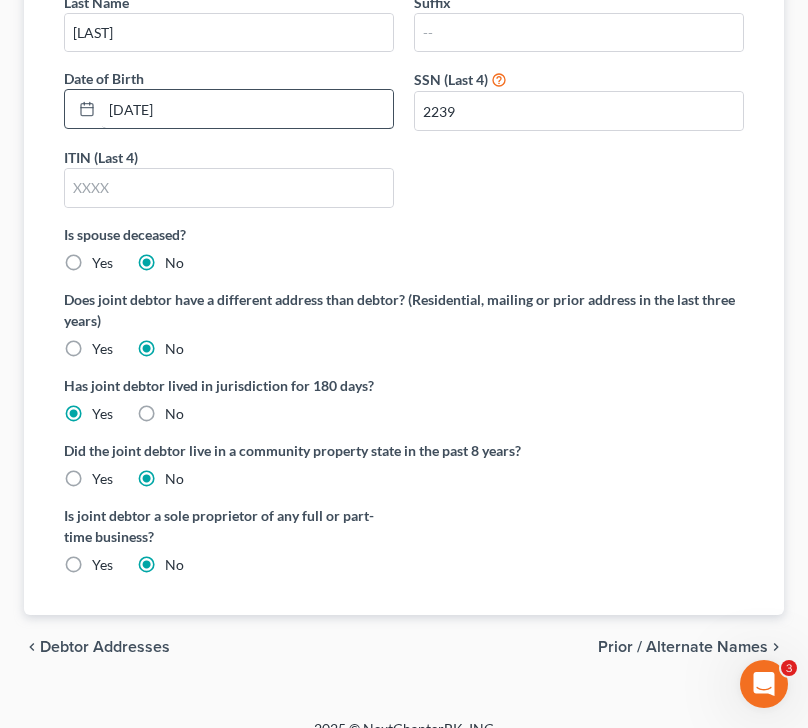 scroll, scrollTop: 458, scrollLeft: 0, axis: vertical 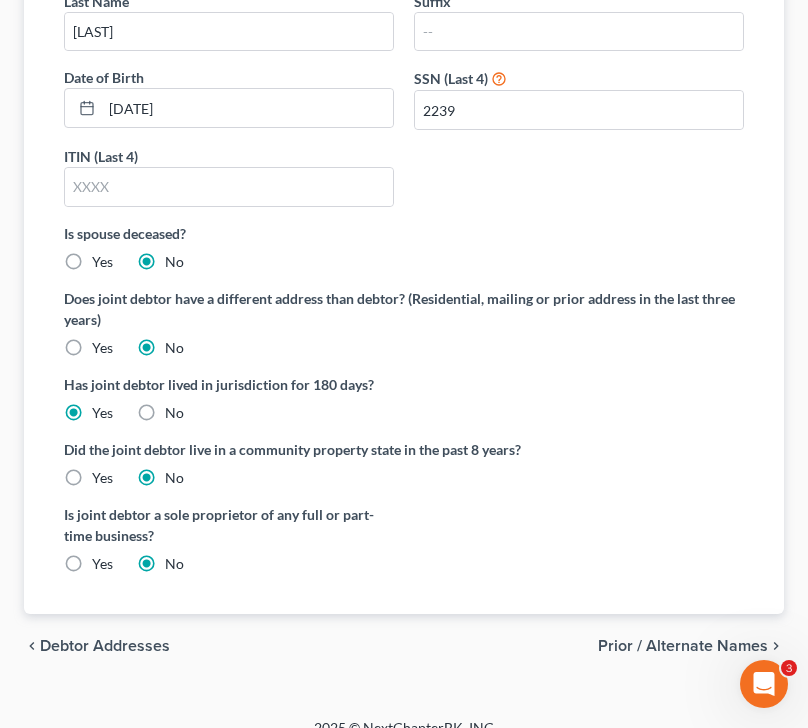 click on "Prior / Alternate Names" at bounding box center (683, 646) 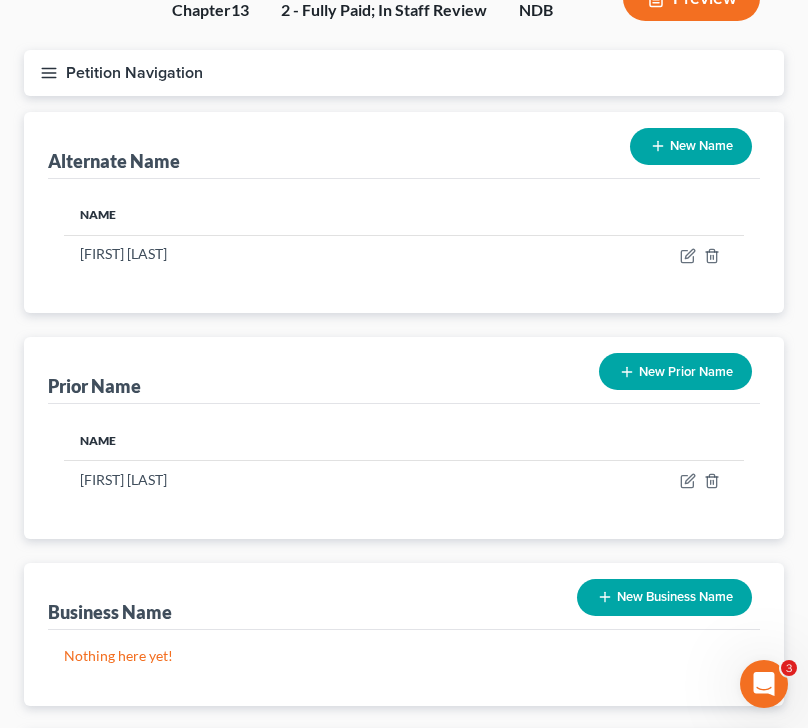 scroll, scrollTop: 193, scrollLeft: 0, axis: vertical 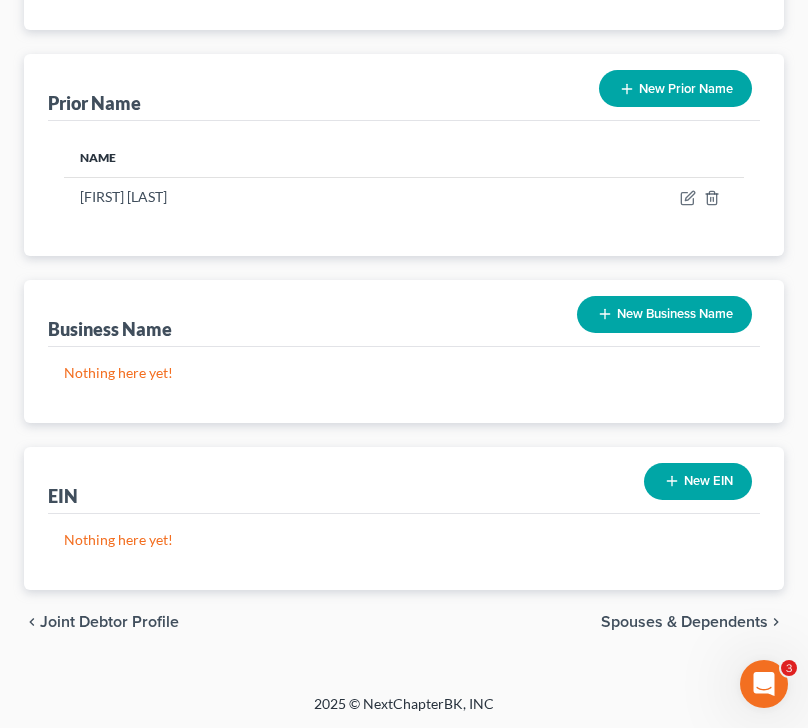click on "Spouses & Dependents" at bounding box center [684, 622] 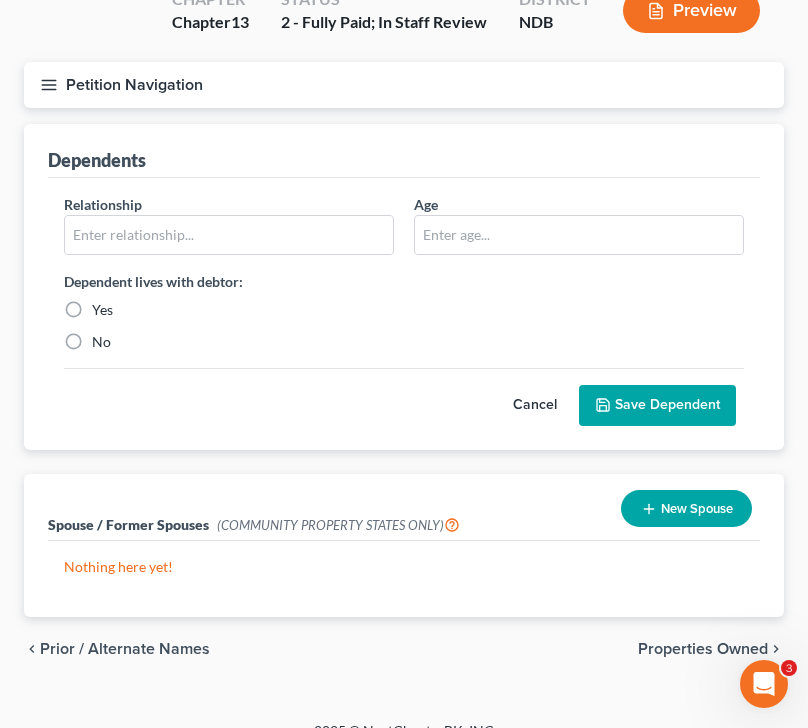 scroll, scrollTop: 182, scrollLeft: 0, axis: vertical 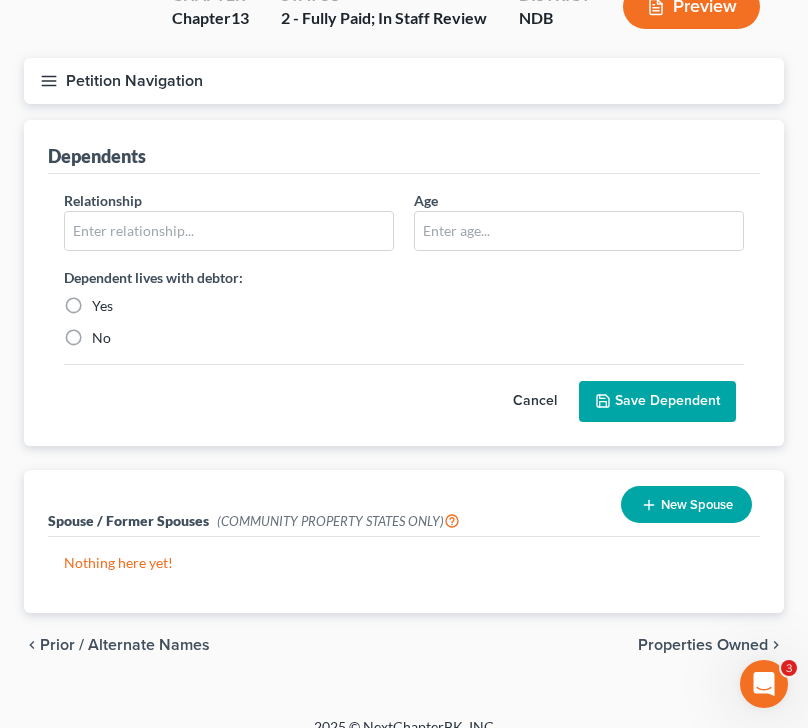 click on "Properties Owned" at bounding box center [703, 645] 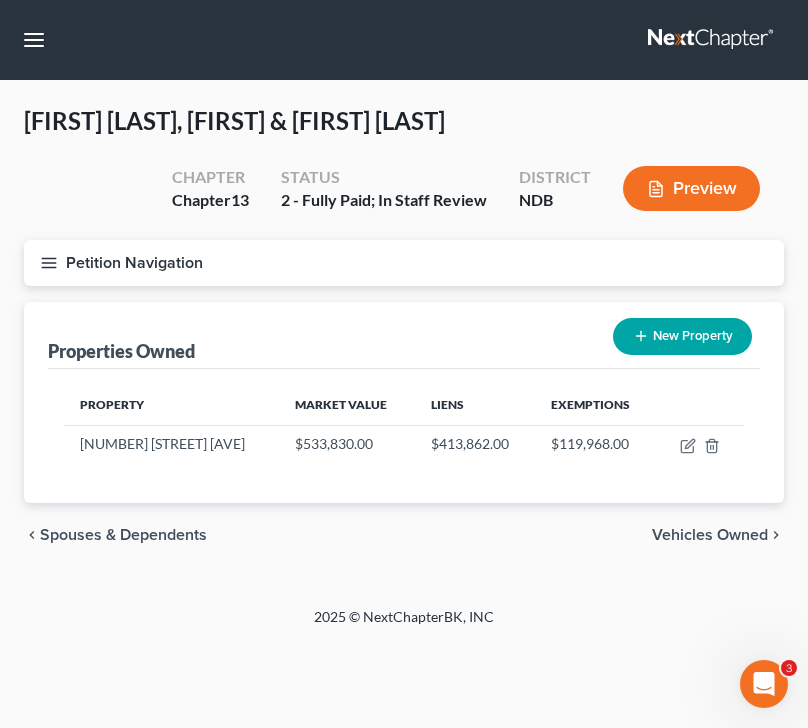 click on "Vehicles Owned" at bounding box center [710, 535] 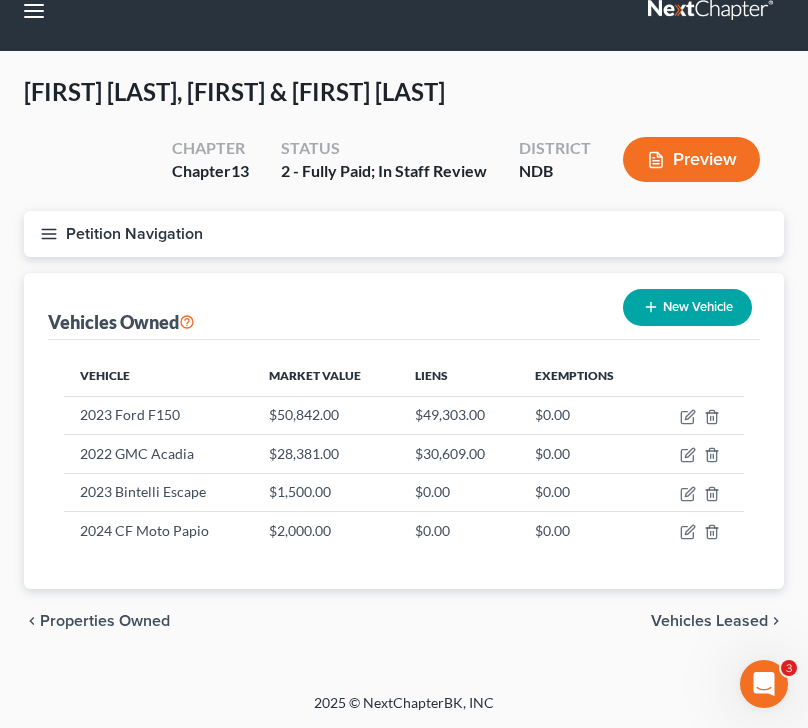 scroll, scrollTop: 25, scrollLeft: 0, axis: vertical 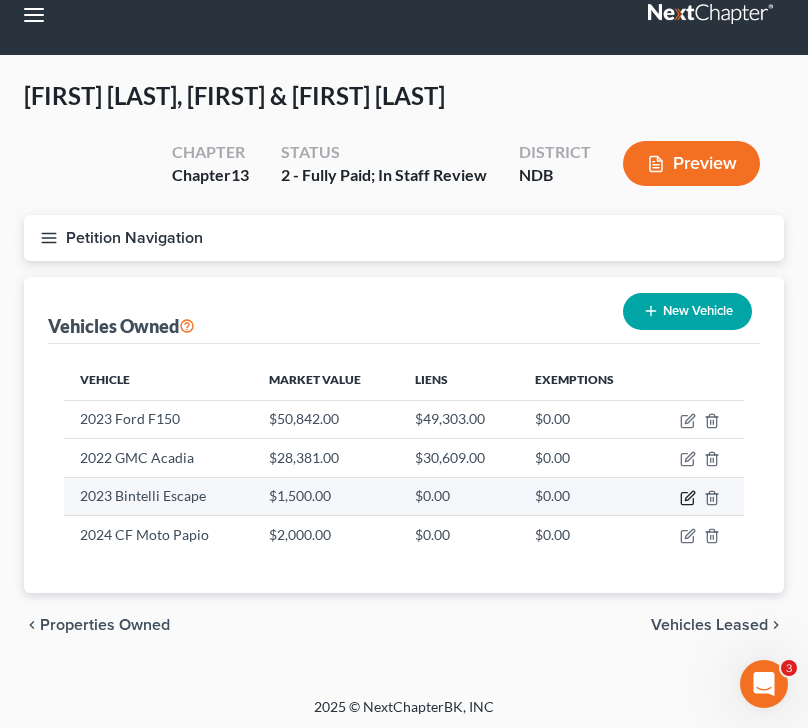 click 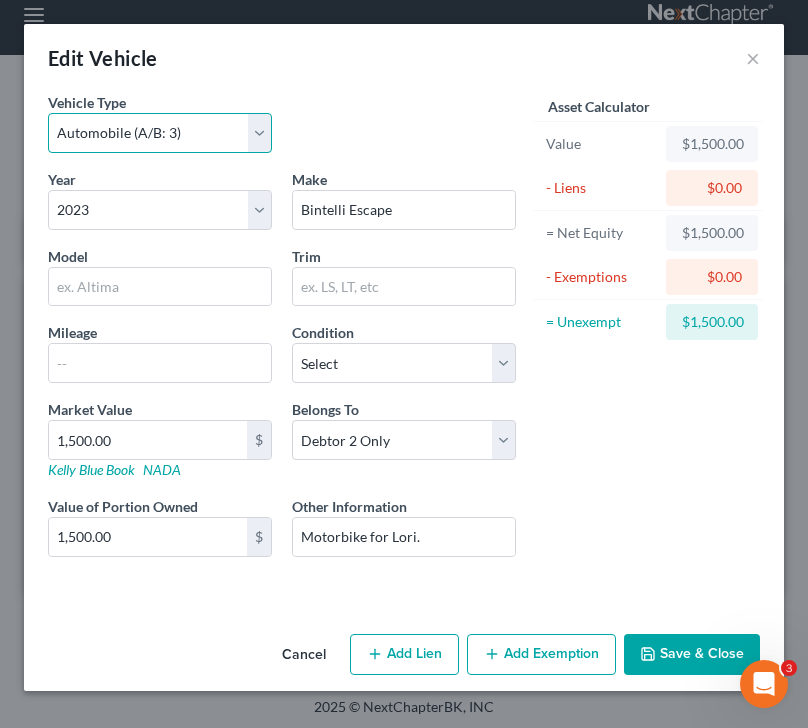 click on "Select Automobile (A/B: 3) Truck (A/B: 3) Trailer (A/B: 4) Watercraft (A/B: 4) Aircraft (A/B: 4) Motor Home (A/B: 4) ATV (A/B: 4) Other Vehicle (A/B: 4)" at bounding box center [160, 133] 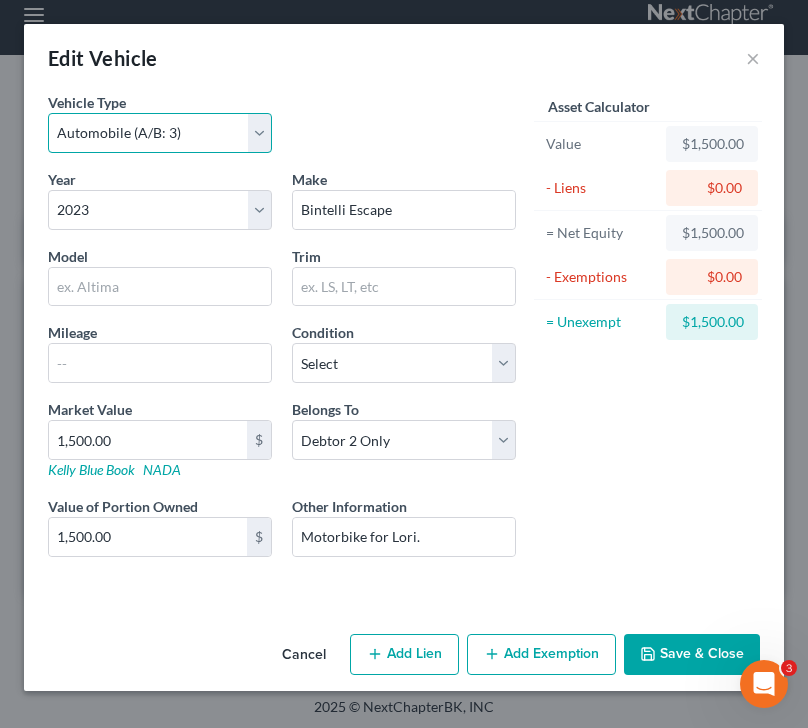select on "7" 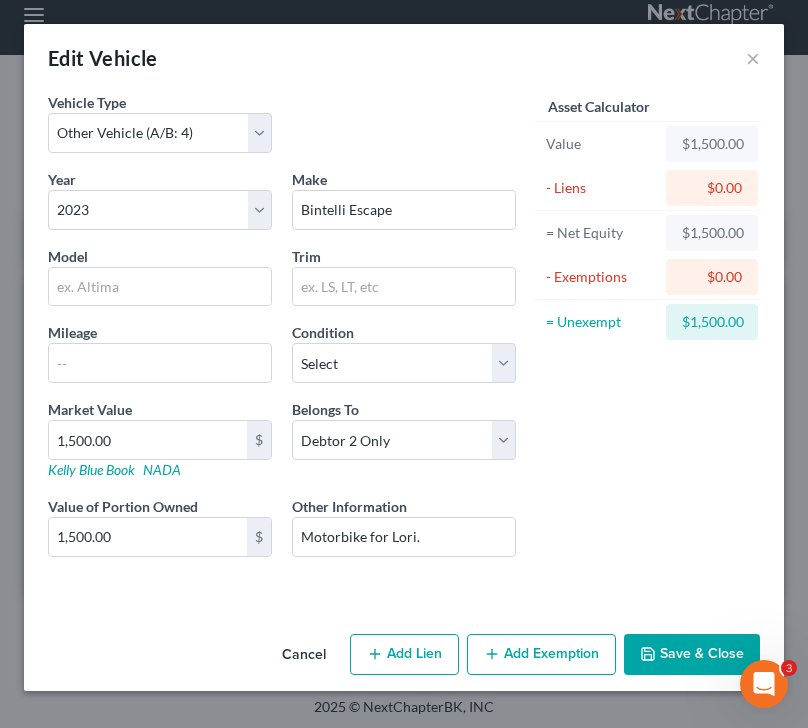 click on "Save & Close" at bounding box center (692, 655) 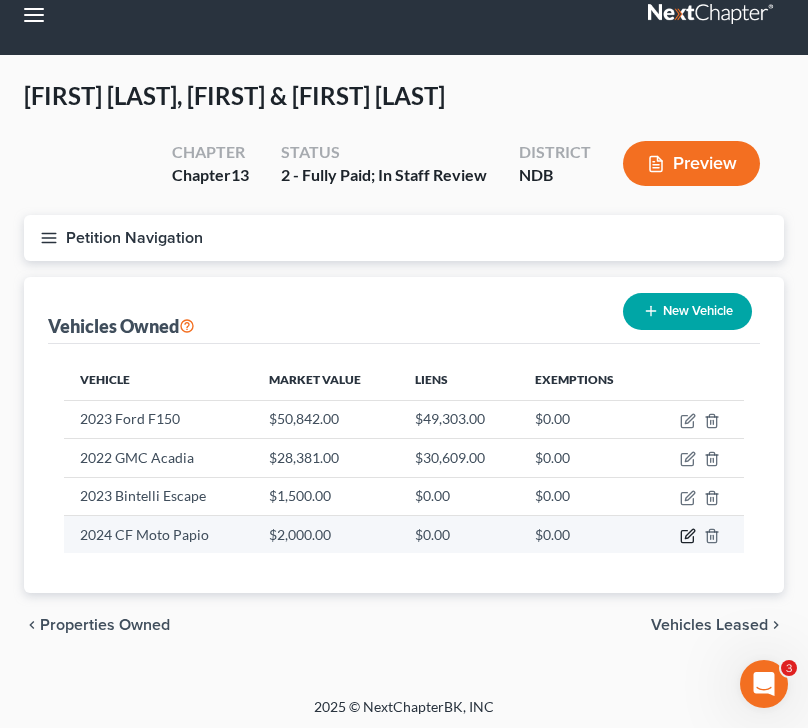 click 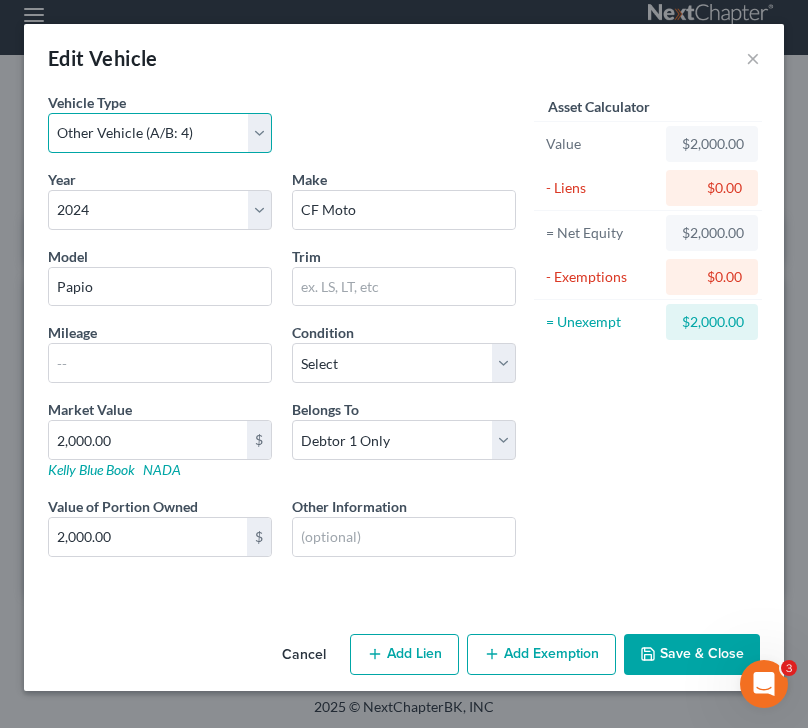 click on "Select Automobile (A/B: 3) Truck (A/B: 3) Trailer (A/B: 4) Watercraft (A/B: 4) Aircraft (A/B: 4) Motor Home (A/B: 4) ATV (A/B: 4) Other Vehicle (A/B: 4)" at bounding box center [160, 133] 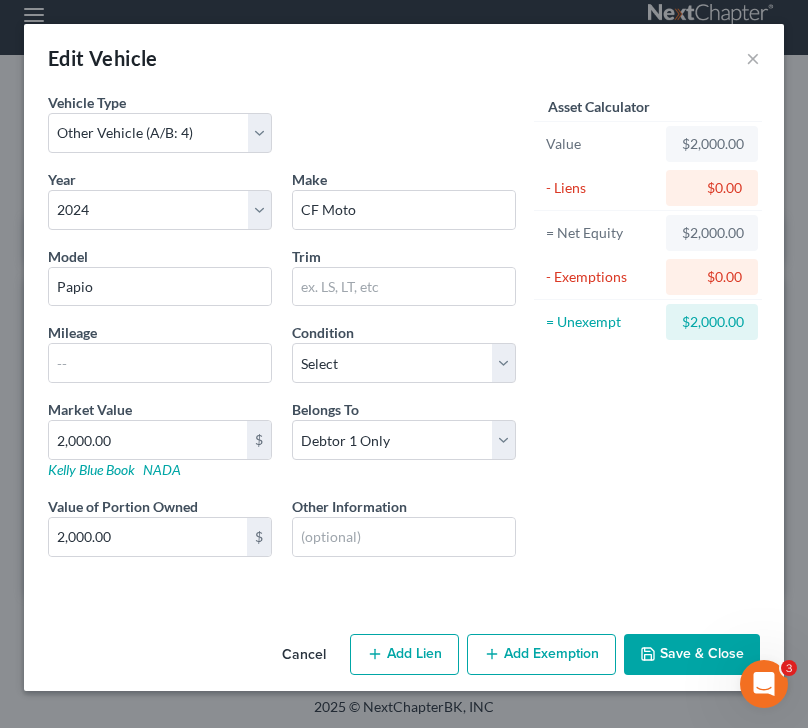 click on "Save & Close" at bounding box center [692, 655] 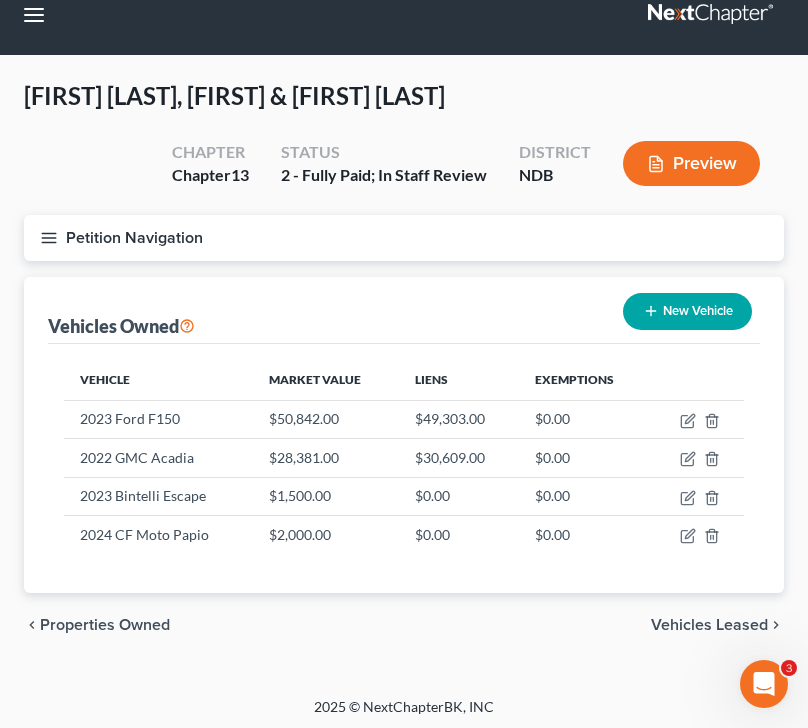 click 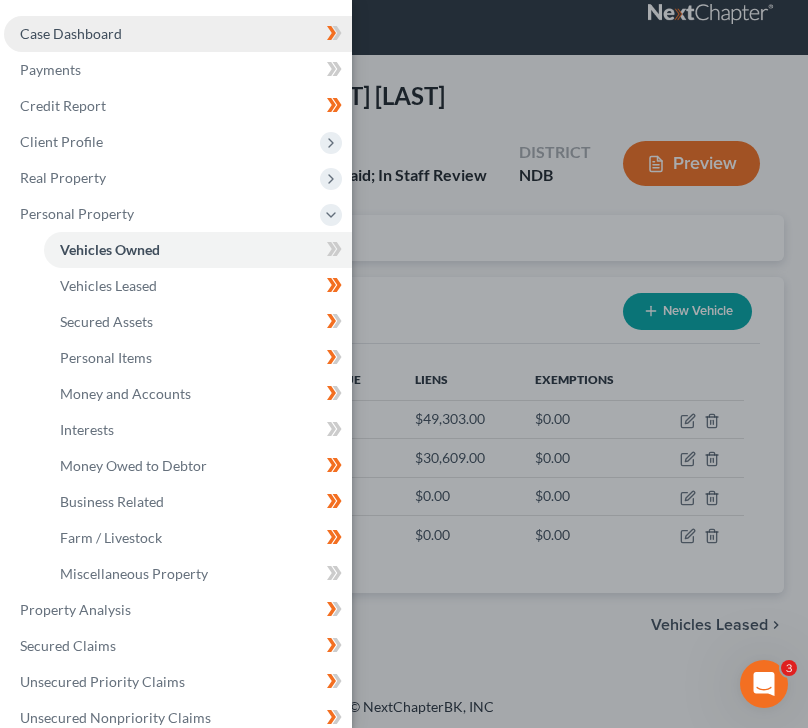 click on "Case Dashboard" at bounding box center [71, 33] 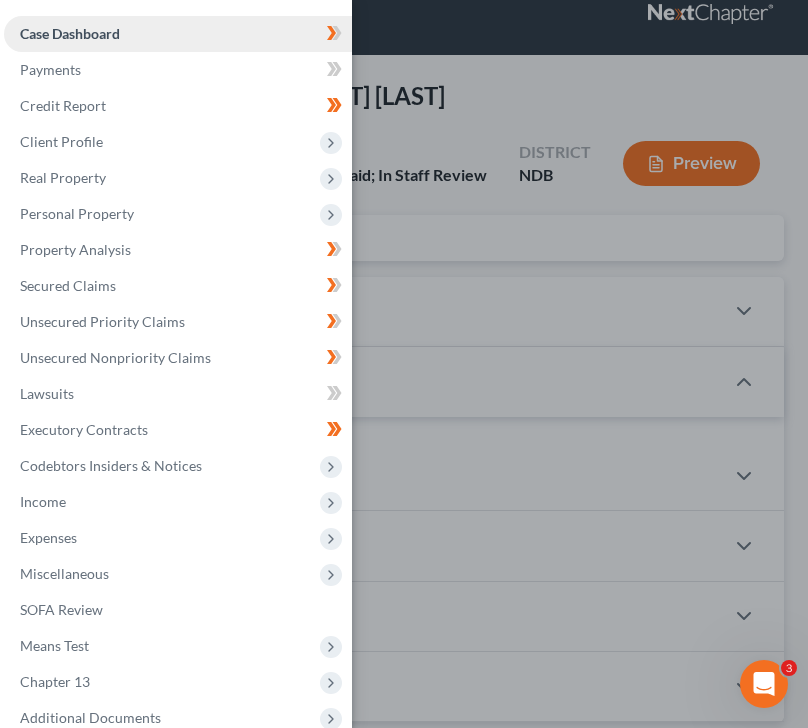 scroll, scrollTop: 0, scrollLeft: 0, axis: both 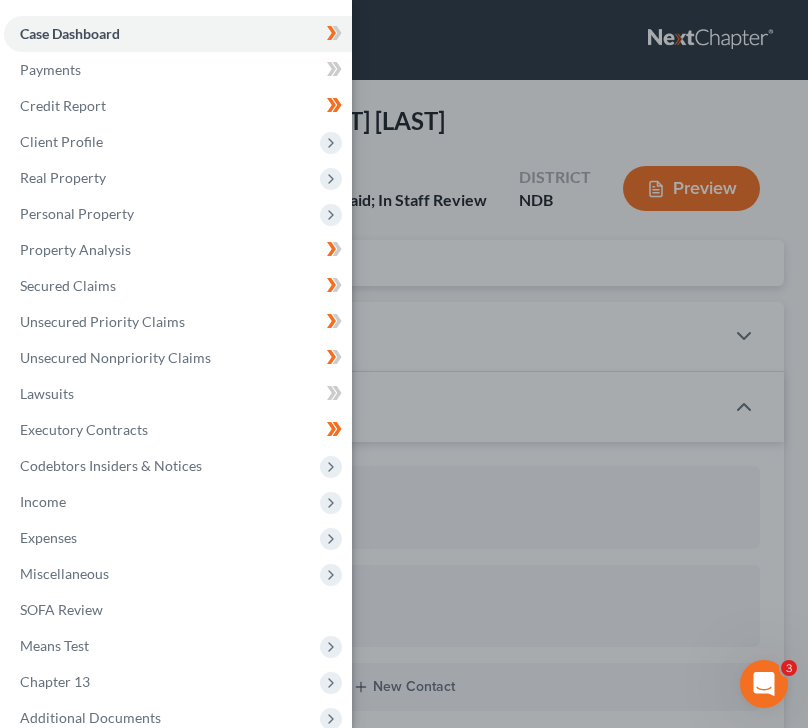 click on "Case Dashboard
Payments
Invoices
Payments
Payments
Credit Report
Client Profile" at bounding box center [404, 364] 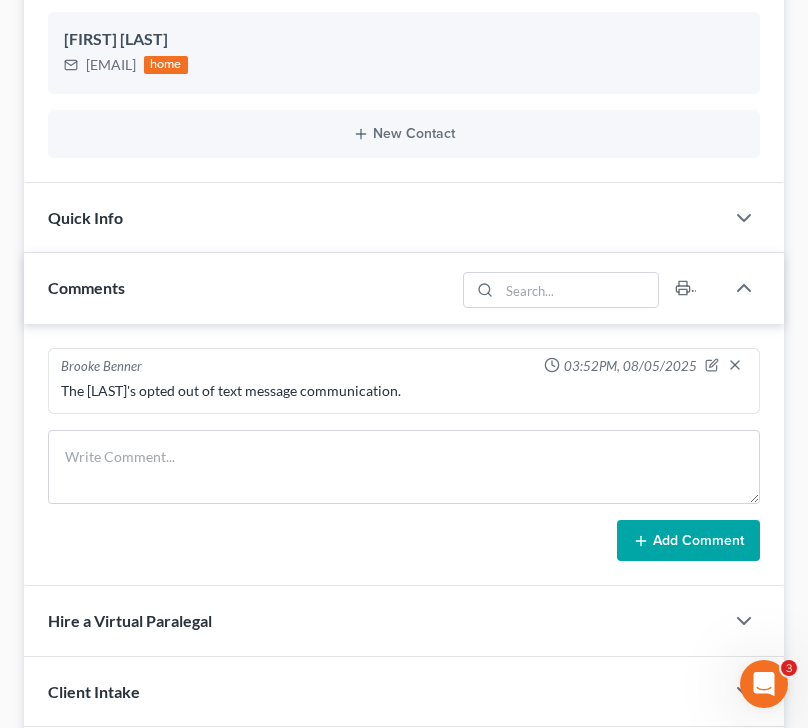scroll, scrollTop: 571, scrollLeft: 0, axis: vertical 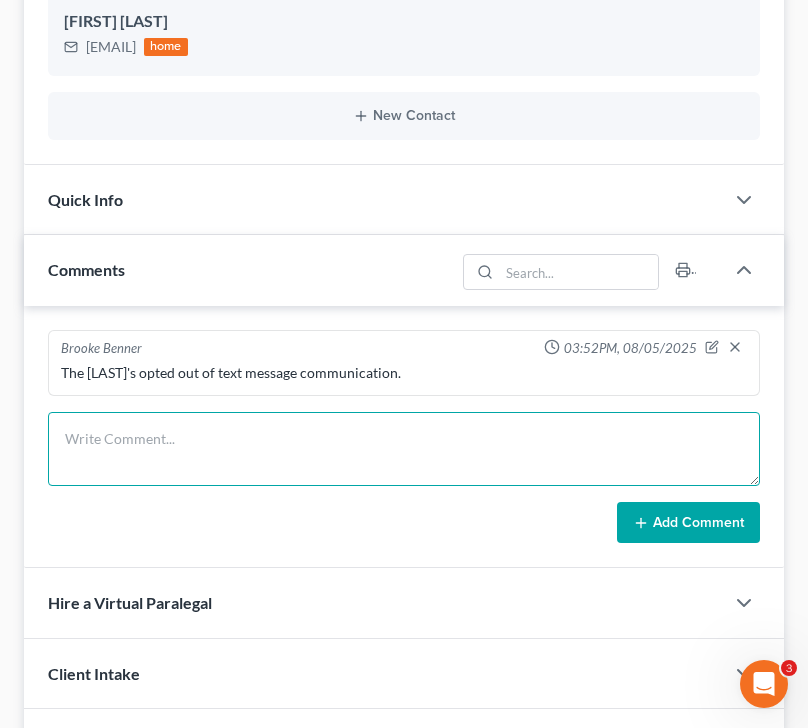click at bounding box center (404, 449) 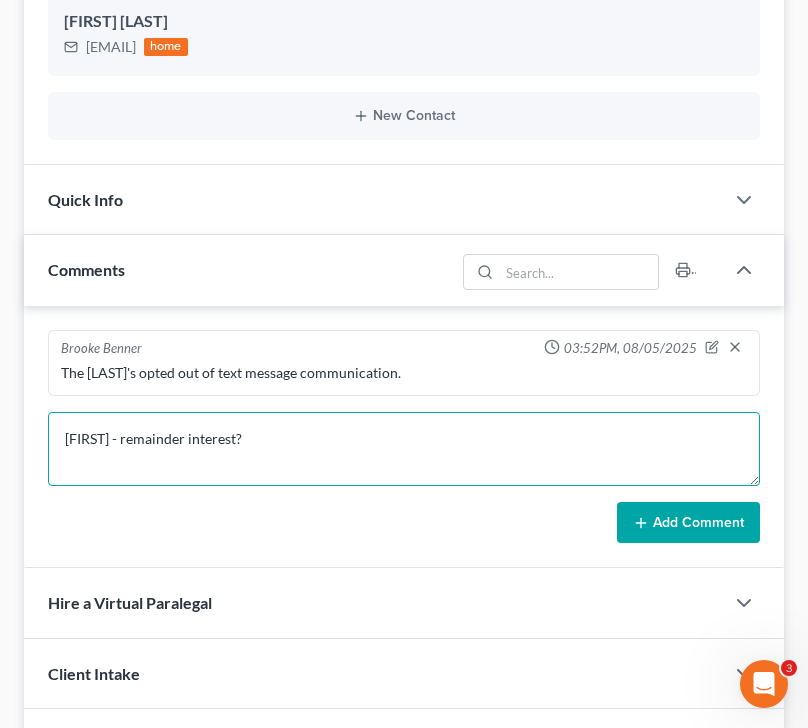 type on "[FIRST] - remainder interest?" 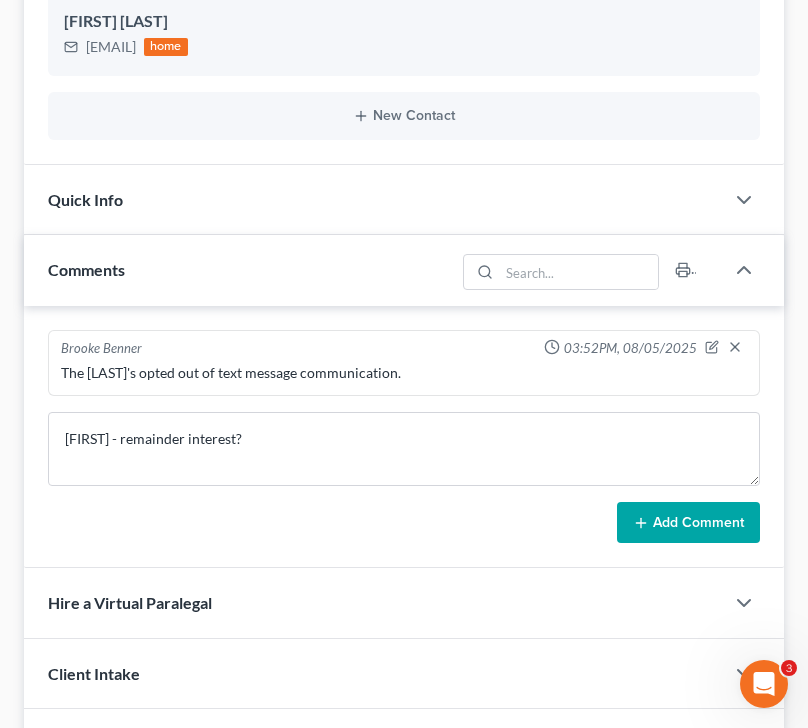 click on "Add Comment" at bounding box center [688, 523] 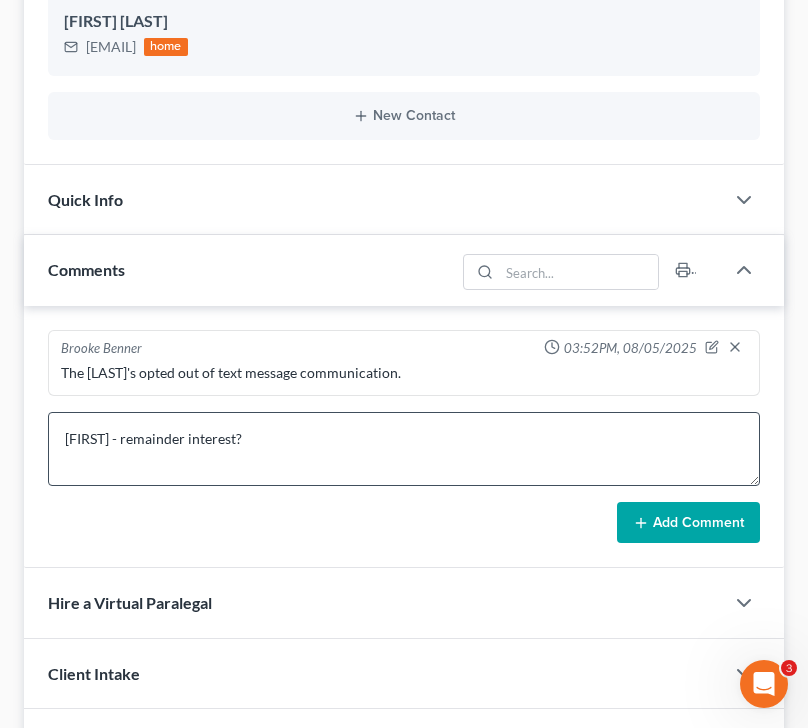 type 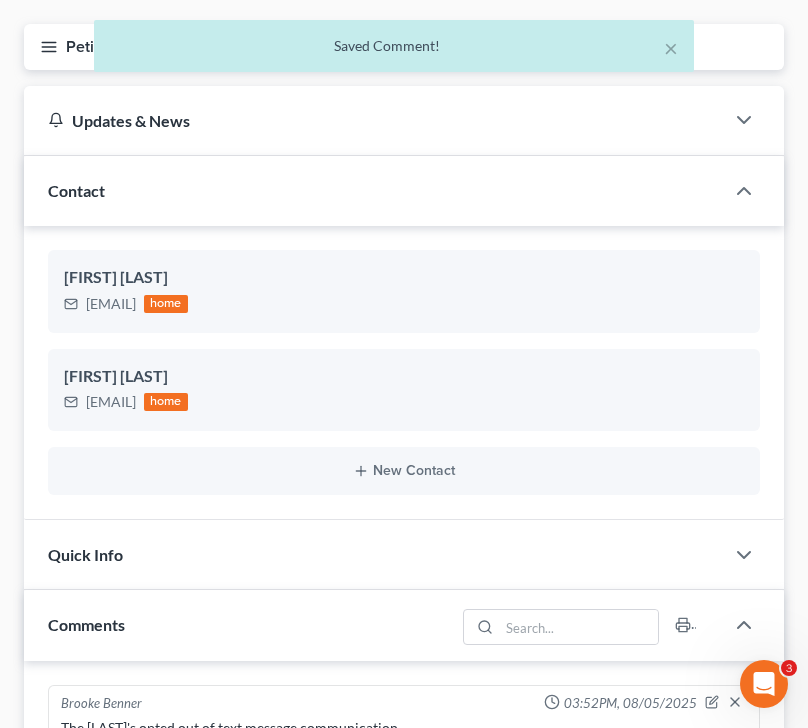 scroll, scrollTop: 0, scrollLeft: 0, axis: both 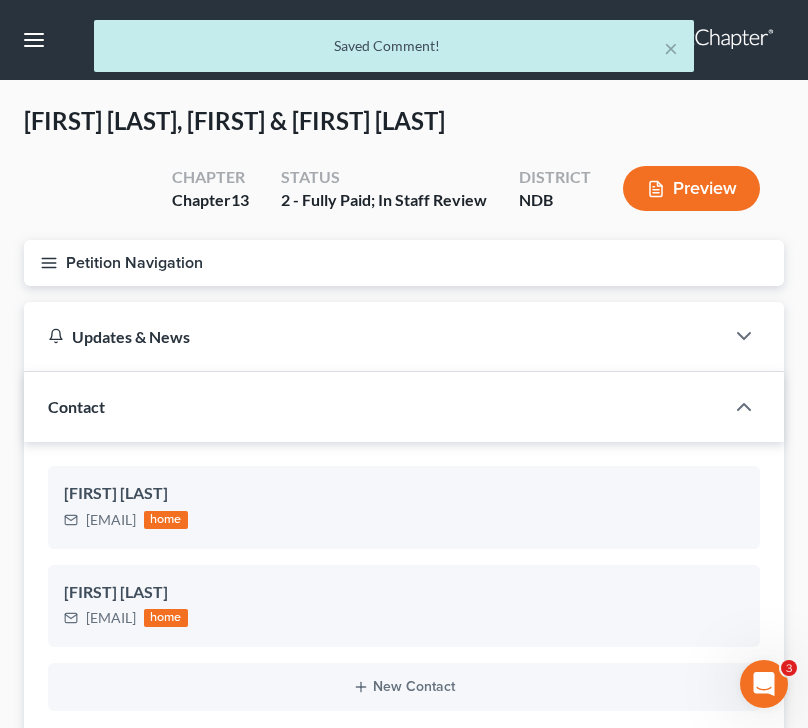 click 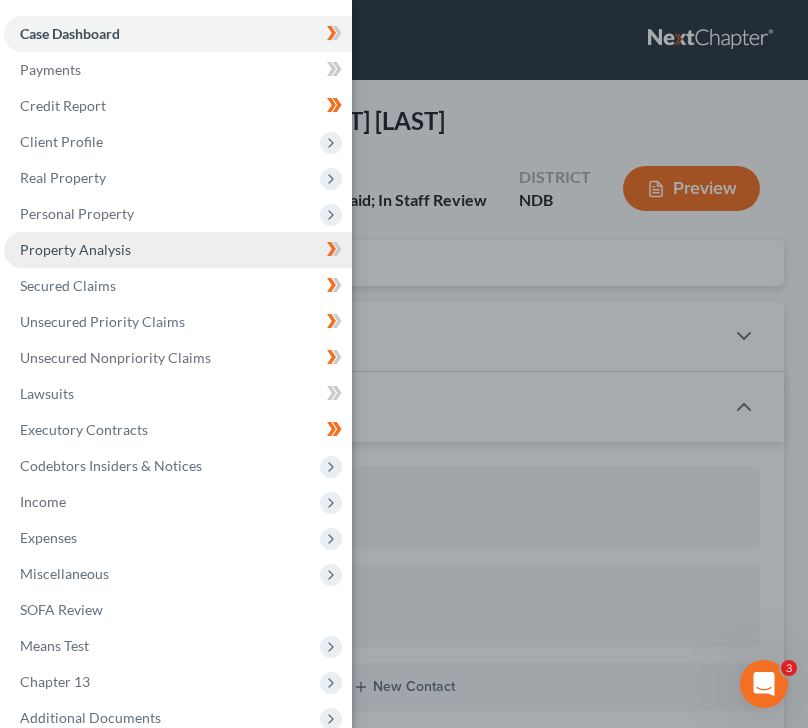 scroll, scrollTop: 1, scrollLeft: 0, axis: vertical 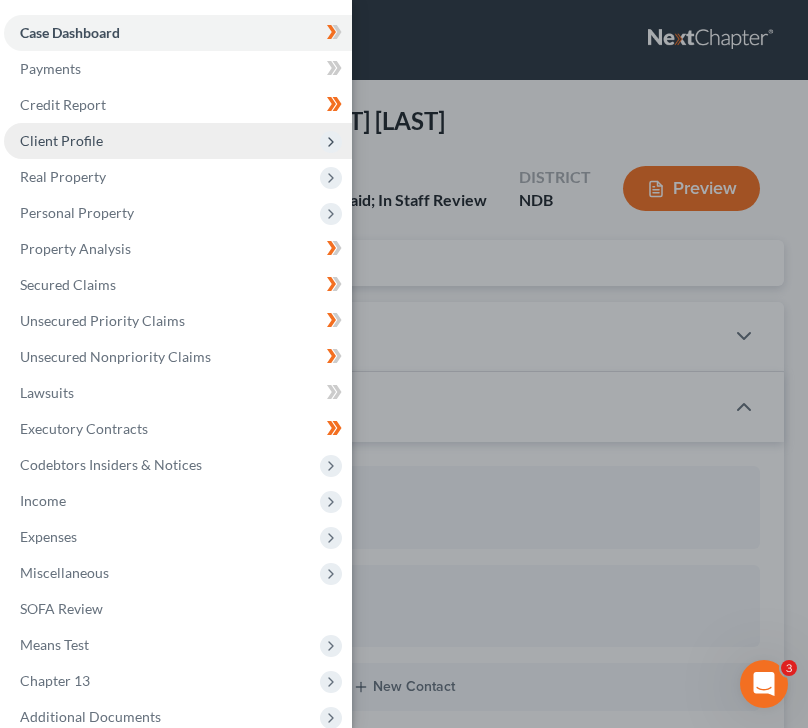 click on "Client Profile" at bounding box center (178, 141) 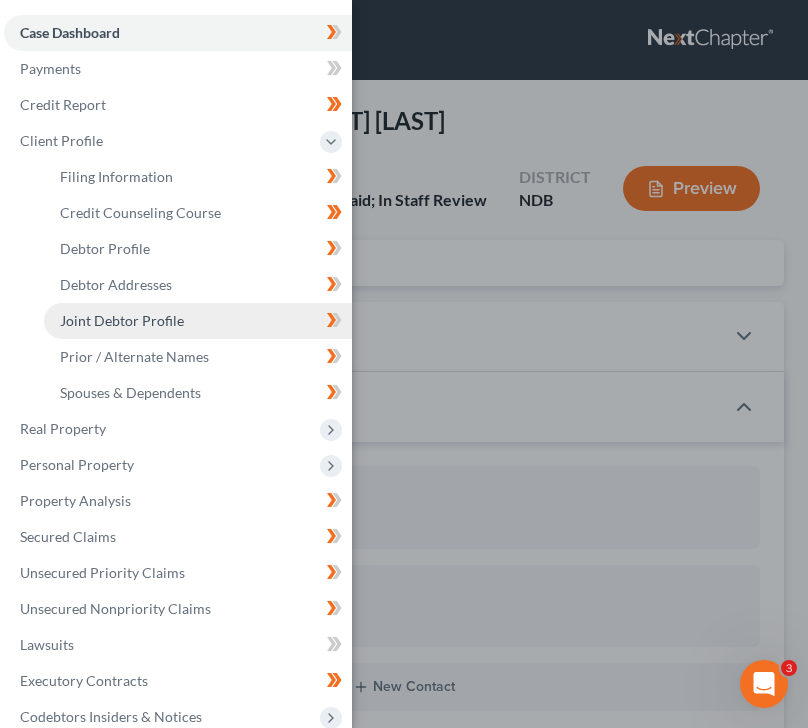 click on "Joint Debtor Profile" at bounding box center [198, 321] 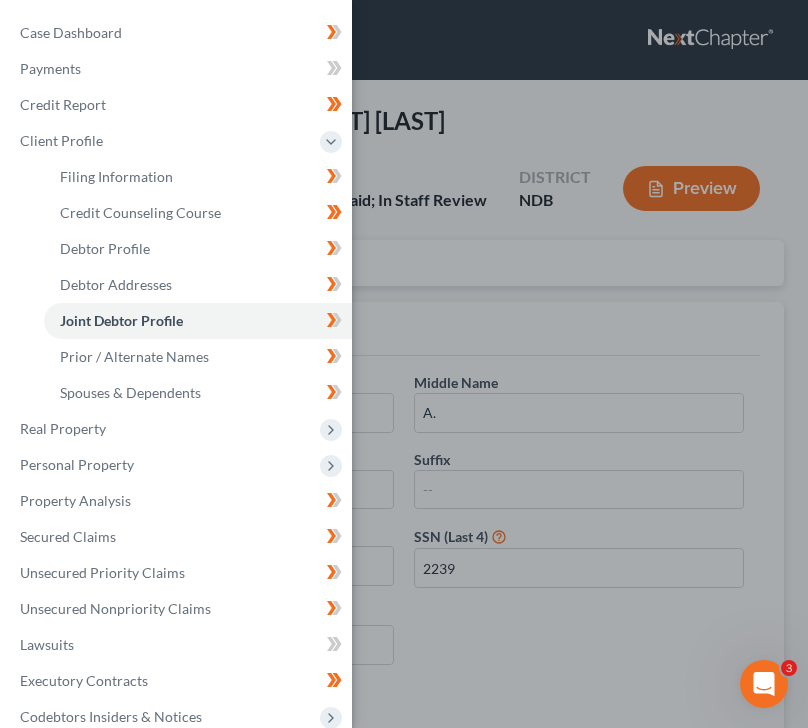 click on "Case Dashboard
Payments
Invoices
Payments
Payments
Credit Report
Client Profile" at bounding box center (404, 364) 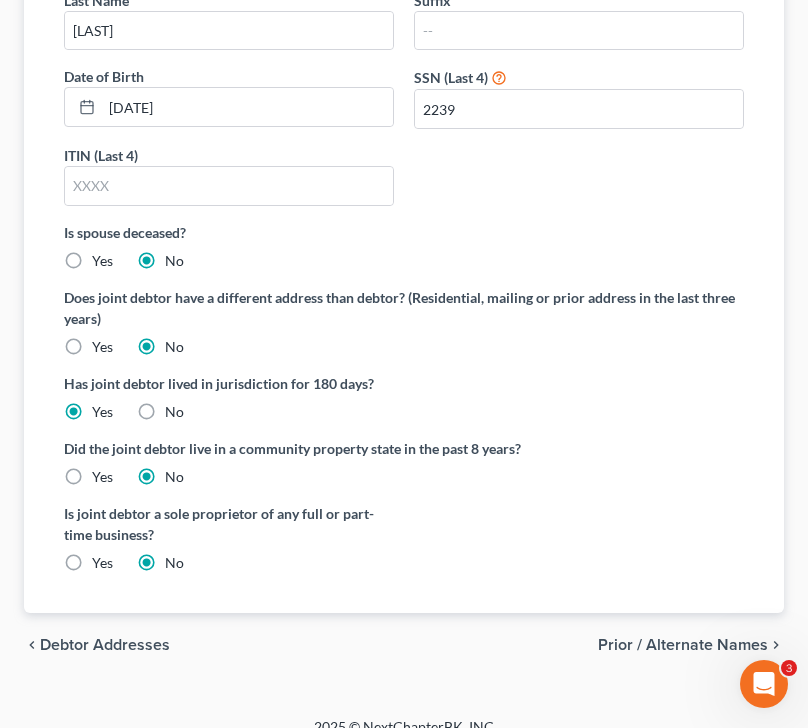scroll, scrollTop: 483, scrollLeft: 0, axis: vertical 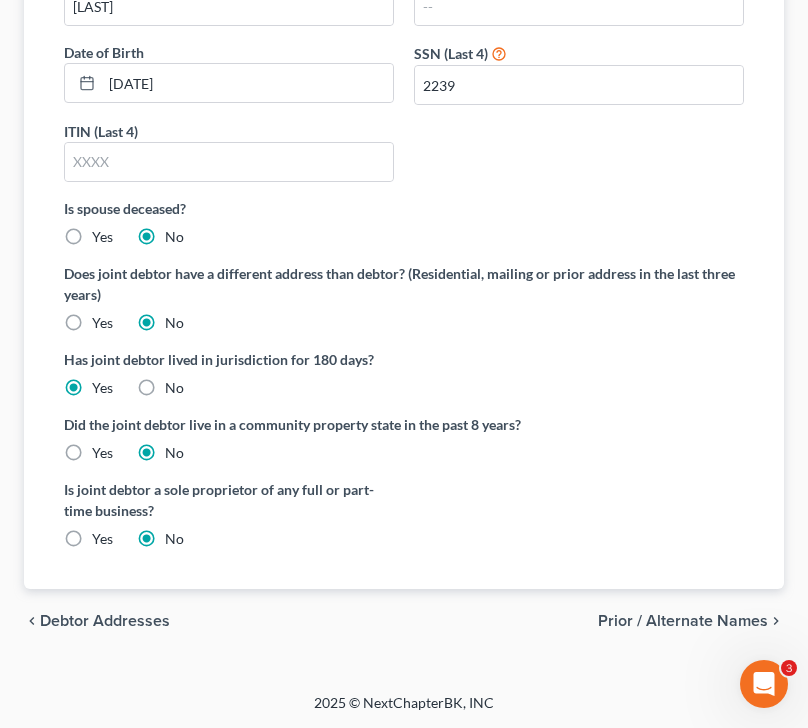 click on "Debtor Addresses" at bounding box center (105, 621) 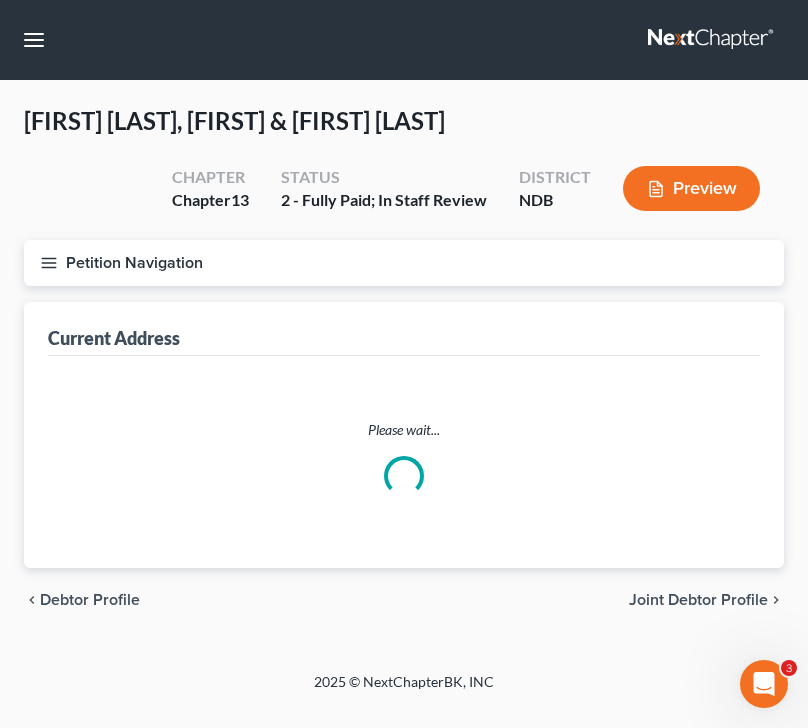 scroll, scrollTop: 0, scrollLeft: 0, axis: both 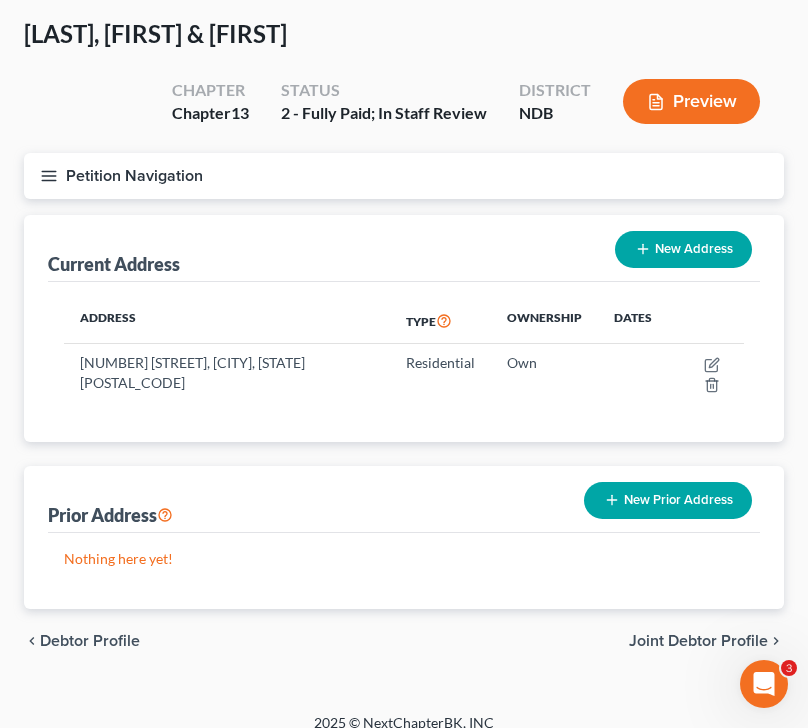 click on "Joint Debtor Profile" at bounding box center (698, 641) 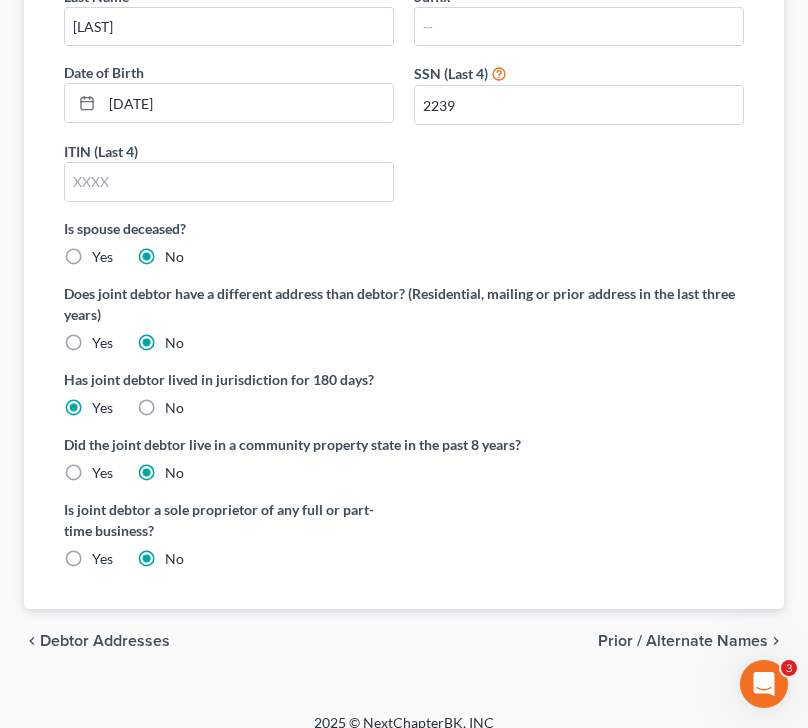 scroll, scrollTop: 483, scrollLeft: 0, axis: vertical 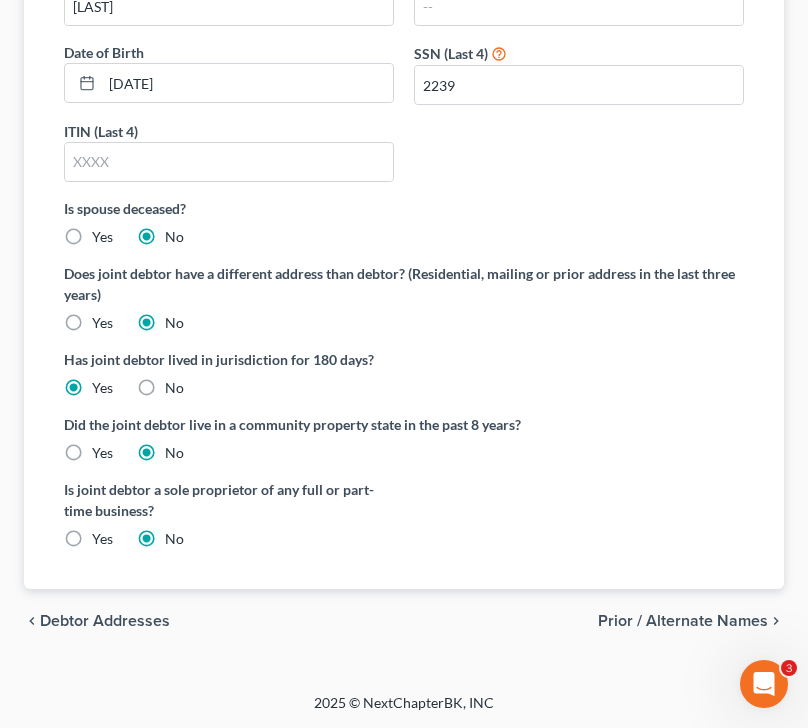 click on "Prior / Alternate Names" at bounding box center (683, 621) 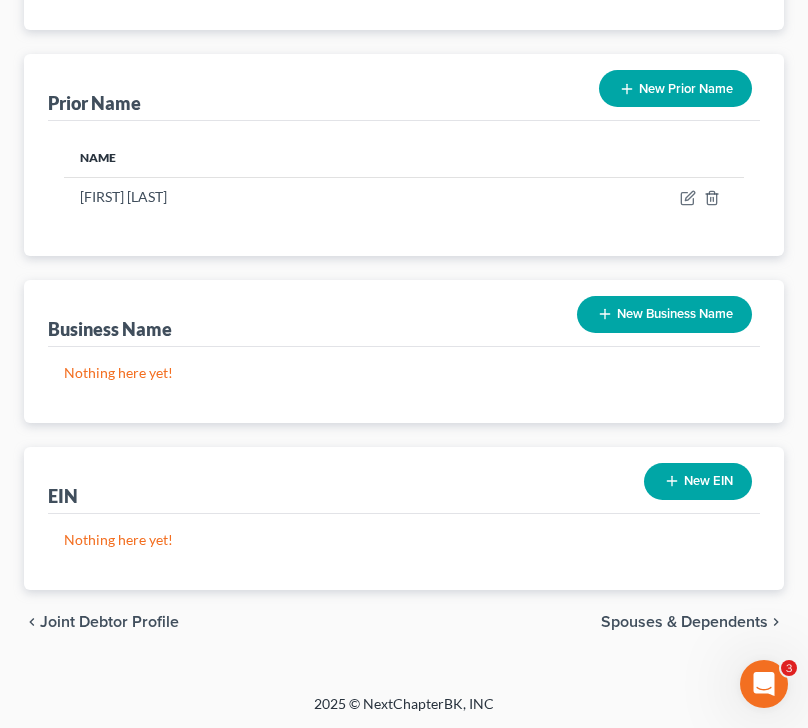 click on "Spouses & Dependents" at bounding box center [684, 622] 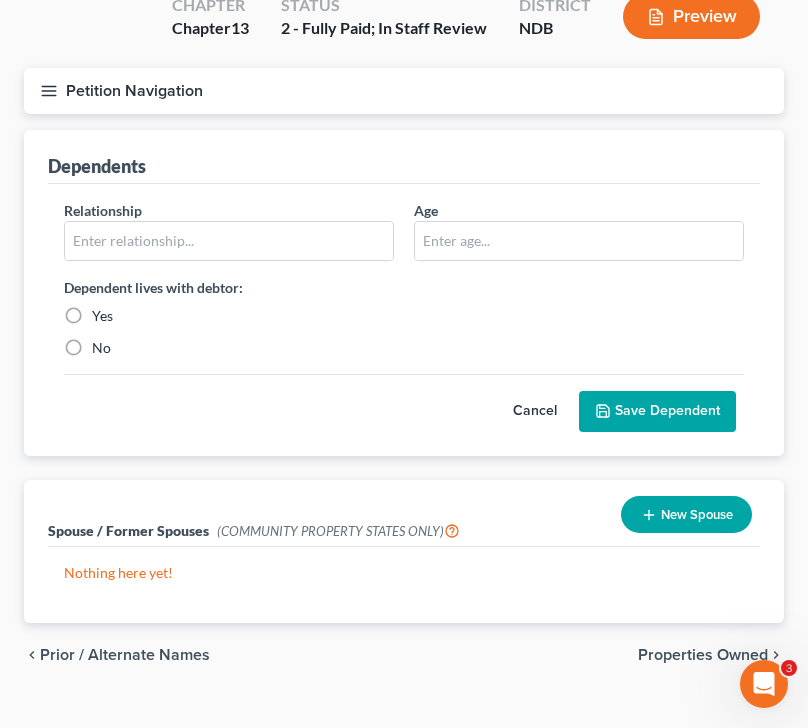 scroll, scrollTop: 206, scrollLeft: 0, axis: vertical 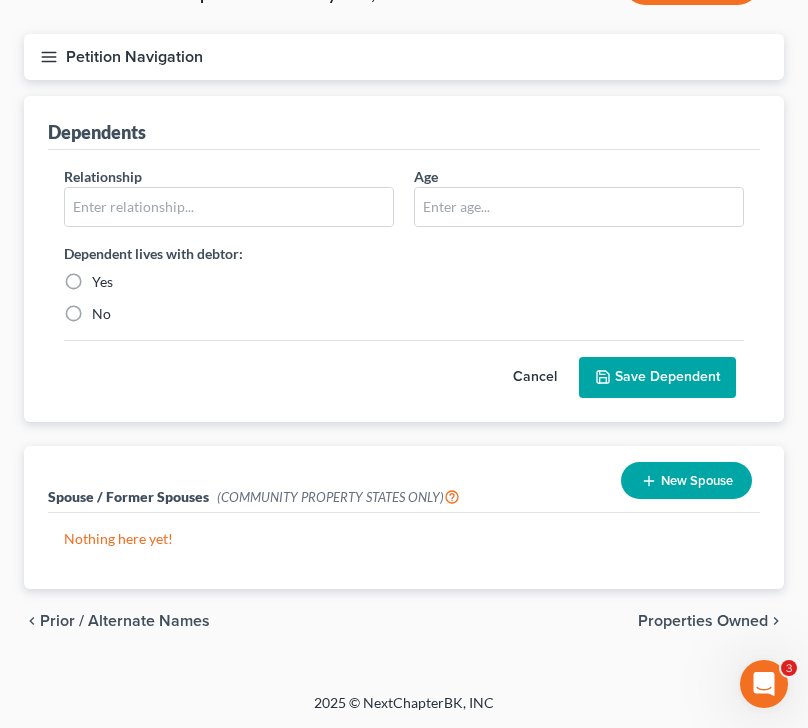 click on "Properties Owned" at bounding box center (703, 621) 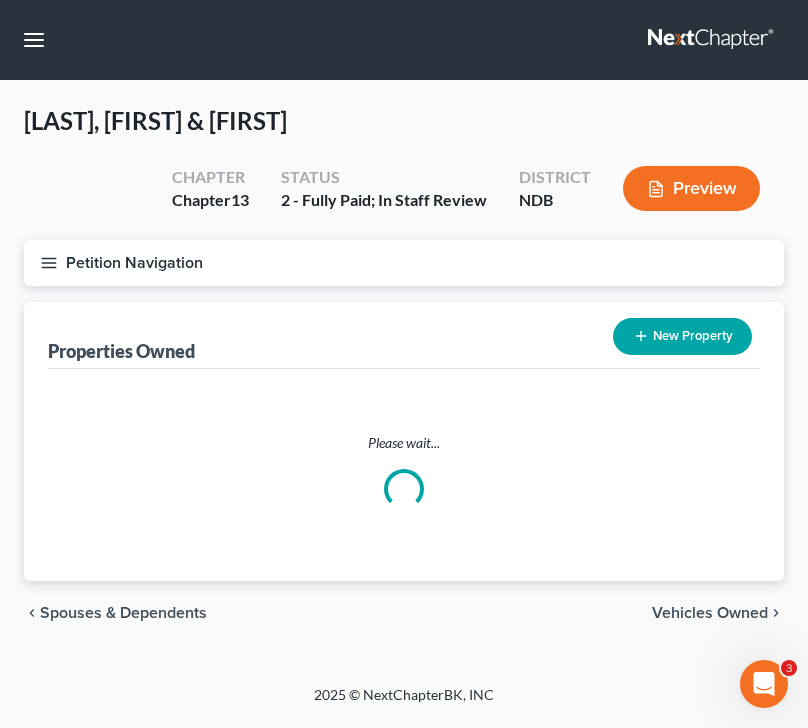 scroll, scrollTop: 0, scrollLeft: 0, axis: both 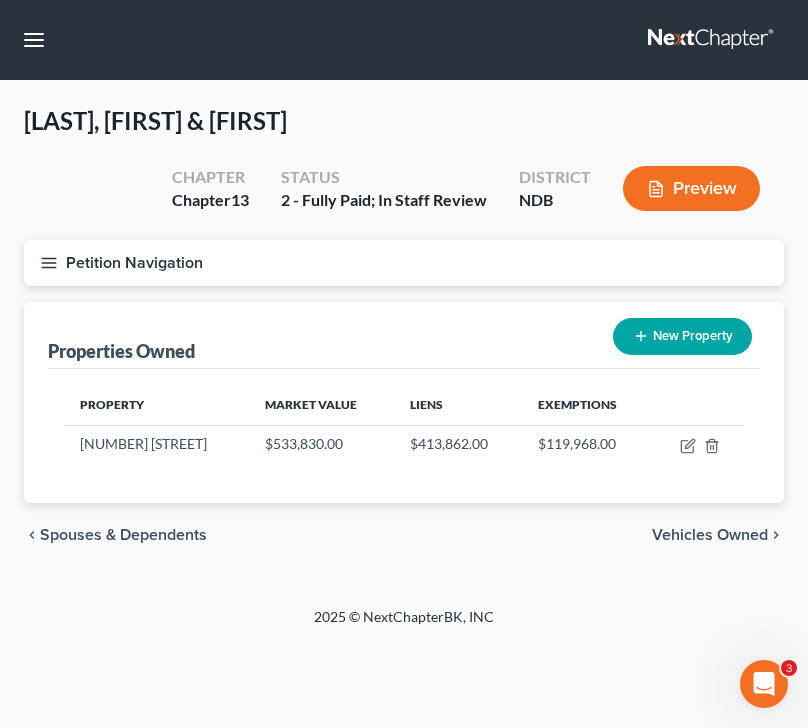 click on "Vehicles Owned" at bounding box center (710, 535) 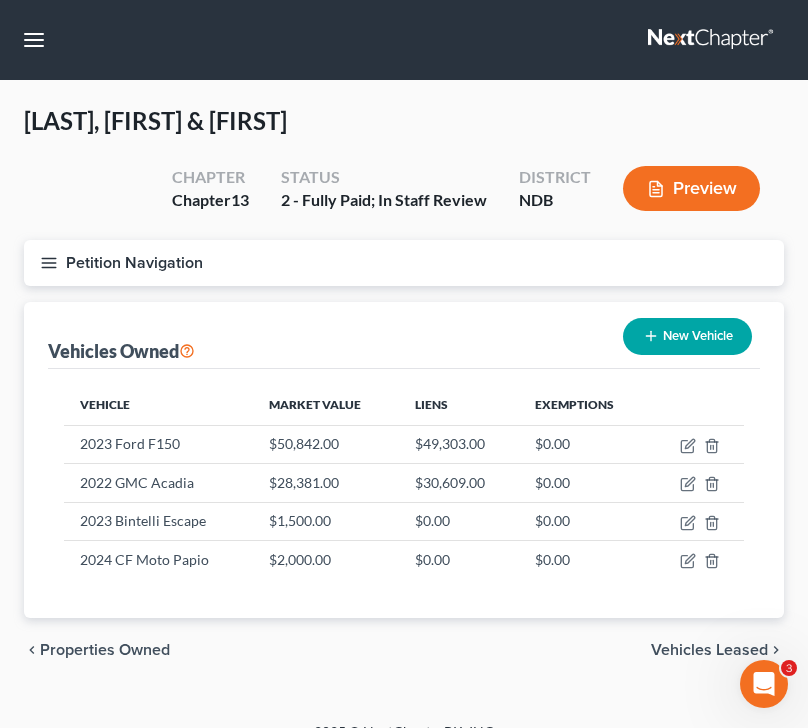 click 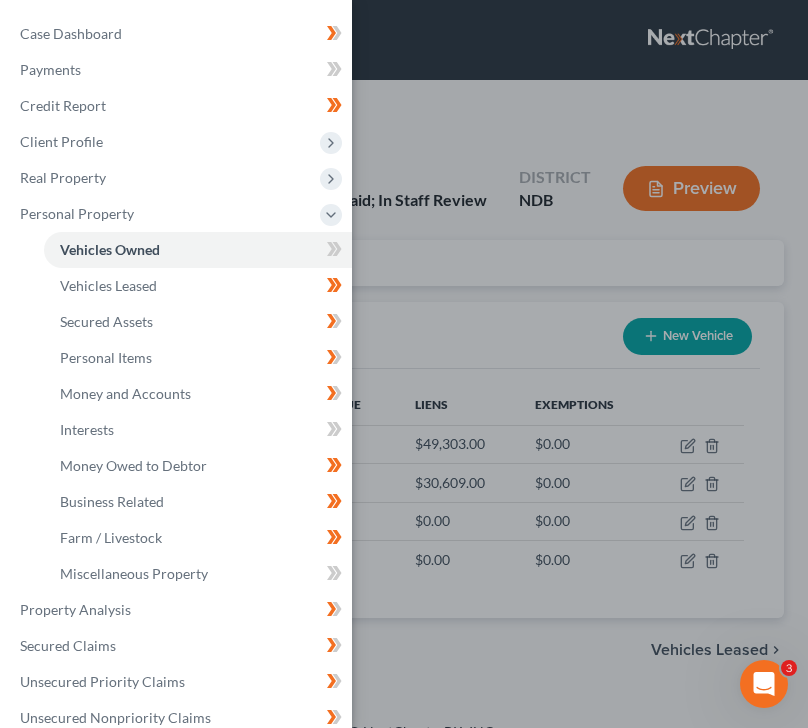 click on "Case Dashboard
Payments
Invoices
Payments
Payments
Credit Report
Client Profile" at bounding box center [404, 364] 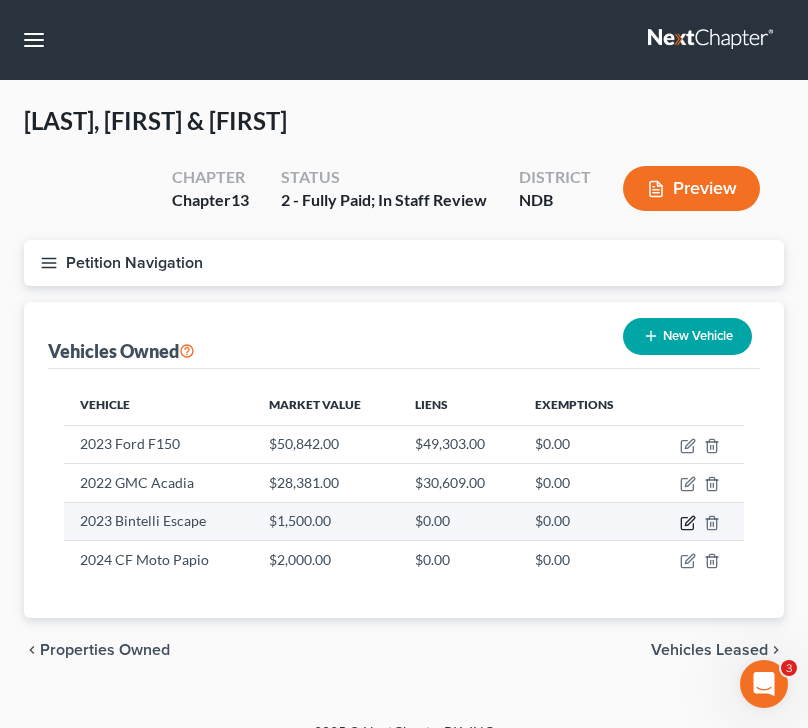 click 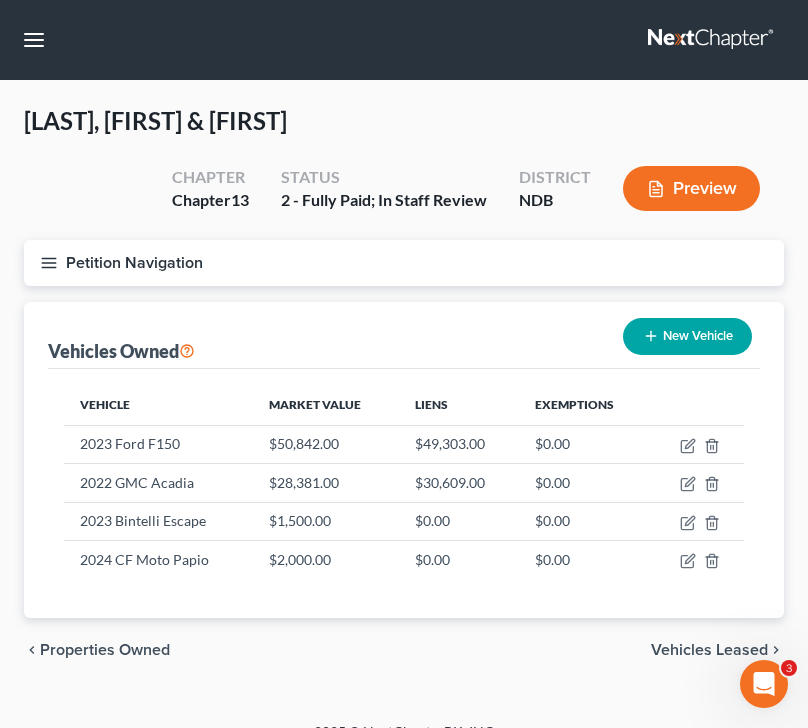 click on "Vehicles Leased" at bounding box center [709, 650] 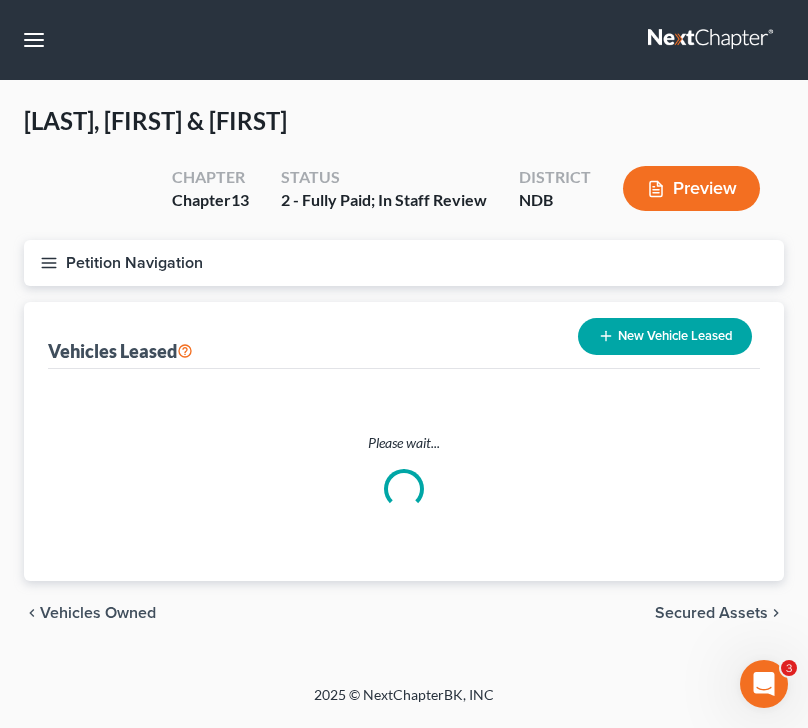 click on "Secured Assets" at bounding box center (711, 613) 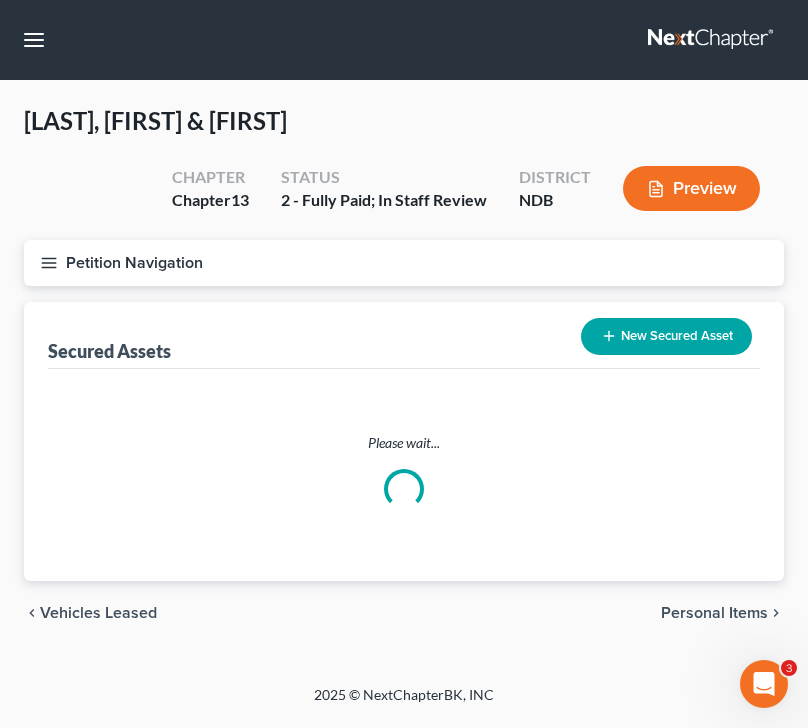 click on "Petition Navigation" at bounding box center [404, 263] 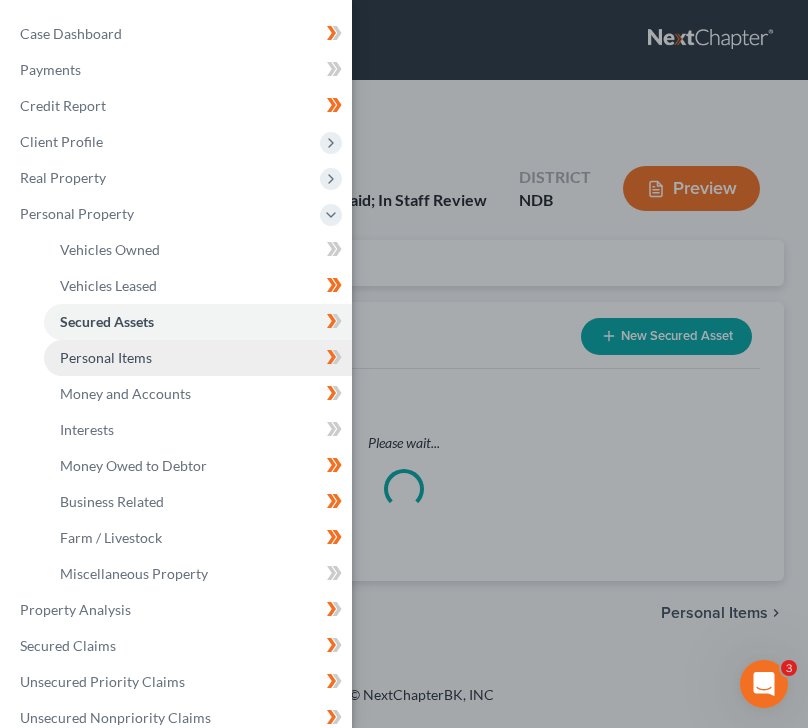 click on "Personal Items" at bounding box center [106, 357] 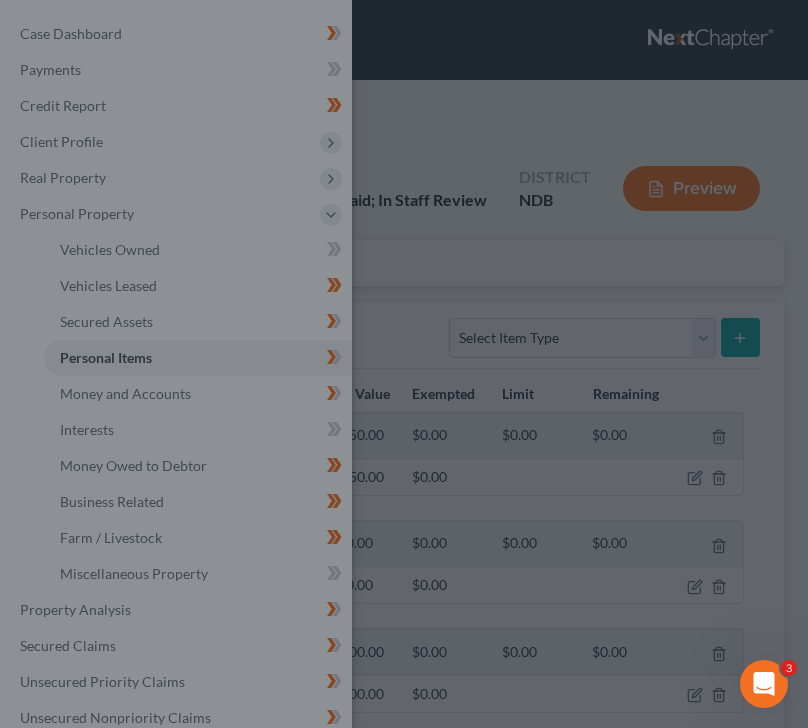 click at bounding box center (404, 364) 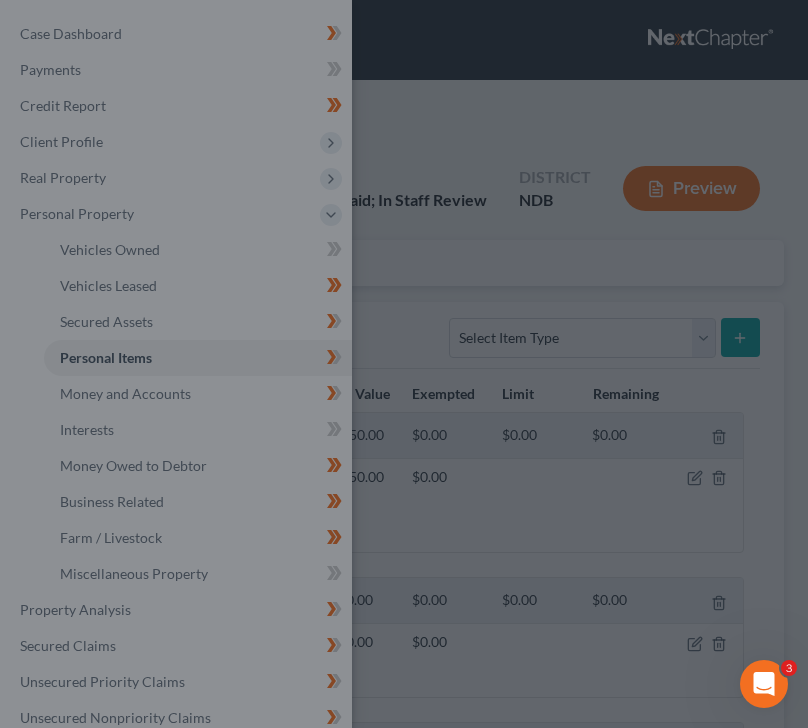 click at bounding box center (404, 364) 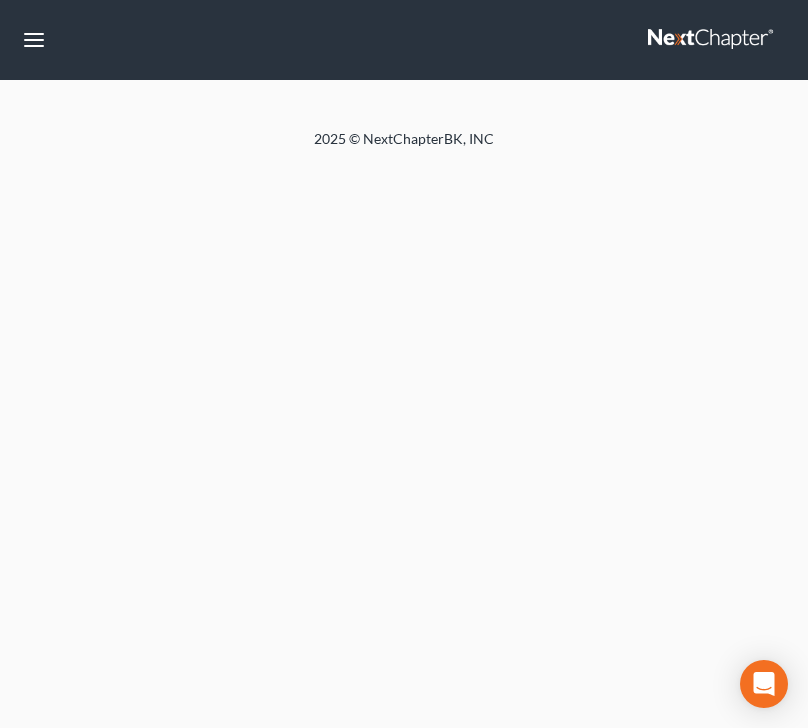 scroll, scrollTop: 0, scrollLeft: 0, axis: both 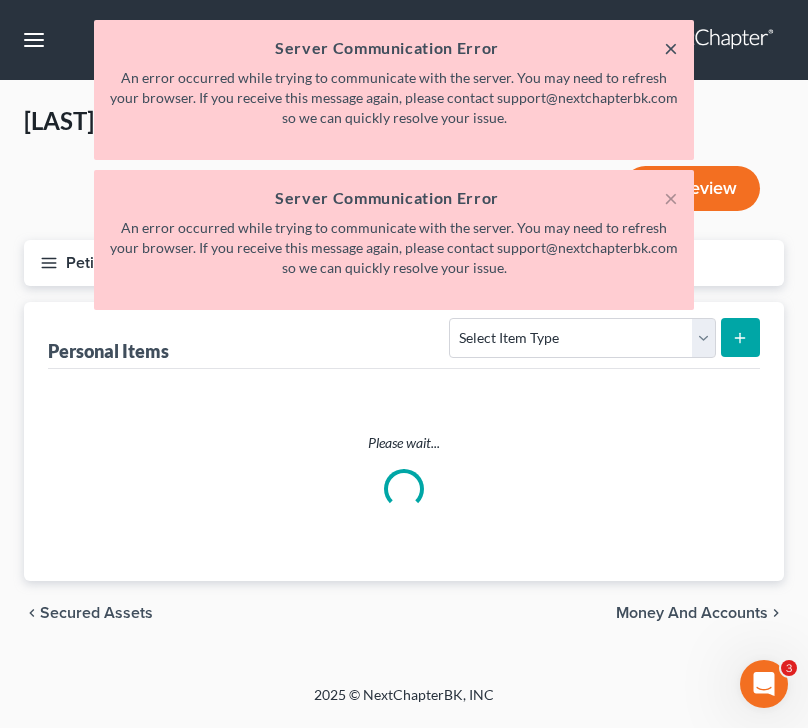 click on "×" at bounding box center [671, 48] 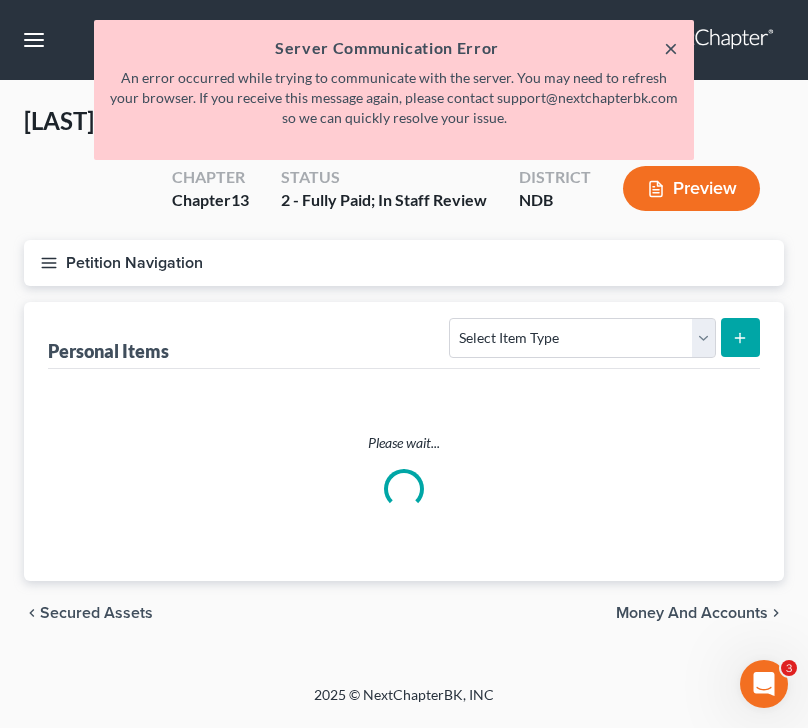 type 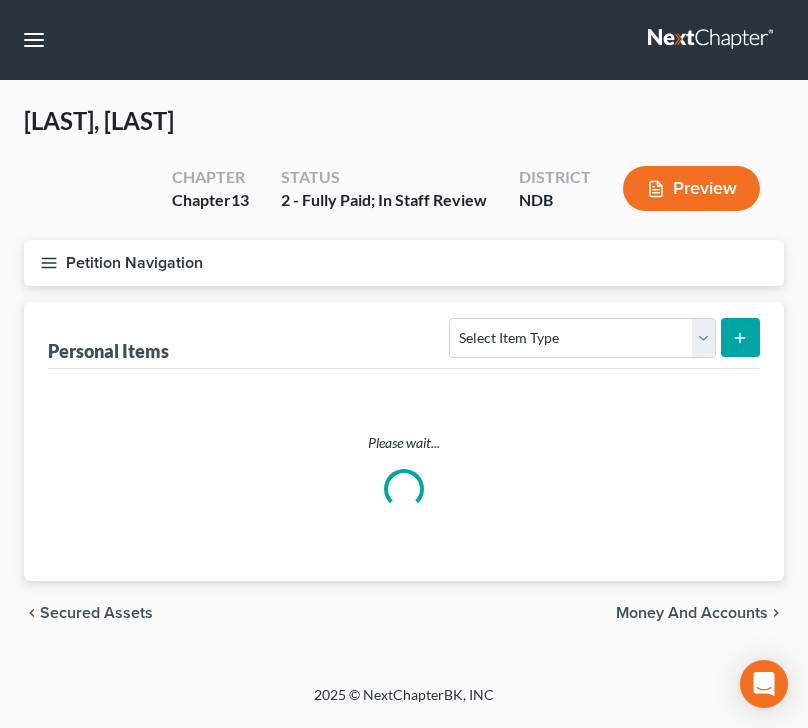 scroll, scrollTop: 0, scrollLeft: 0, axis: both 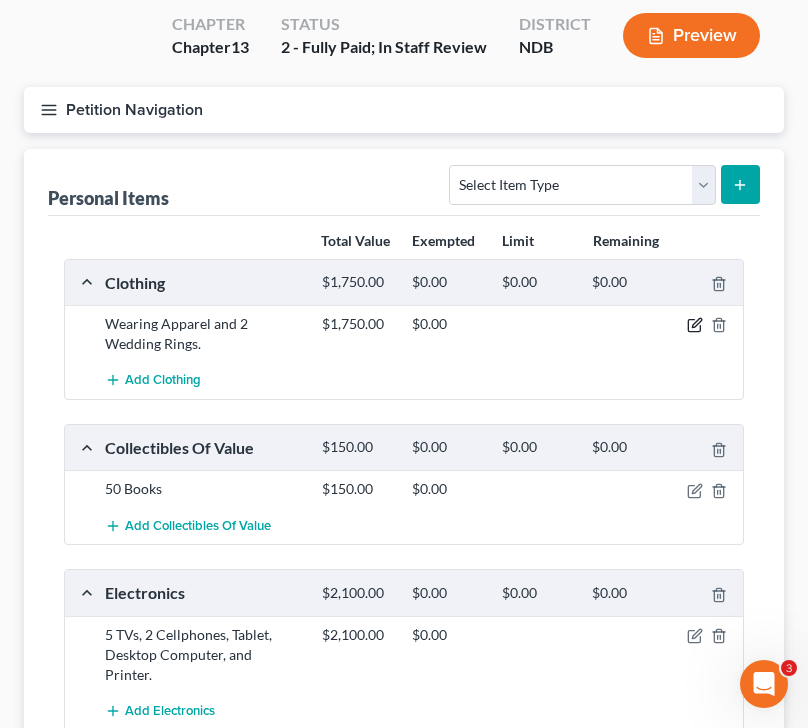 click 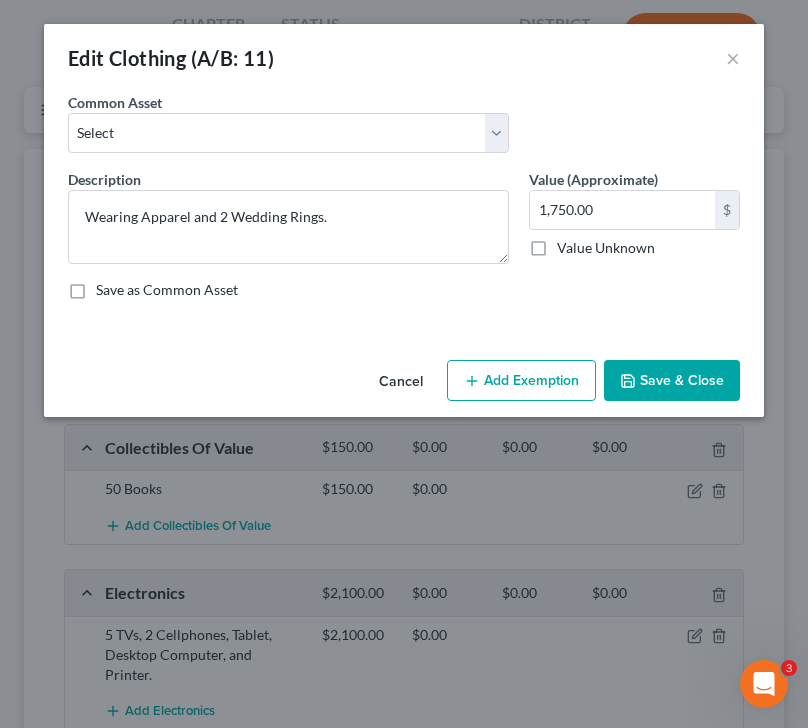 click on "Add Exemption" at bounding box center [521, 381] 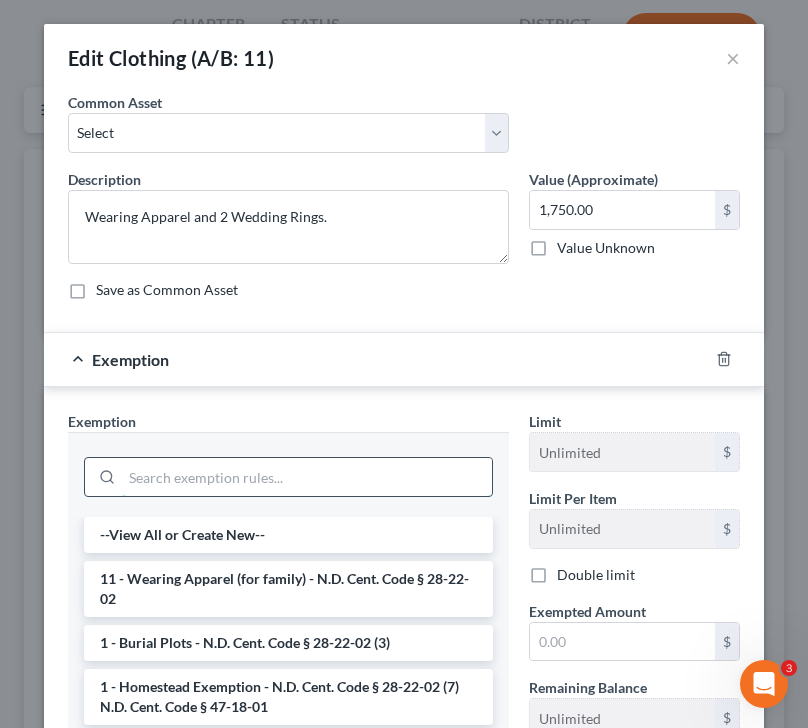 click at bounding box center [307, 477] 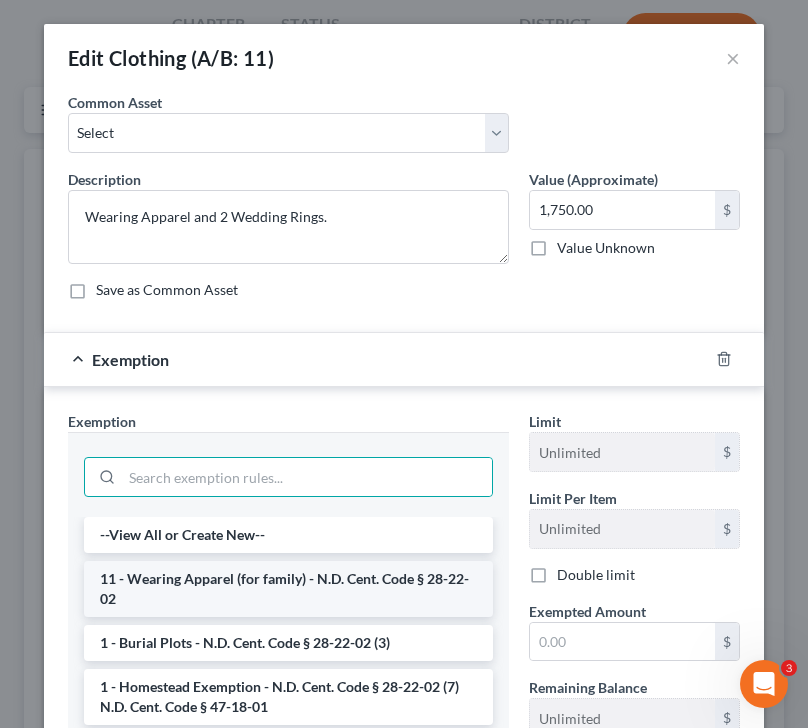 click on "11 - Wearing Apparel (for family) - N.D. Cent. Code § 28-22-02" at bounding box center (288, 589) 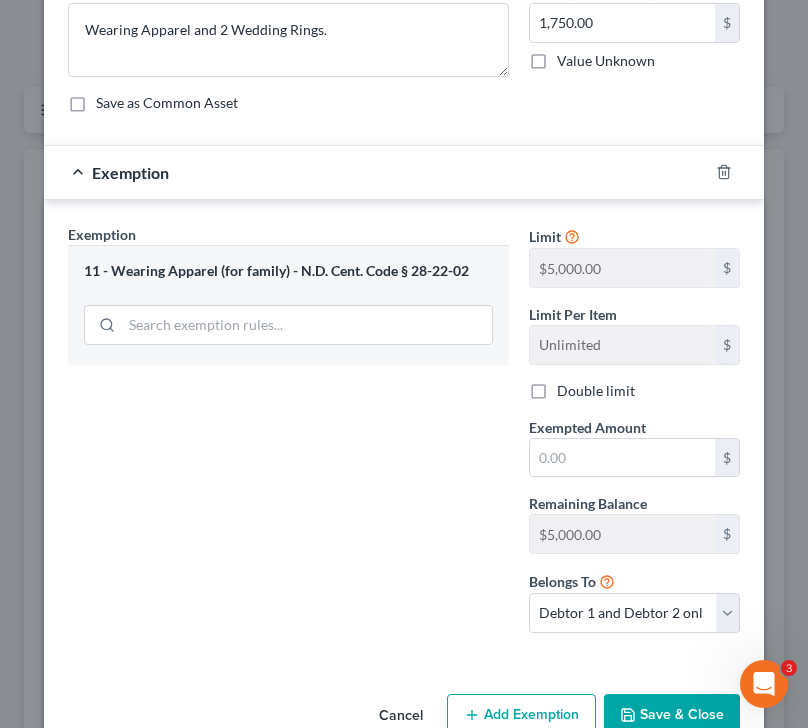 scroll, scrollTop: 234, scrollLeft: 0, axis: vertical 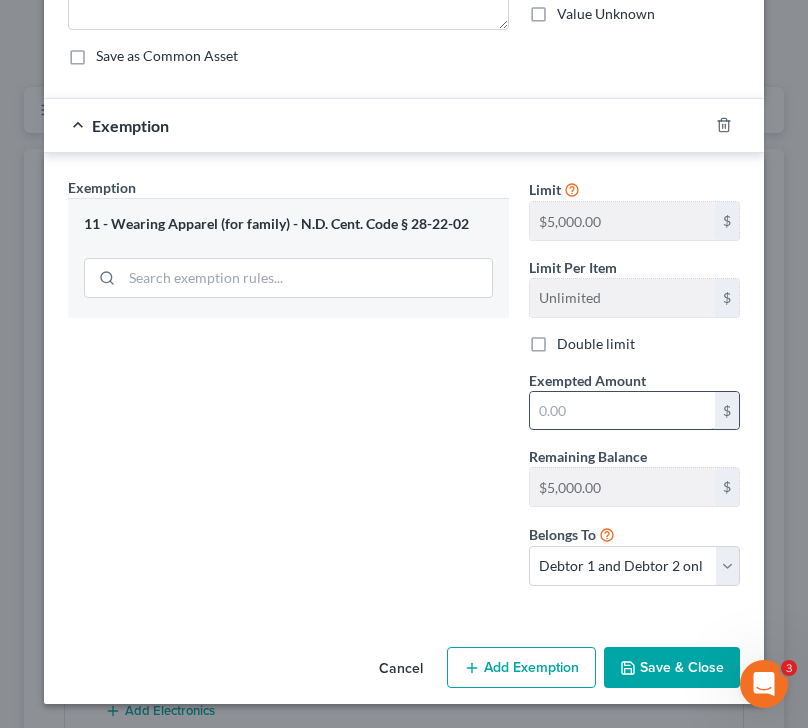 click at bounding box center (622, 411) 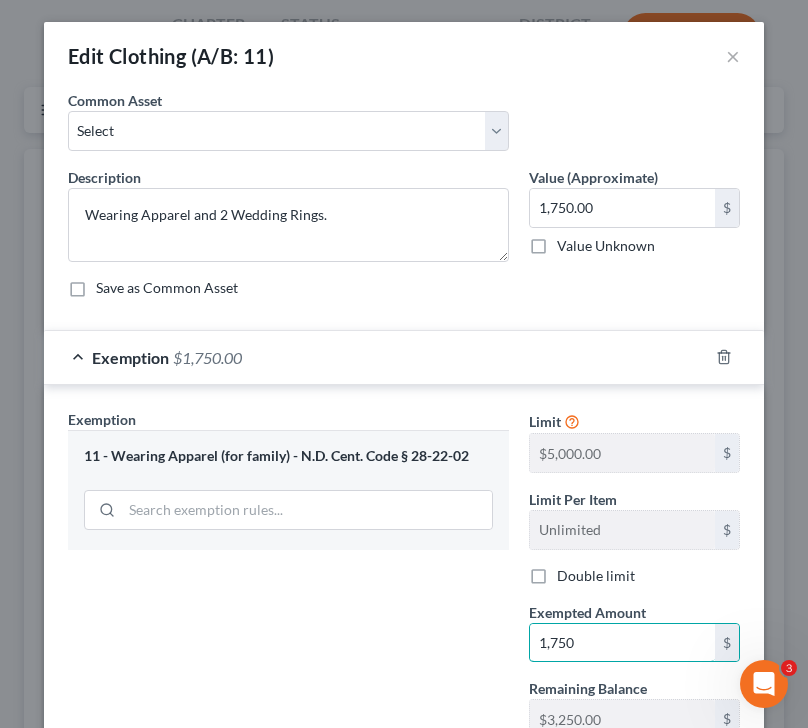 scroll, scrollTop: 234, scrollLeft: 0, axis: vertical 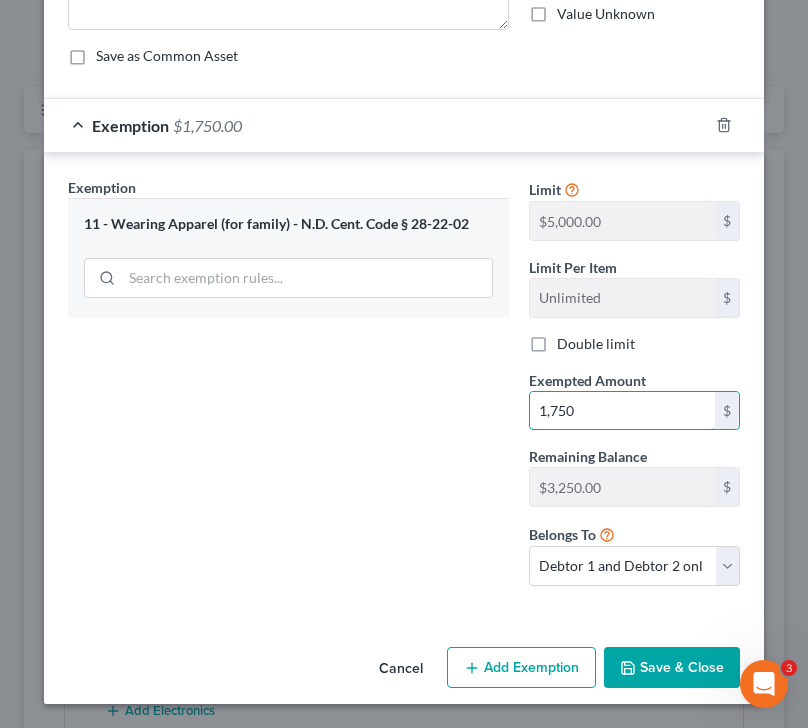 type on "1,750" 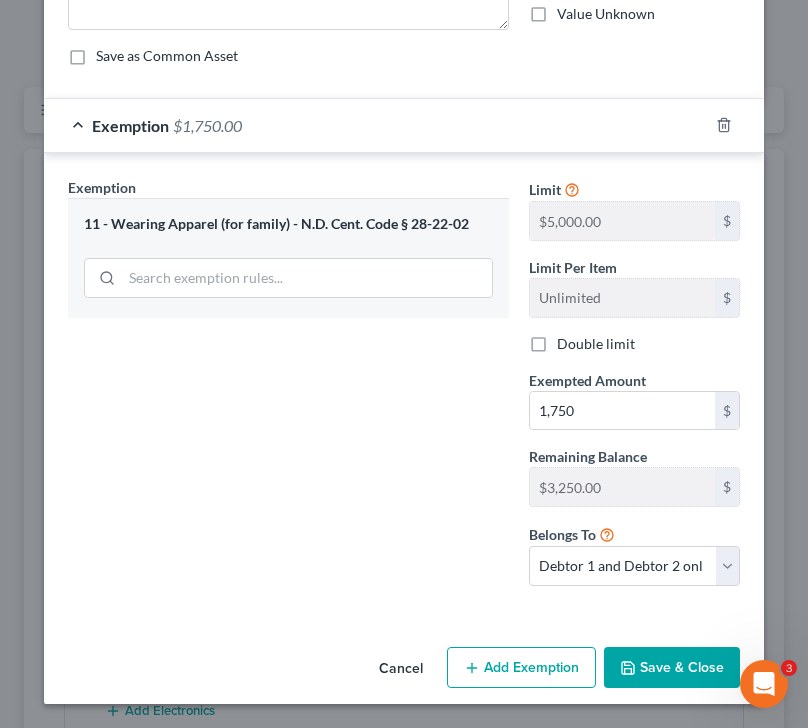 click on "Save & Close" at bounding box center (672, 668) 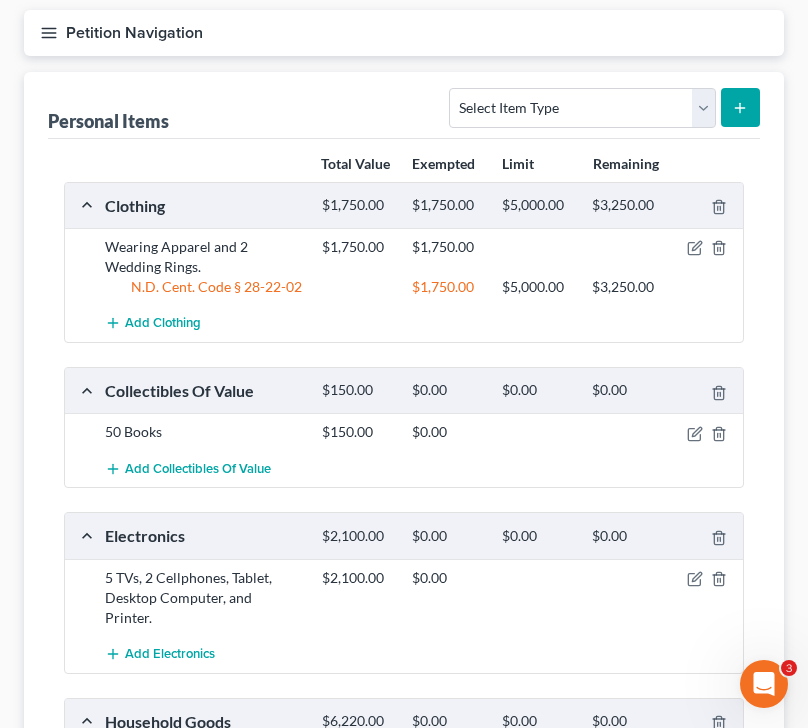 scroll, scrollTop: 233, scrollLeft: 0, axis: vertical 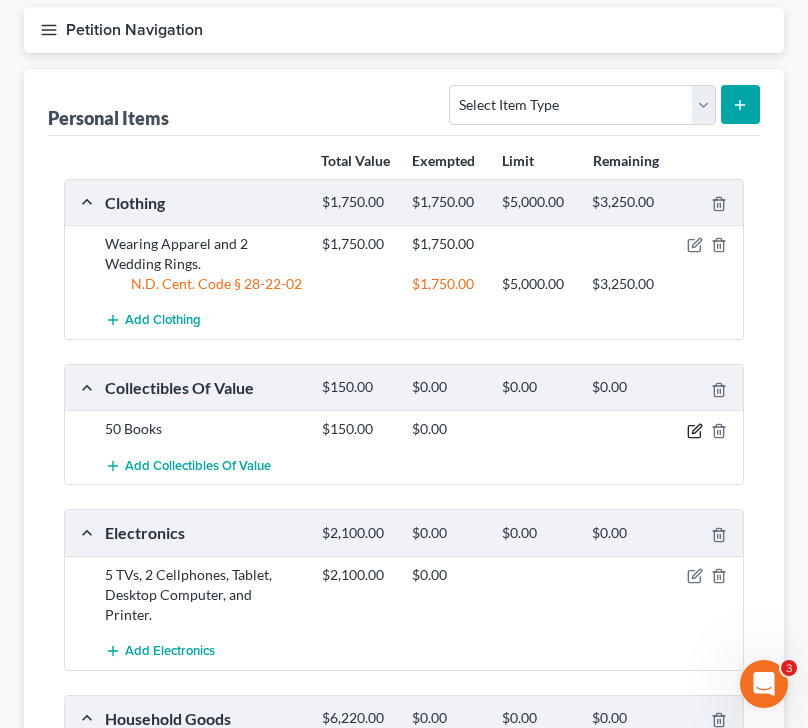 click 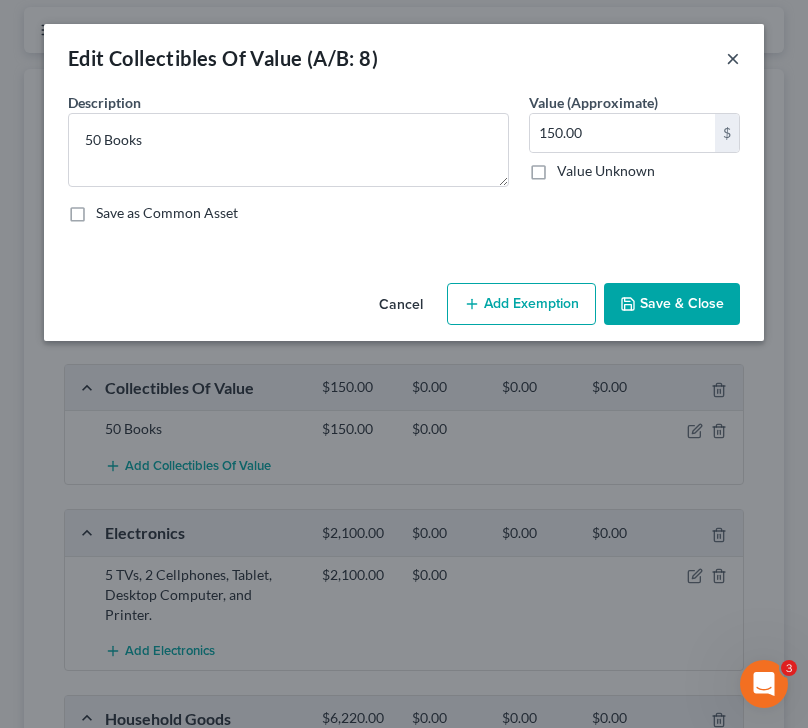 click on "×" at bounding box center (733, 58) 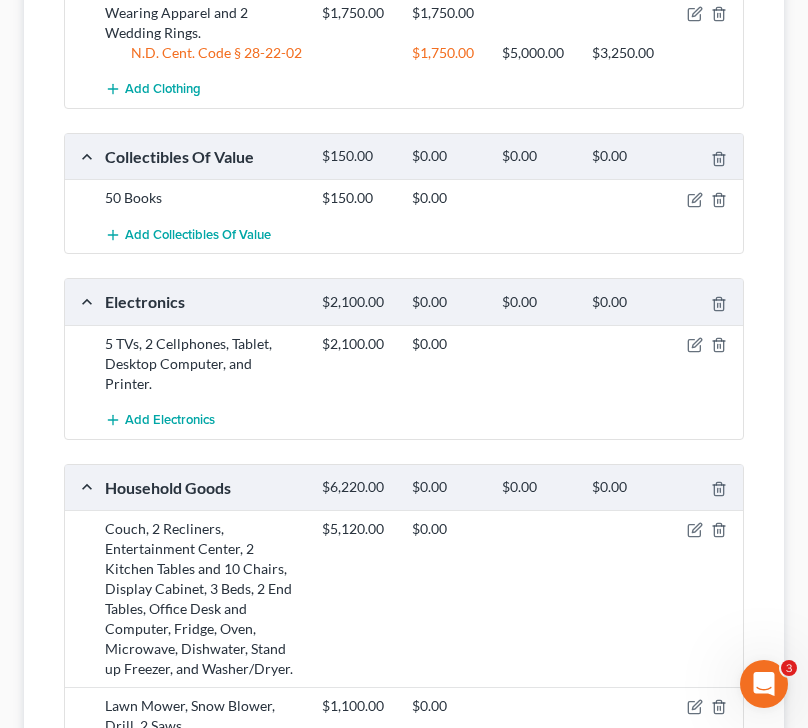 scroll, scrollTop: 472, scrollLeft: 0, axis: vertical 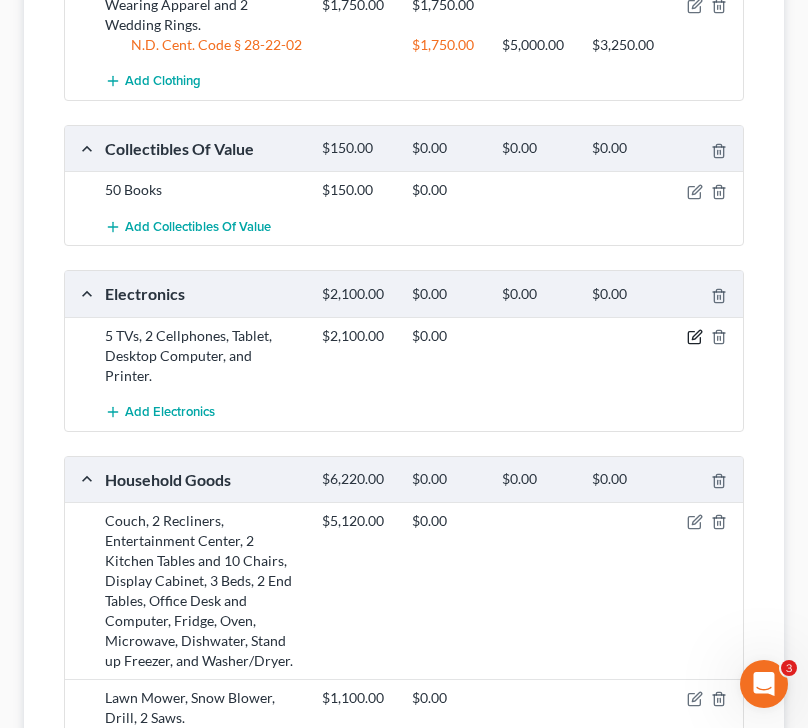 click 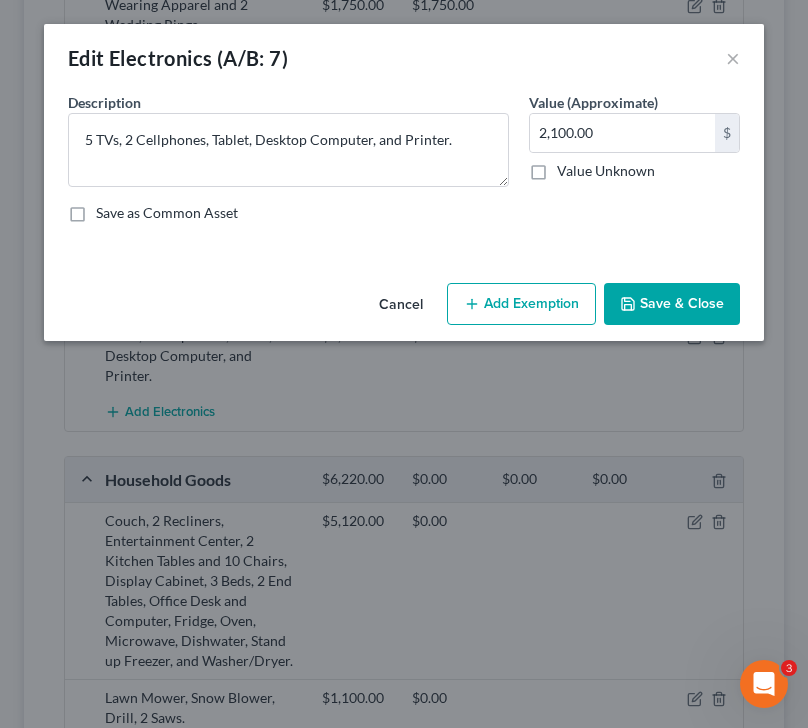 click on "Add Exemption" at bounding box center [521, 304] 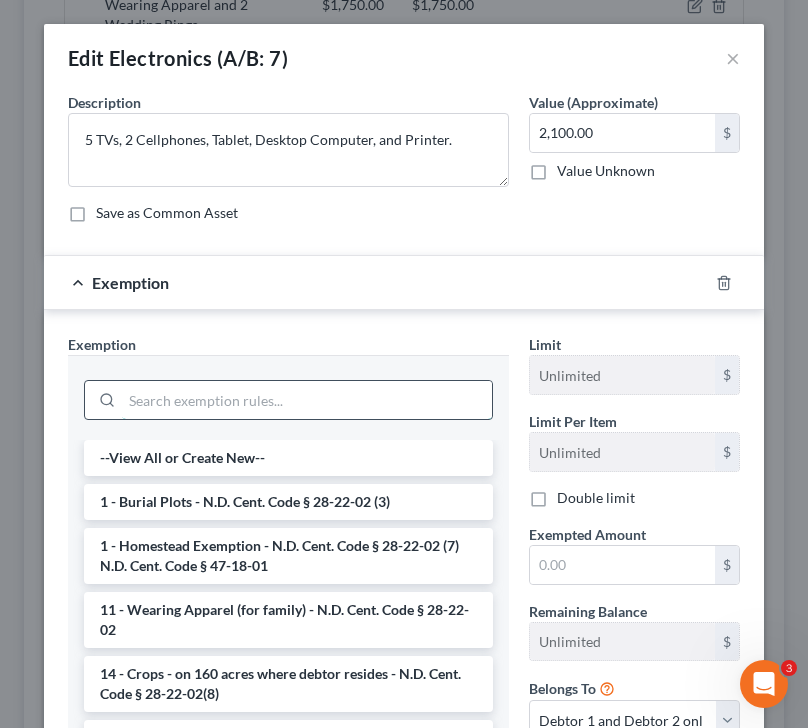 click at bounding box center [307, 400] 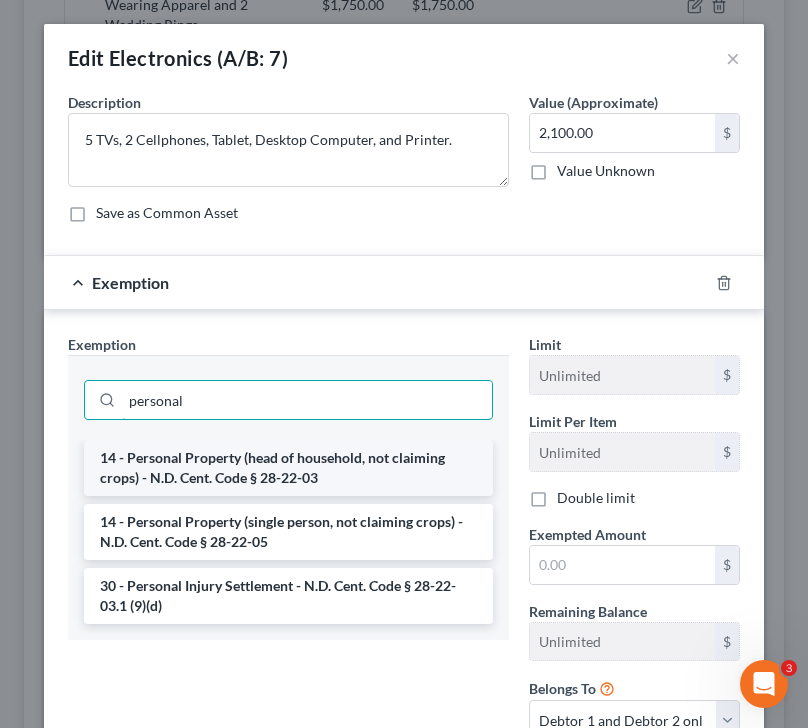 type on "personal" 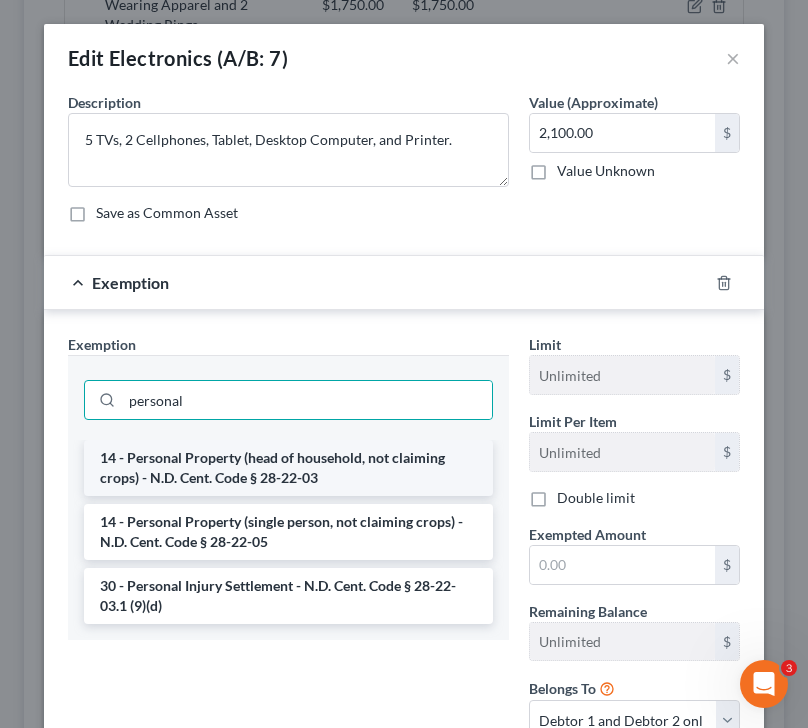 click on "14 - Personal Property (head of household, not claiming crops) - N.D. Cent. Code § 28-22-03" at bounding box center [288, 468] 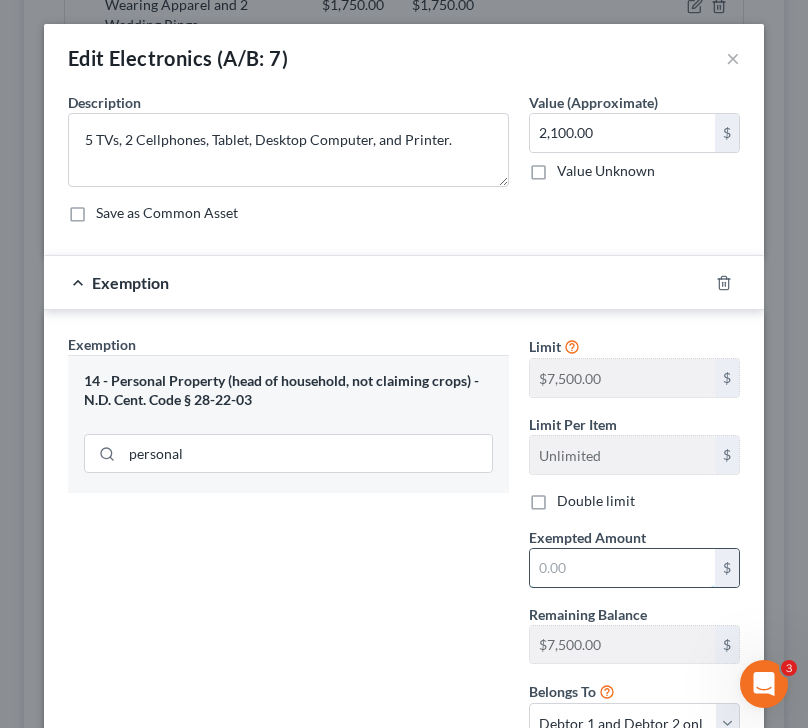 click at bounding box center [622, 568] 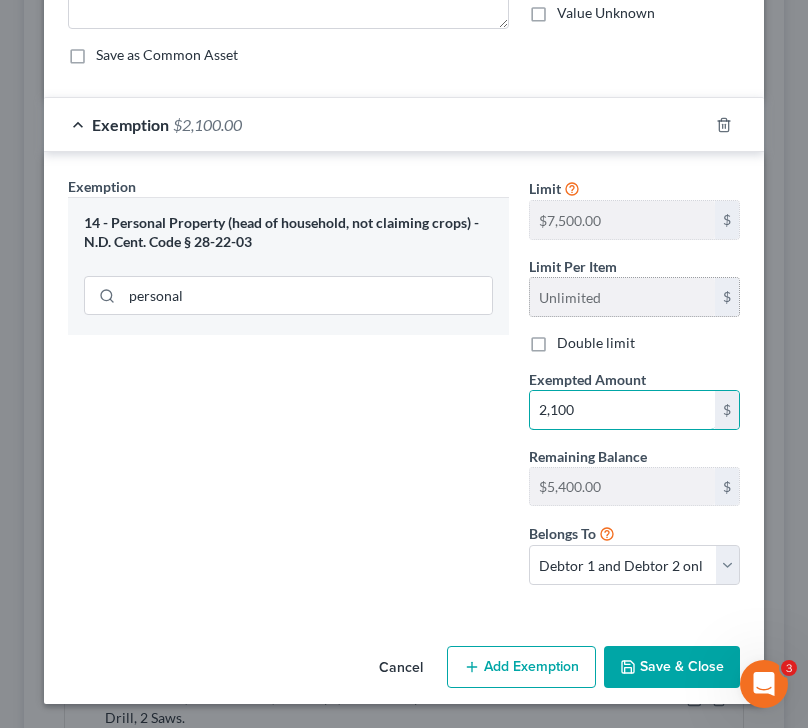 scroll, scrollTop: 0, scrollLeft: 0, axis: both 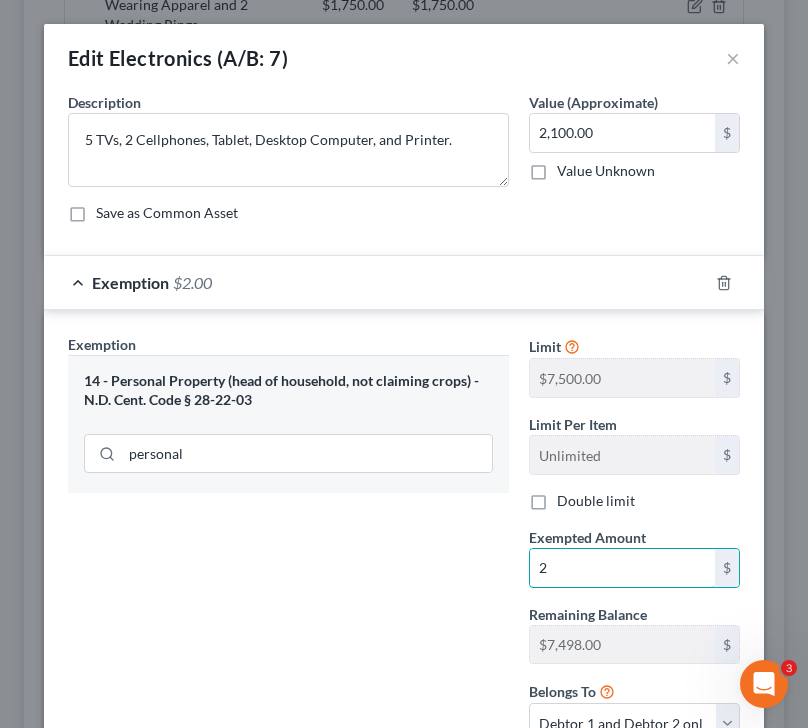 type on "2" 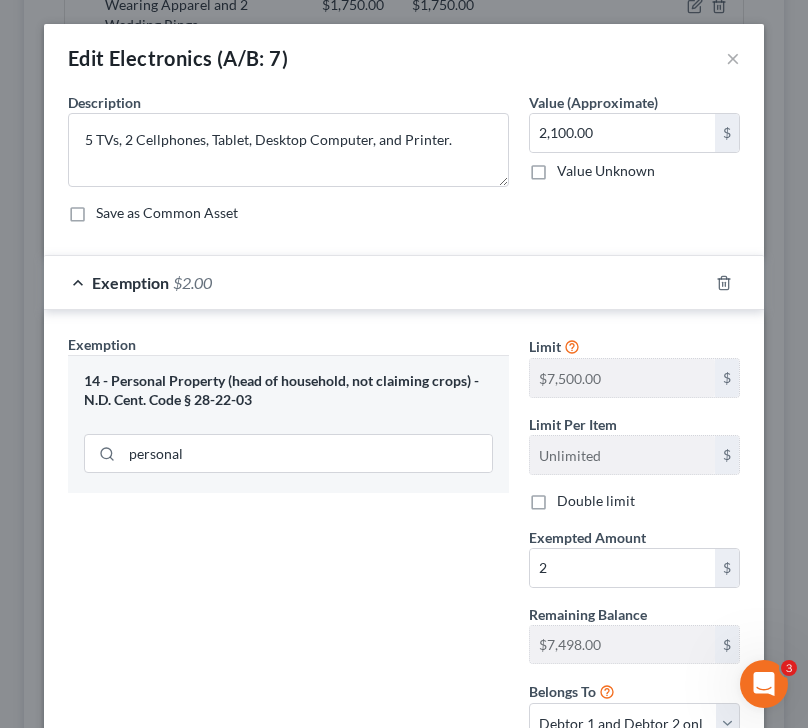 click on "2,100.00 $
Value Unknown" at bounding box center [634, 147] 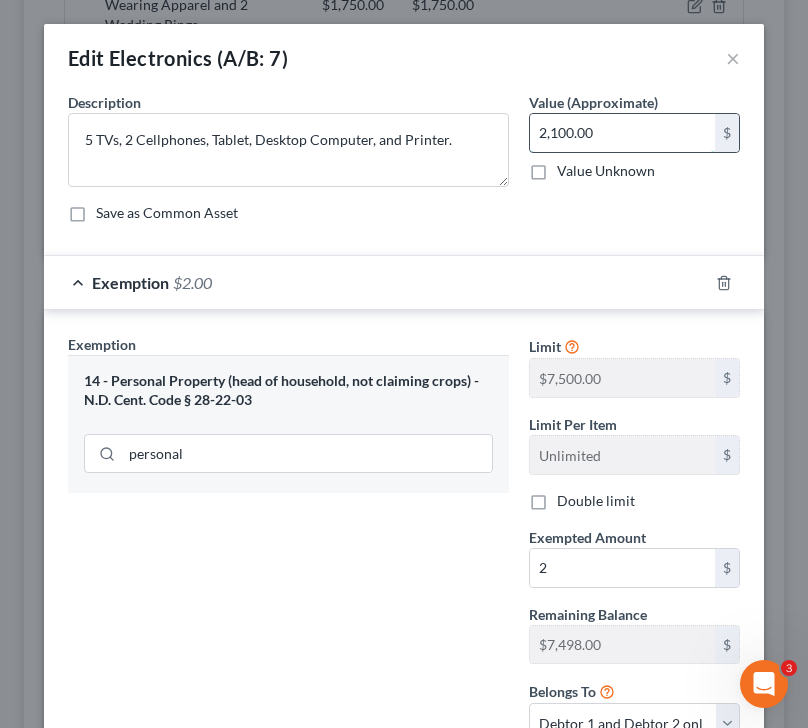 click on "2,100.00" at bounding box center [622, 133] 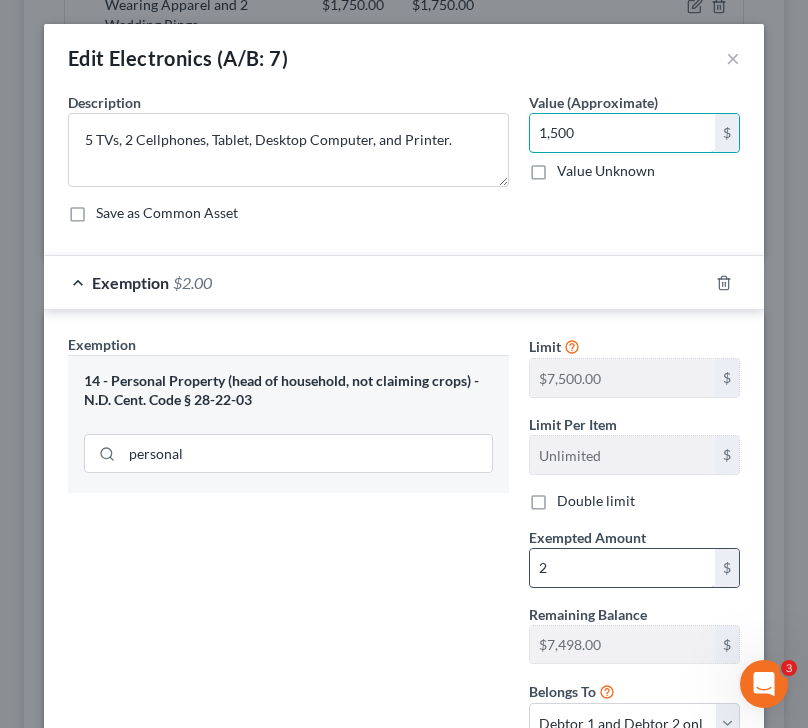 type on "1,500" 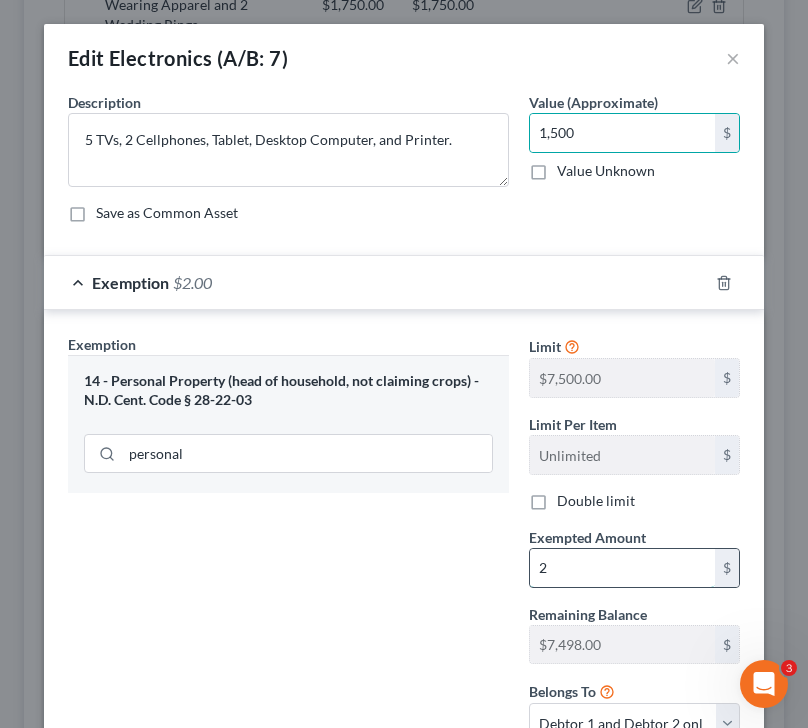 click on "2" at bounding box center [622, 568] 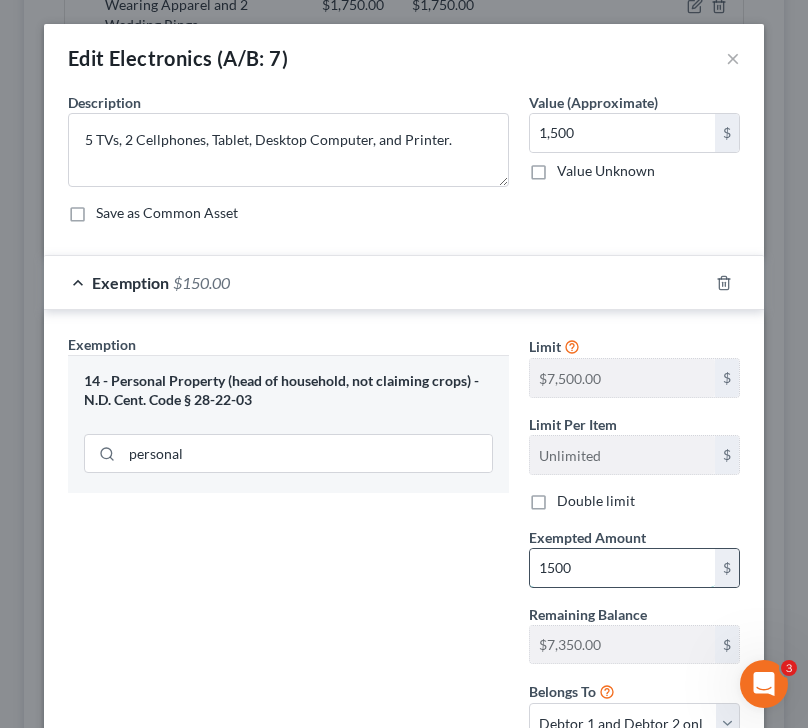 type on "1,500" 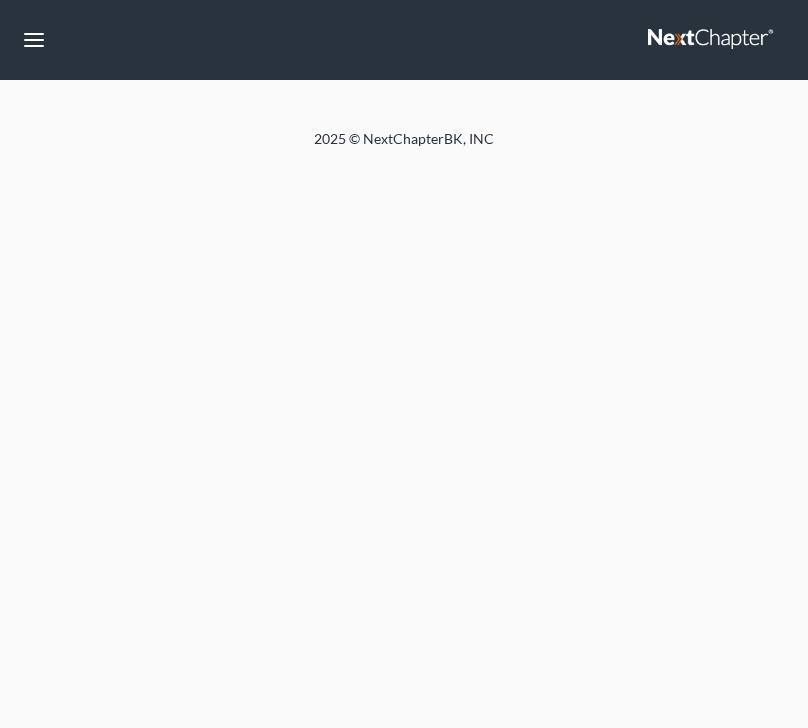 scroll, scrollTop: 0, scrollLeft: 0, axis: both 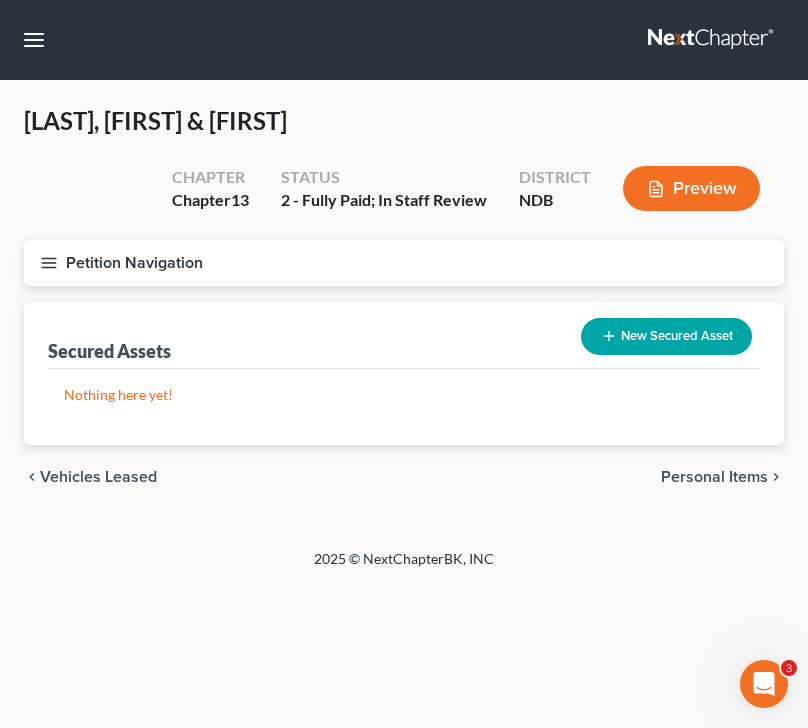 click on "Personal Items" at bounding box center [714, 477] 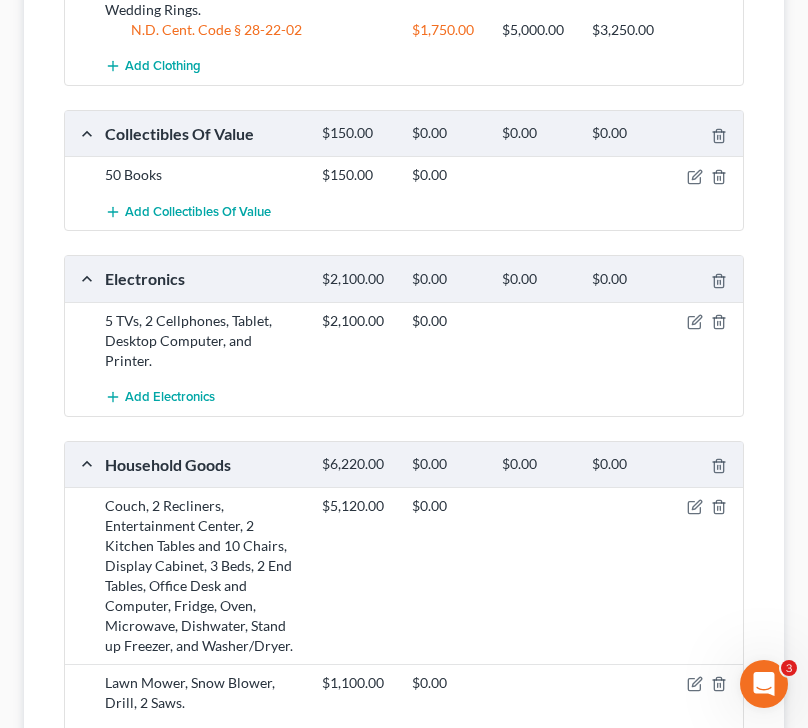 scroll, scrollTop: 495, scrollLeft: 0, axis: vertical 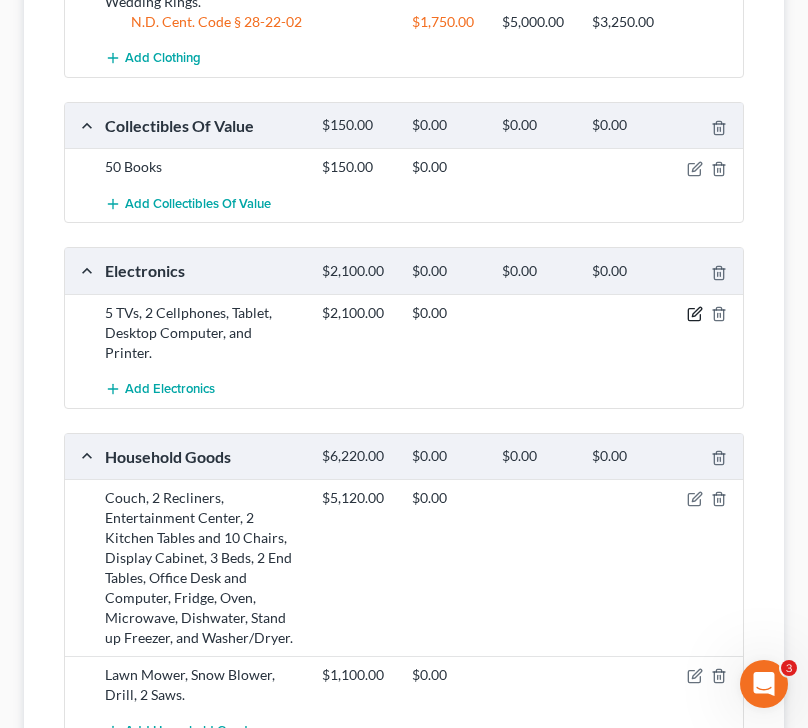click 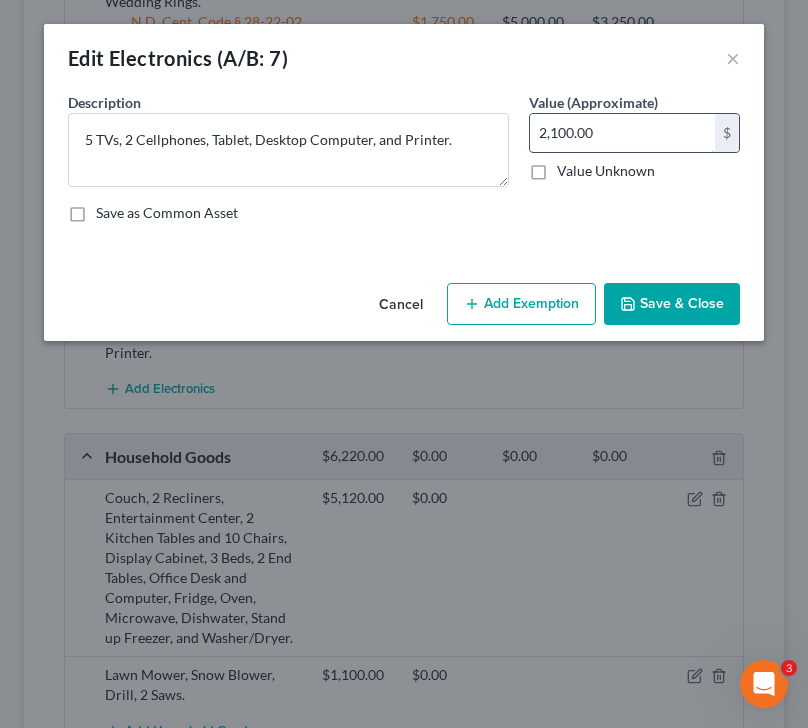 click on "2,100.00" at bounding box center (622, 133) 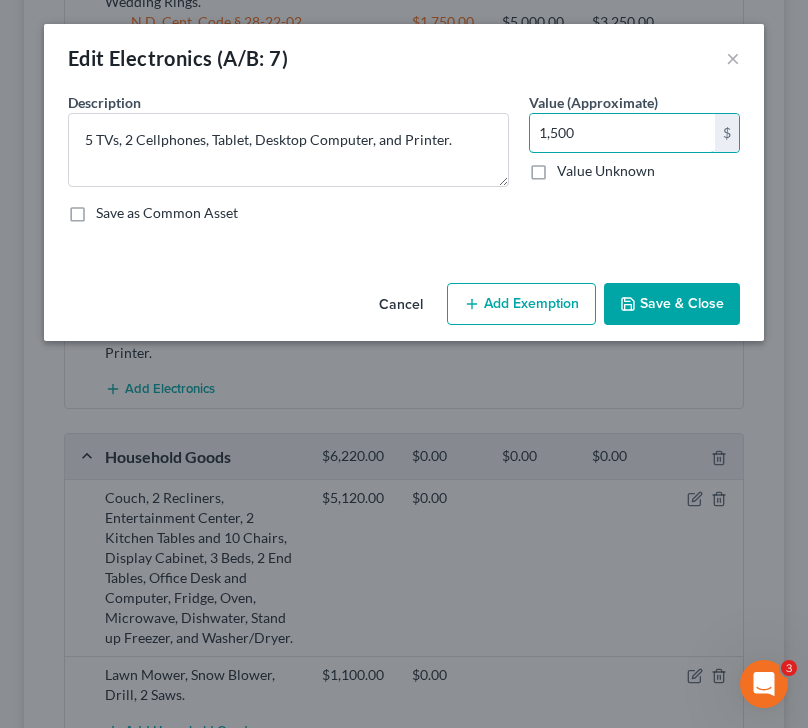 type on "1,500" 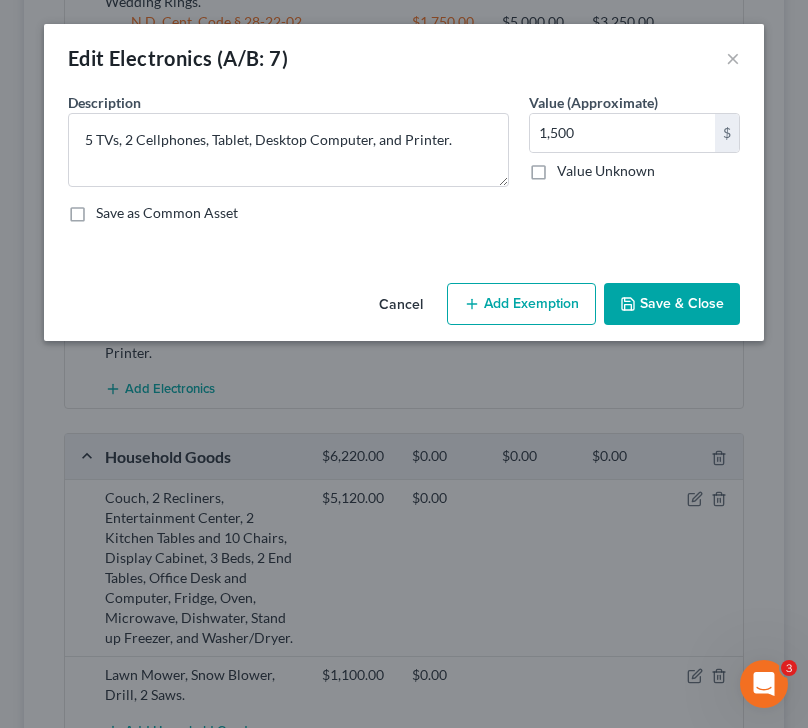 click on "Add Exemption" at bounding box center [521, 304] 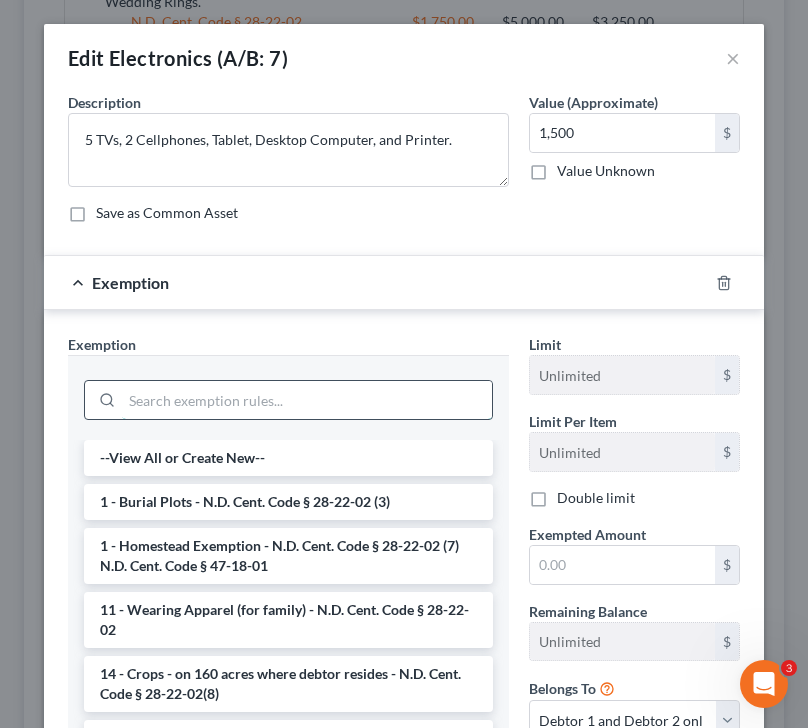 click at bounding box center (307, 400) 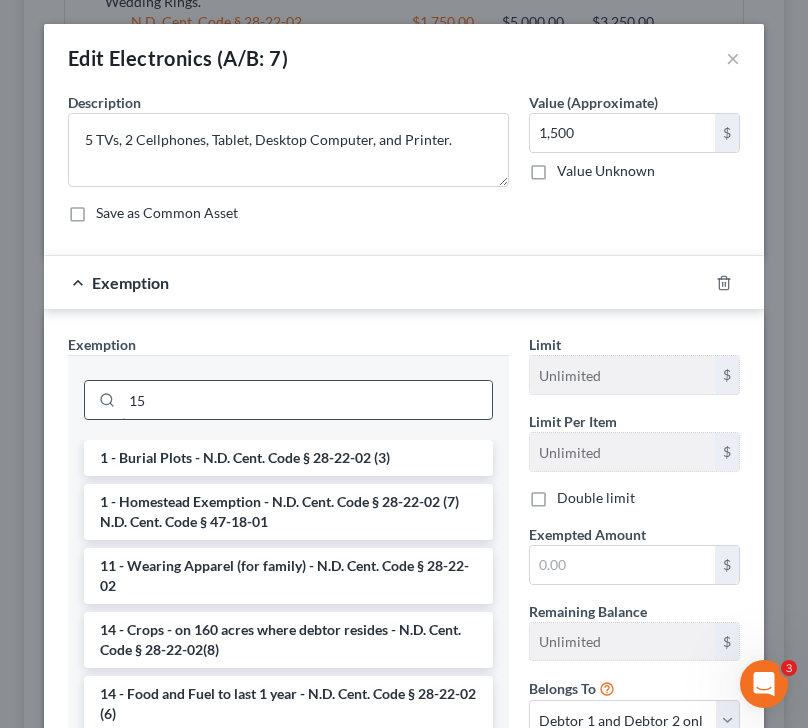 type on "1" 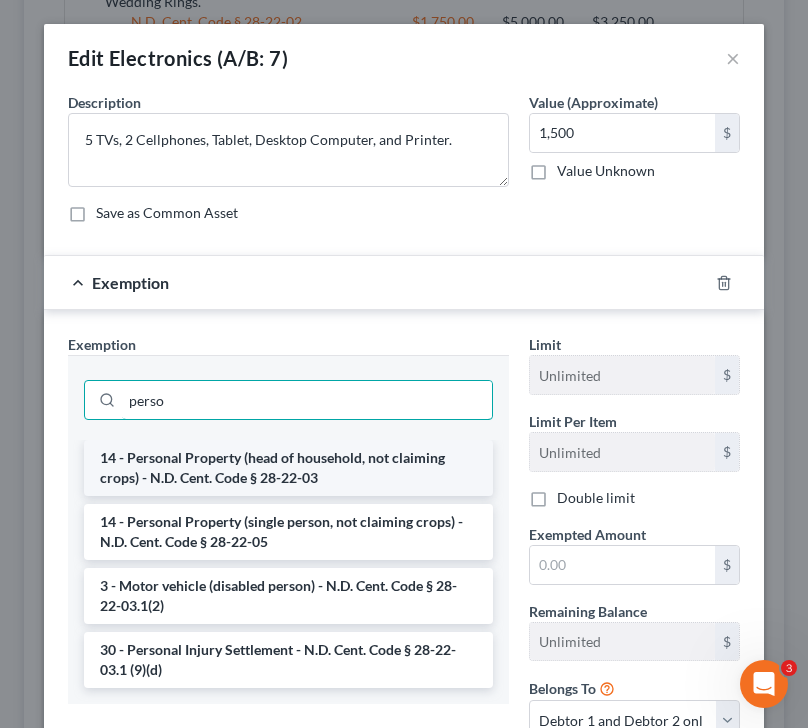 type on "perso" 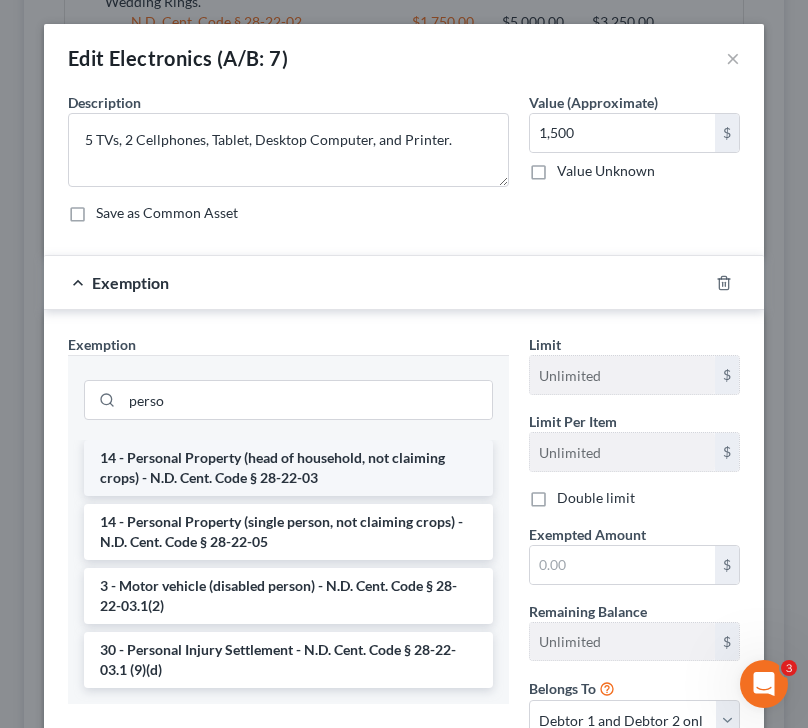 click on "14 - Personal Property (head of household, not claiming crops) - N.D. Cent. Code § 28-22-03" at bounding box center [288, 468] 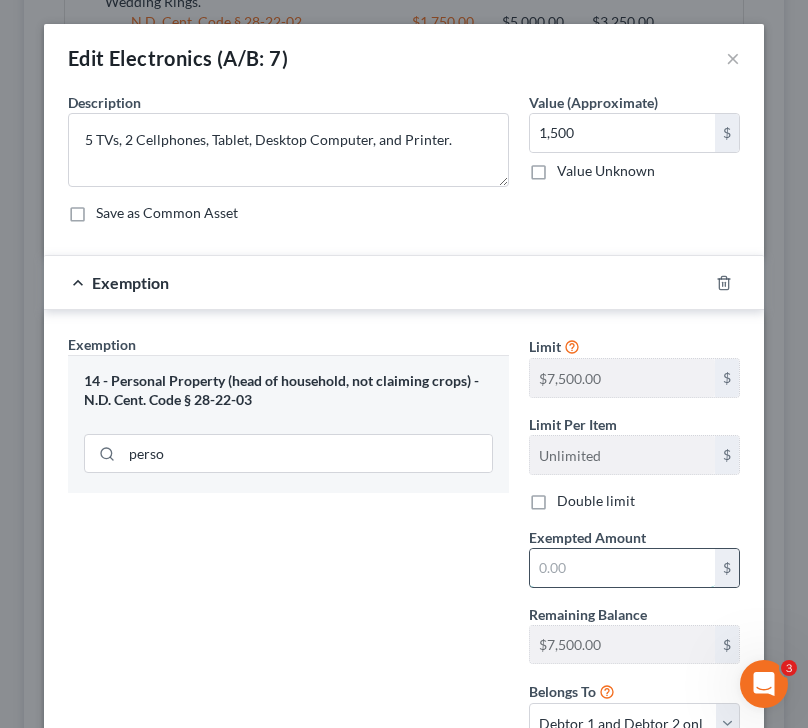 click at bounding box center [622, 568] 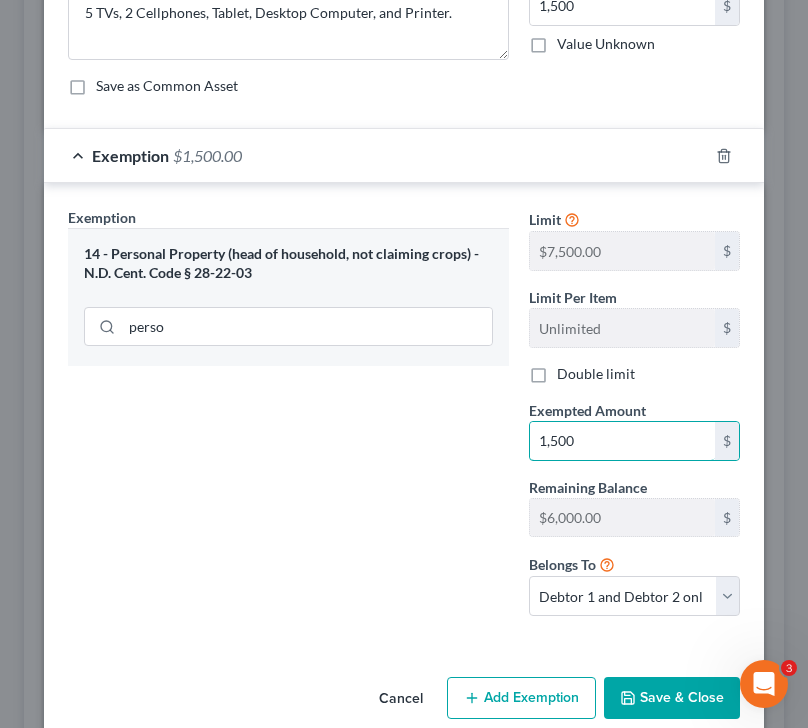 scroll, scrollTop: 158, scrollLeft: 0, axis: vertical 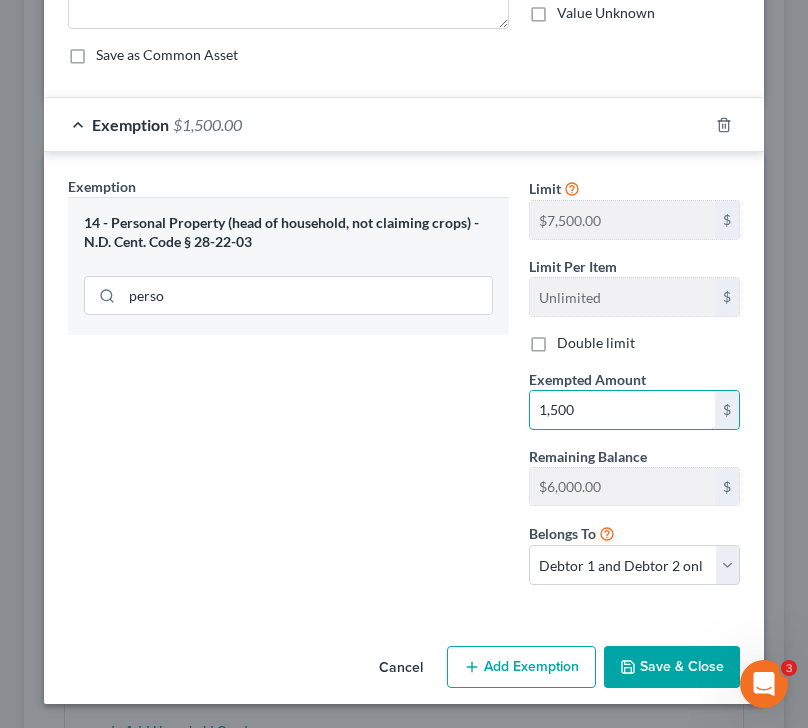 type on "1,500" 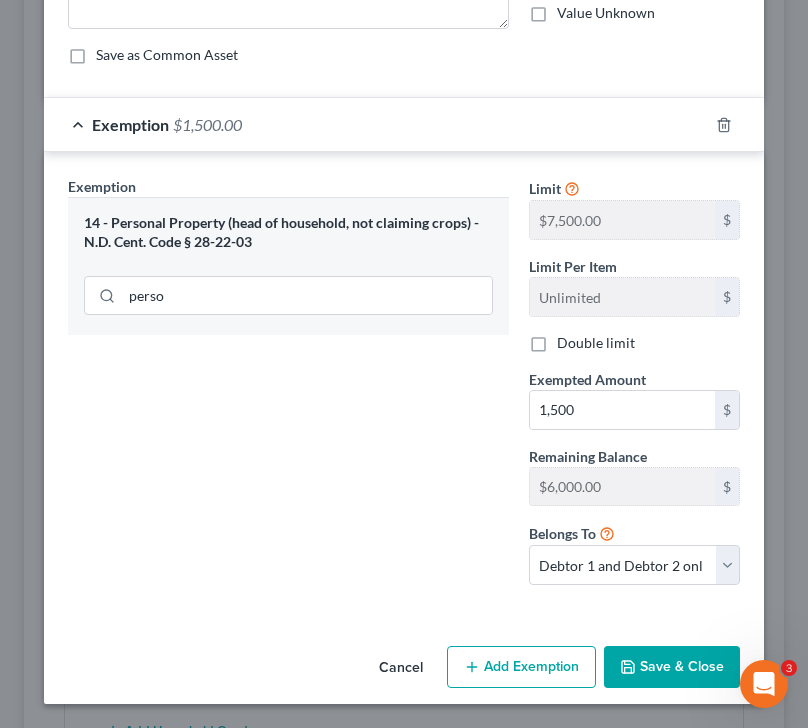 click on "Save & Close" at bounding box center [672, 667] 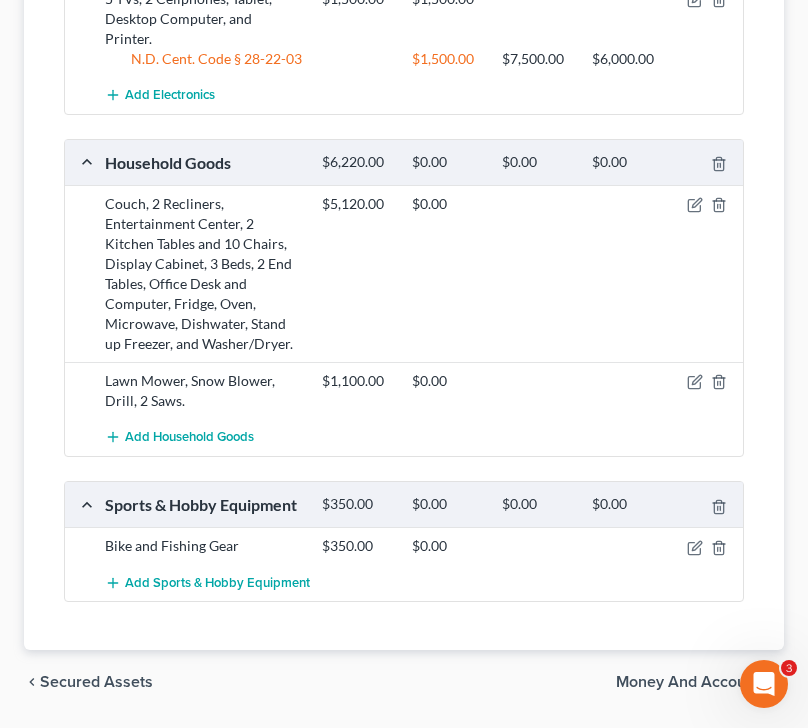 scroll, scrollTop: 808, scrollLeft: 0, axis: vertical 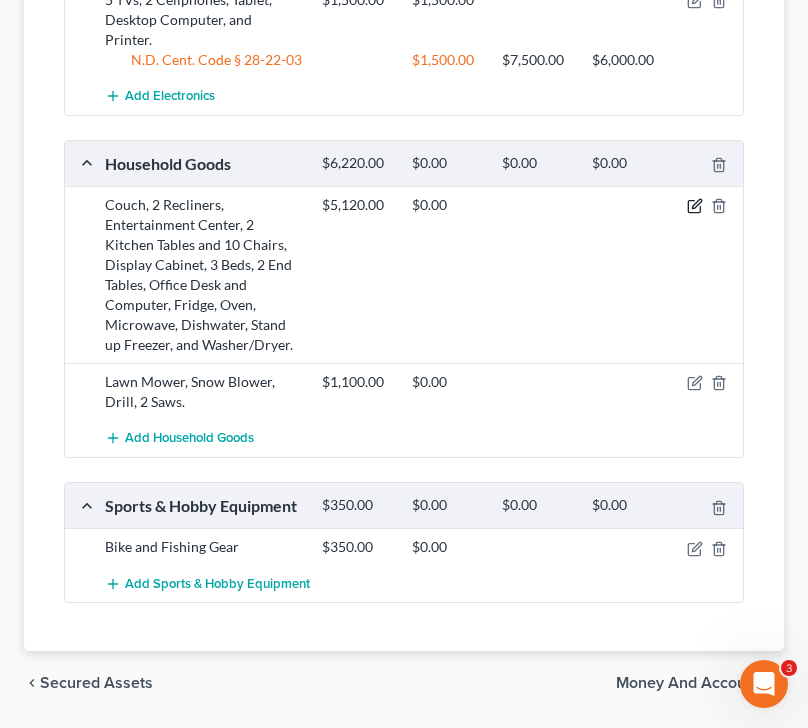 click 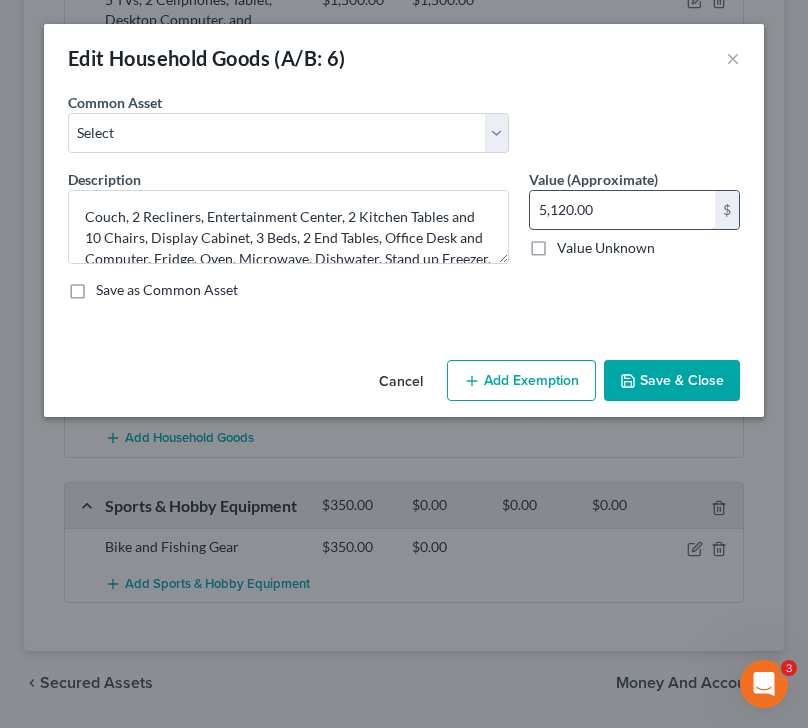 click on "5,120.00" at bounding box center [622, 210] 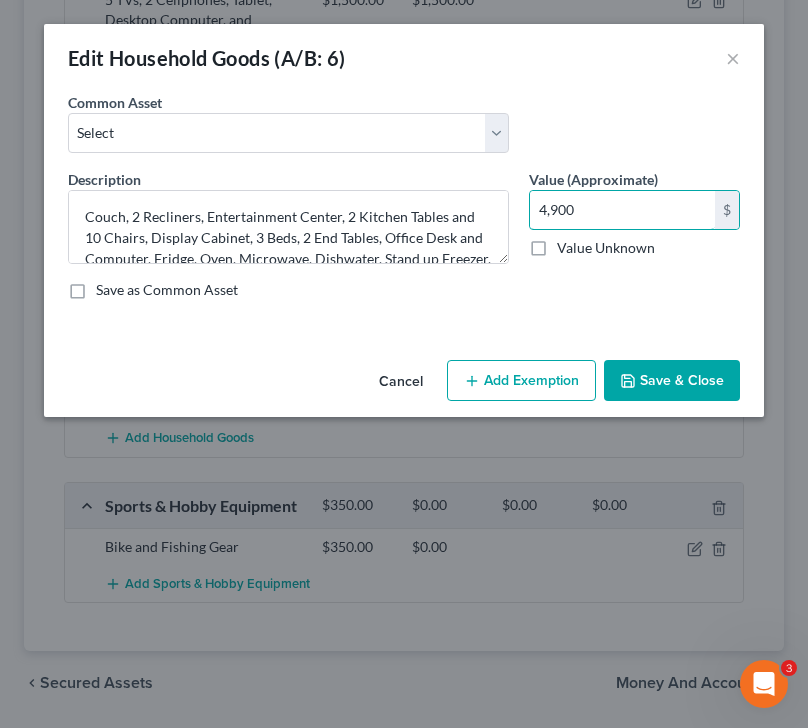 type on "4,900" 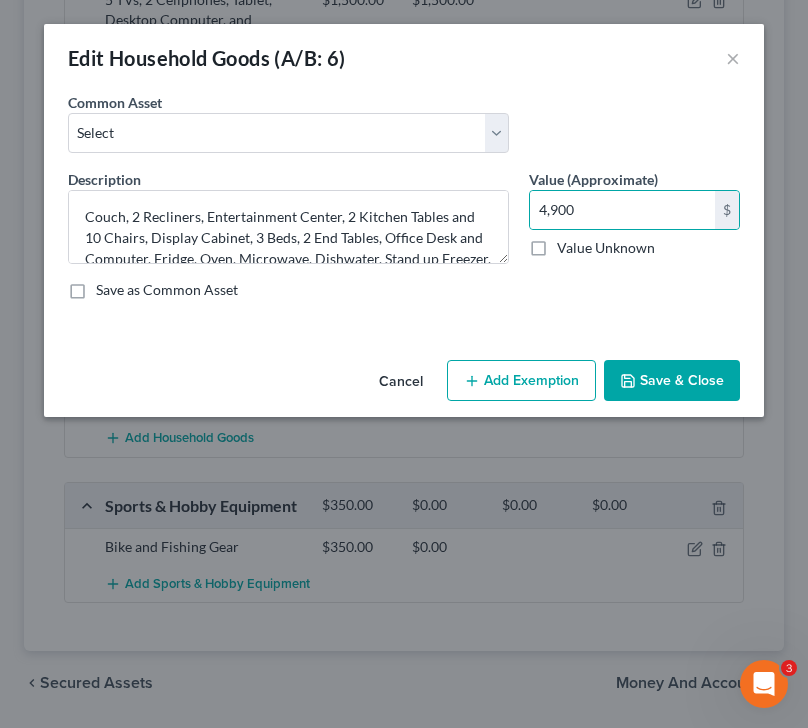 click on "Add Exemption" at bounding box center [521, 381] 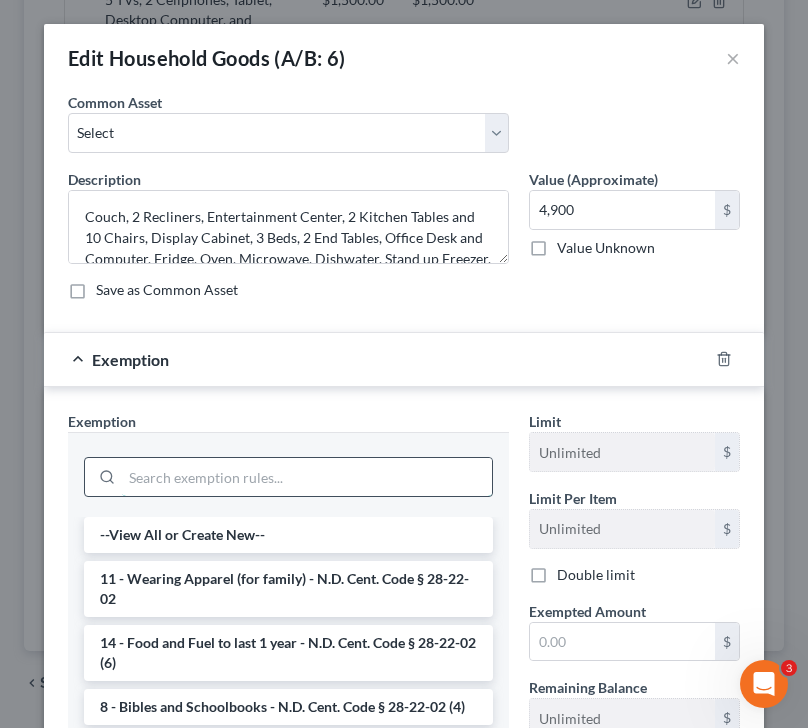click at bounding box center (307, 477) 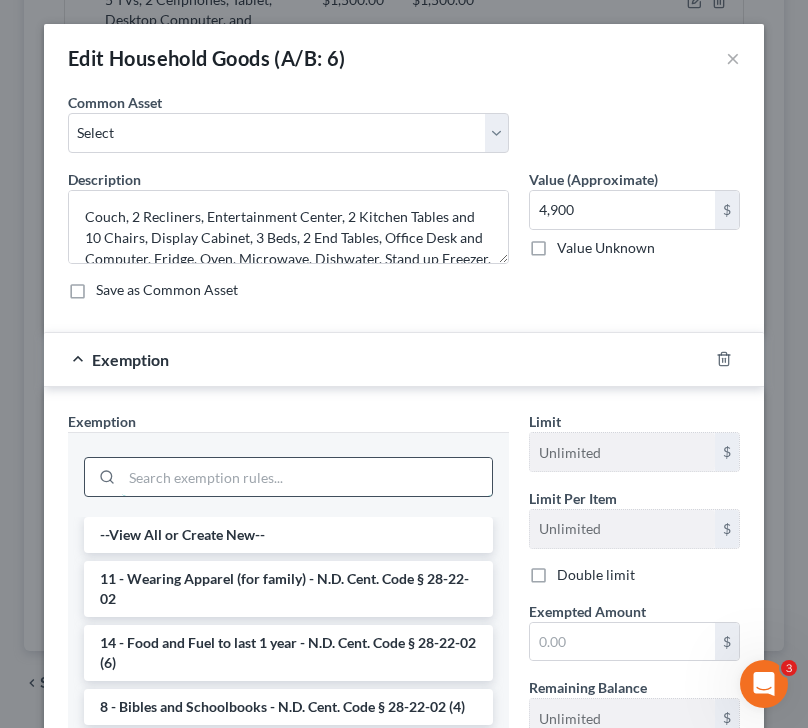 click at bounding box center [307, 477] 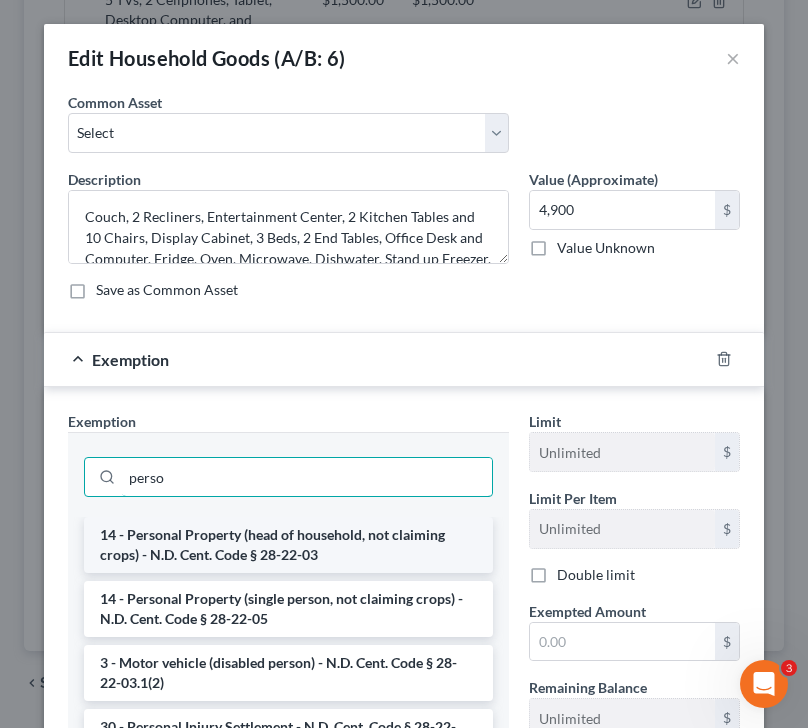 type on "perso" 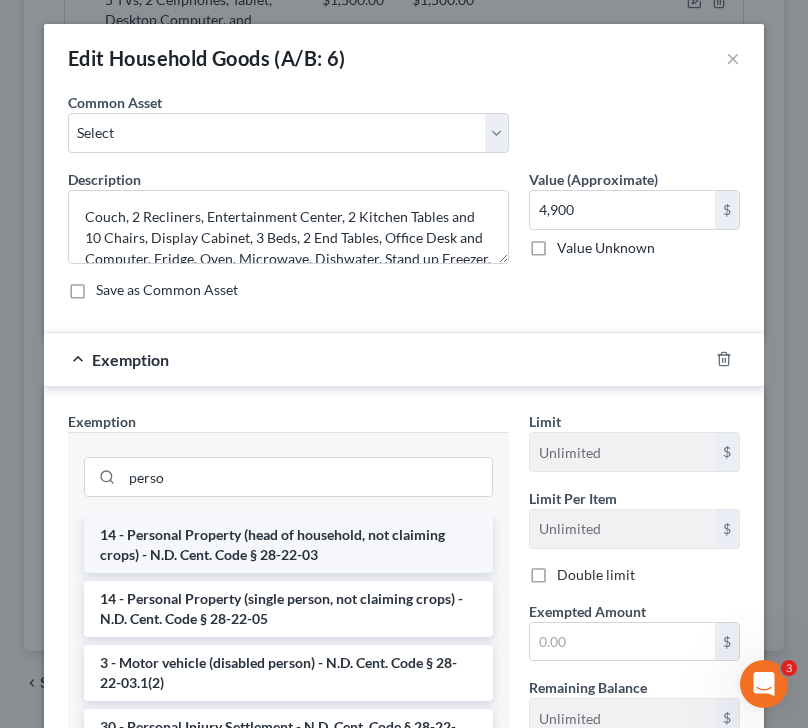click on "14 - Personal Property (head of household, not claiming crops) - N.D. Cent. Code § 28-22-03" at bounding box center [288, 545] 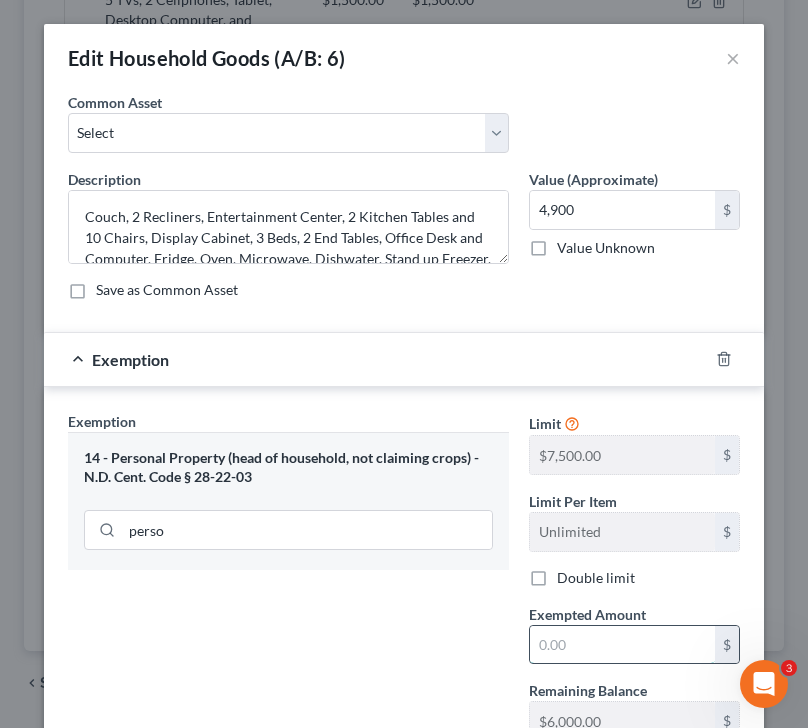 click at bounding box center (622, 645) 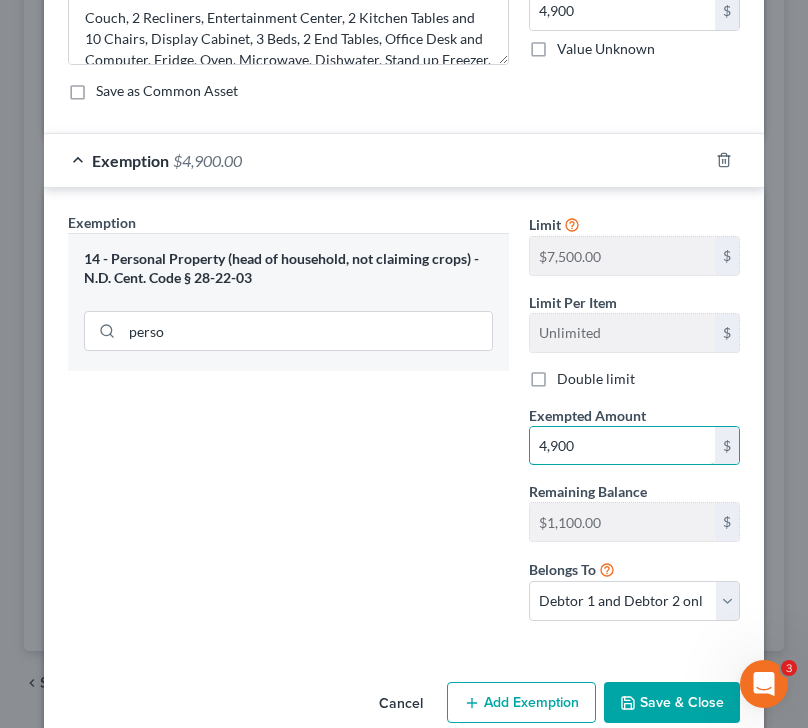 scroll, scrollTop: 207, scrollLeft: 0, axis: vertical 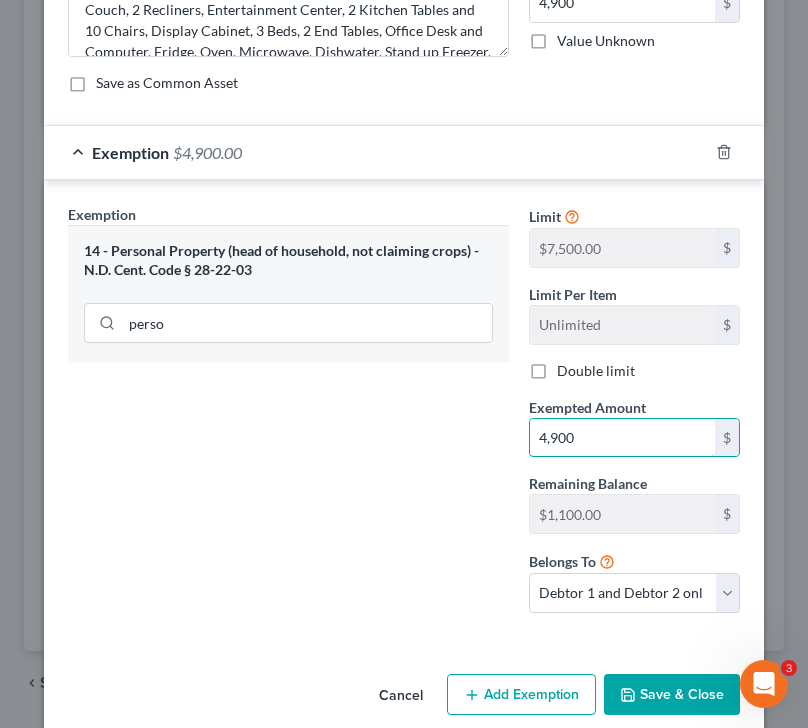 type on "4,900" 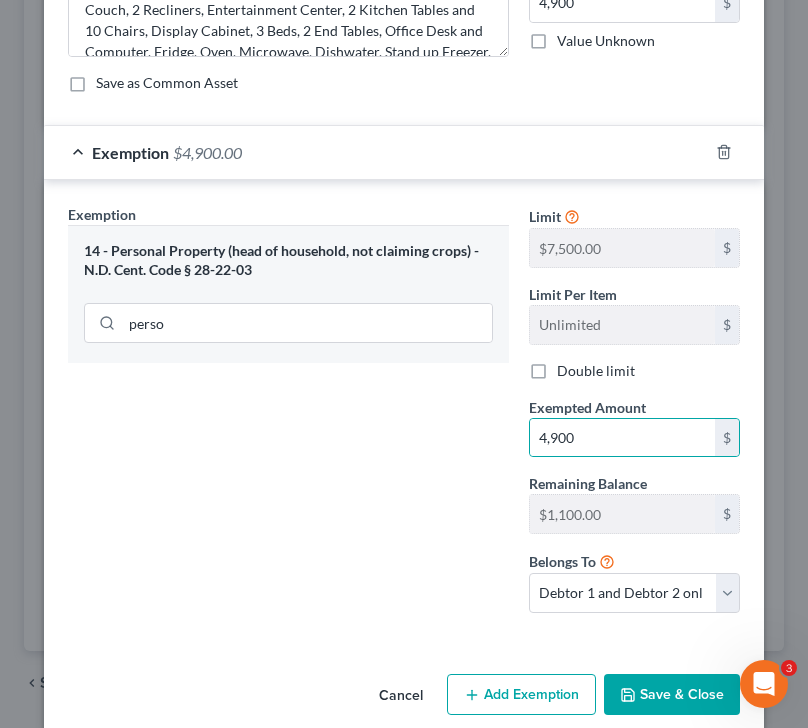 click on "Save & Close" at bounding box center [672, 695] 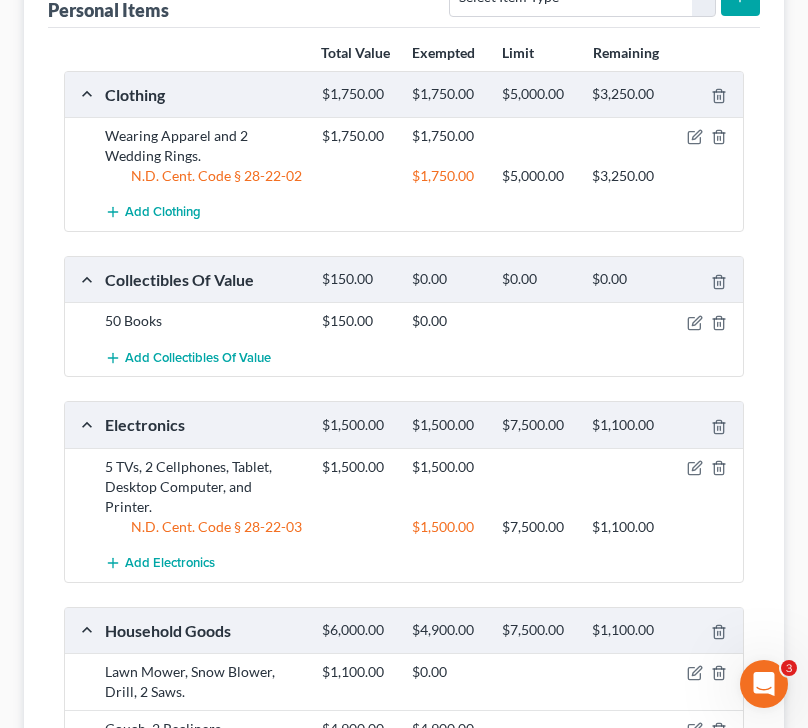 scroll, scrollTop: 345, scrollLeft: 0, axis: vertical 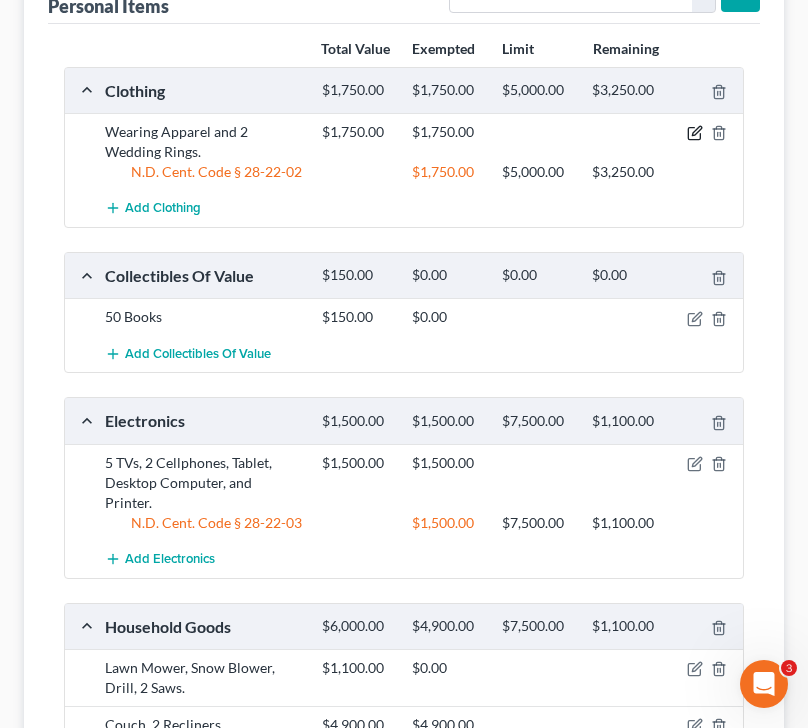 click 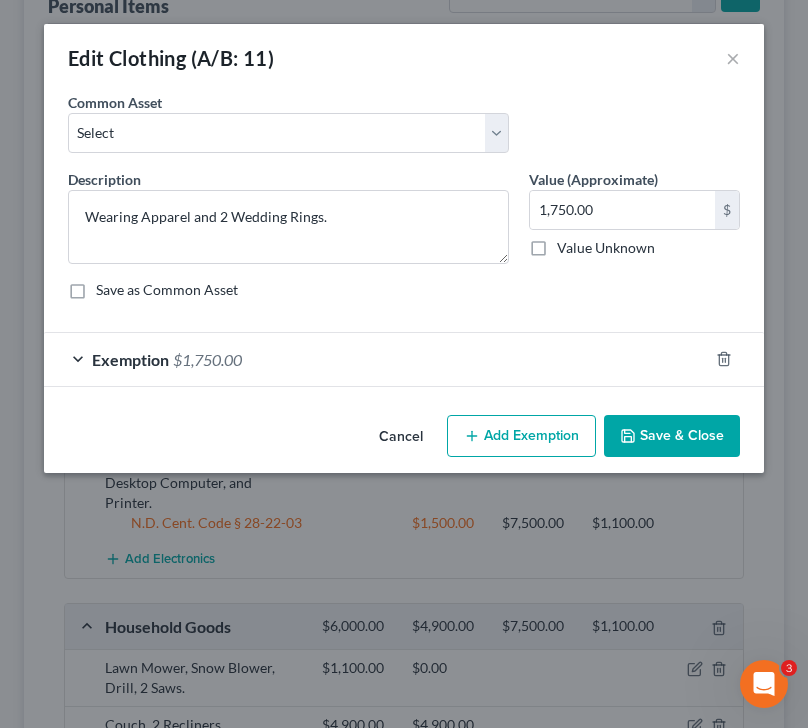 click on "$1,750.00" at bounding box center [207, 359] 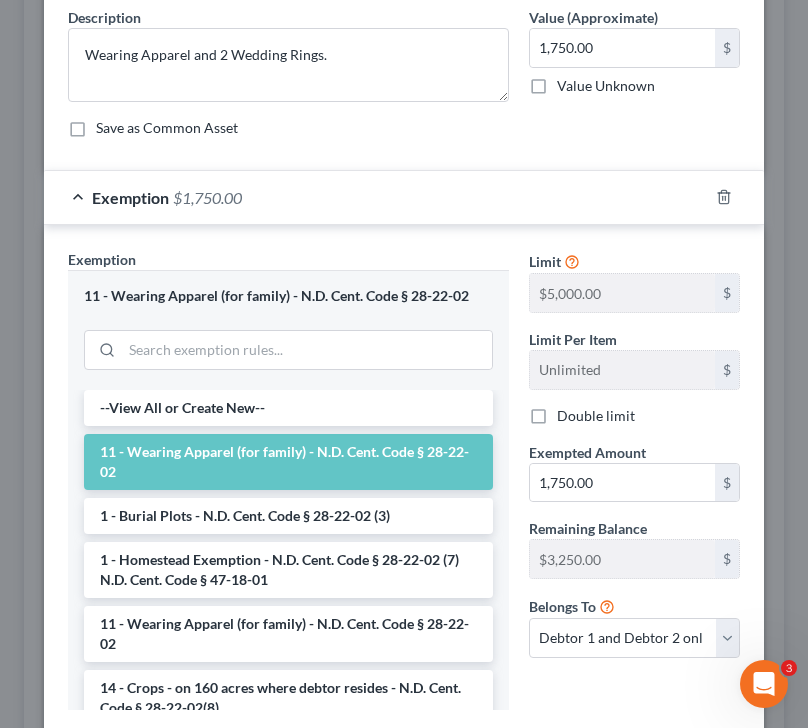 scroll, scrollTop: 286, scrollLeft: 0, axis: vertical 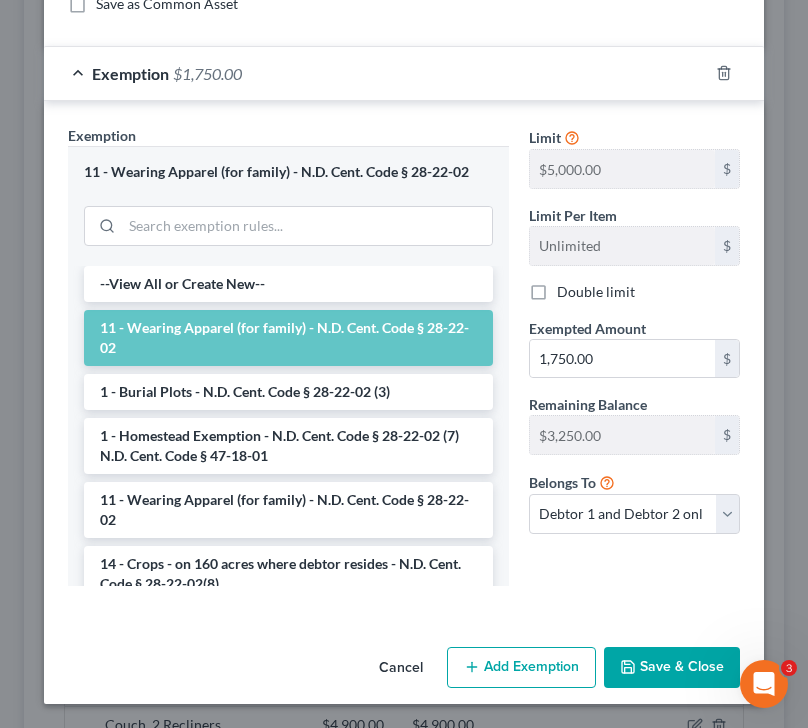 click on "Save & Close" at bounding box center (672, 668) 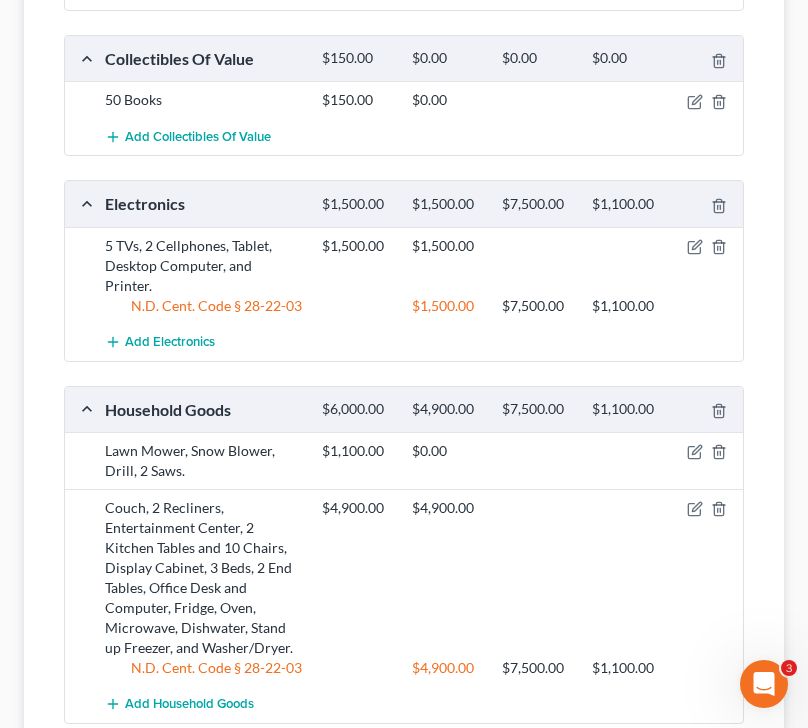 scroll, scrollTop: 564, scrollLeft: 0, axis: vertical 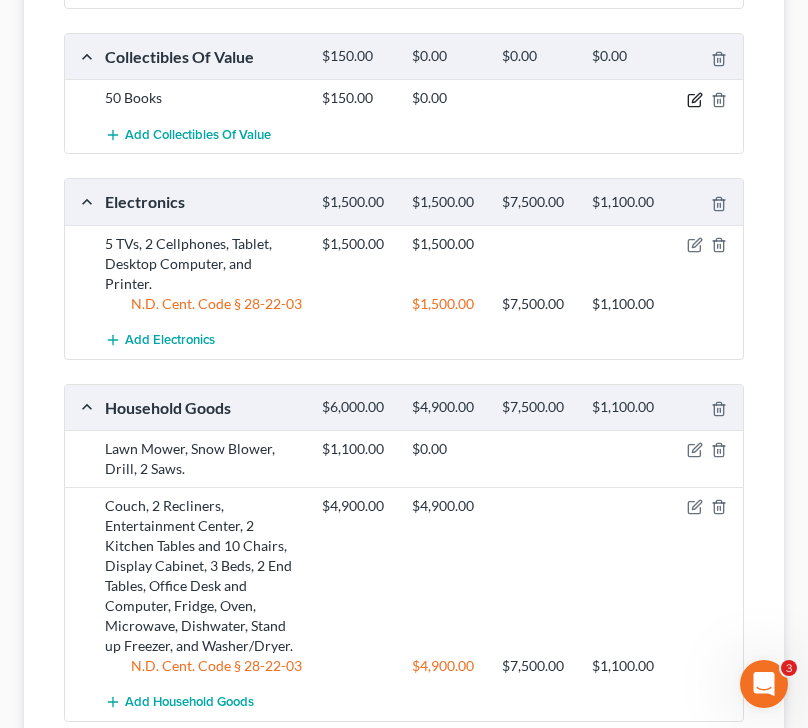 click 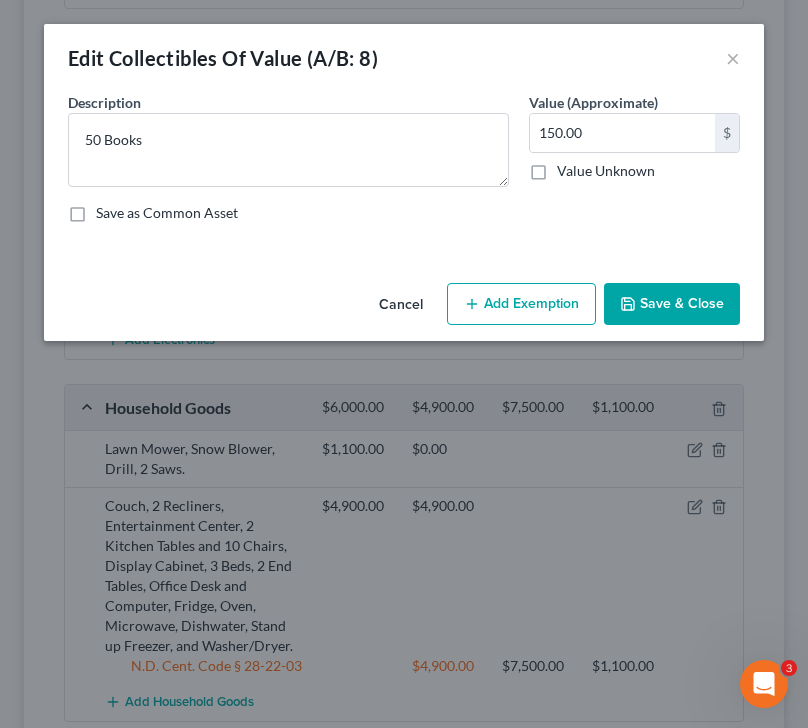 click on "Add Exemption" at bounding box center [521, 304] 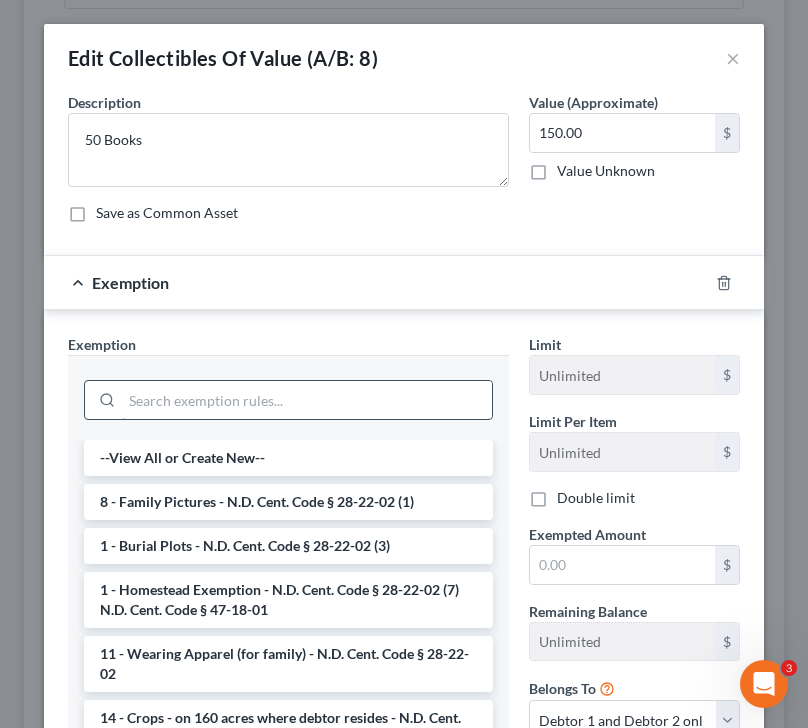 click at bounding box center [307, 400] 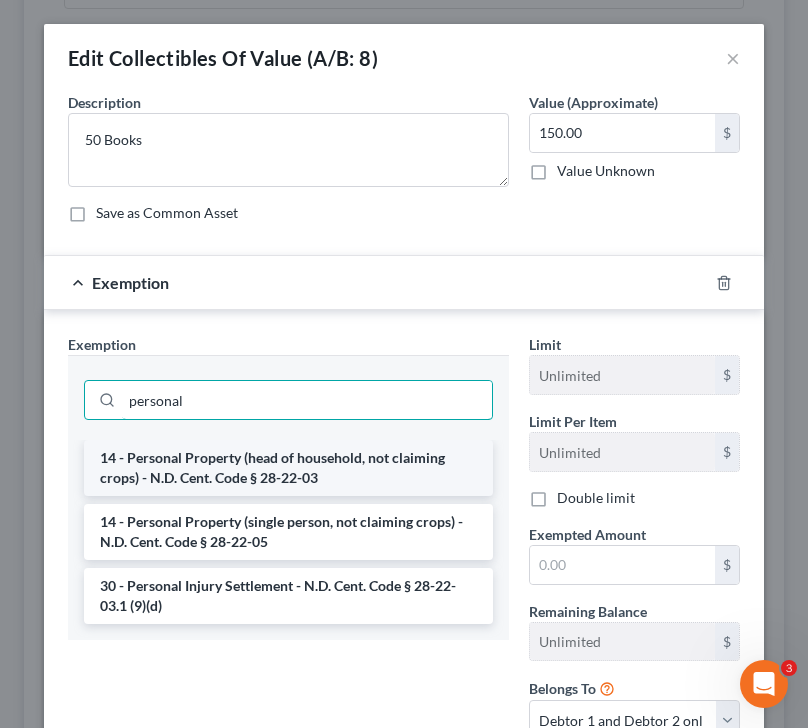 type on "personal" 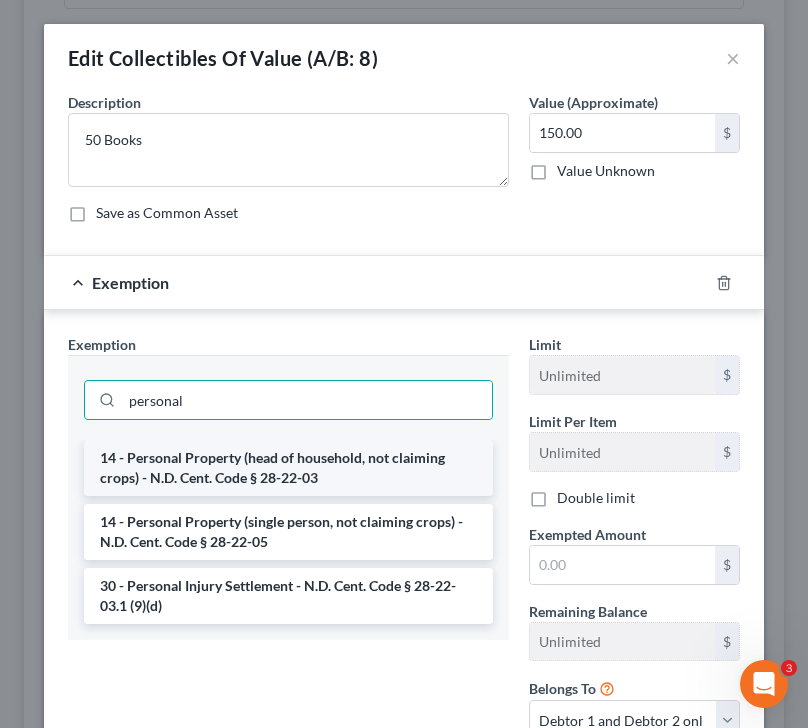 click on "14 - Personal Property (head of household, not claiming crops) - N.D. Cent. Code § 28-22-03" at bounding box center (288, 468) 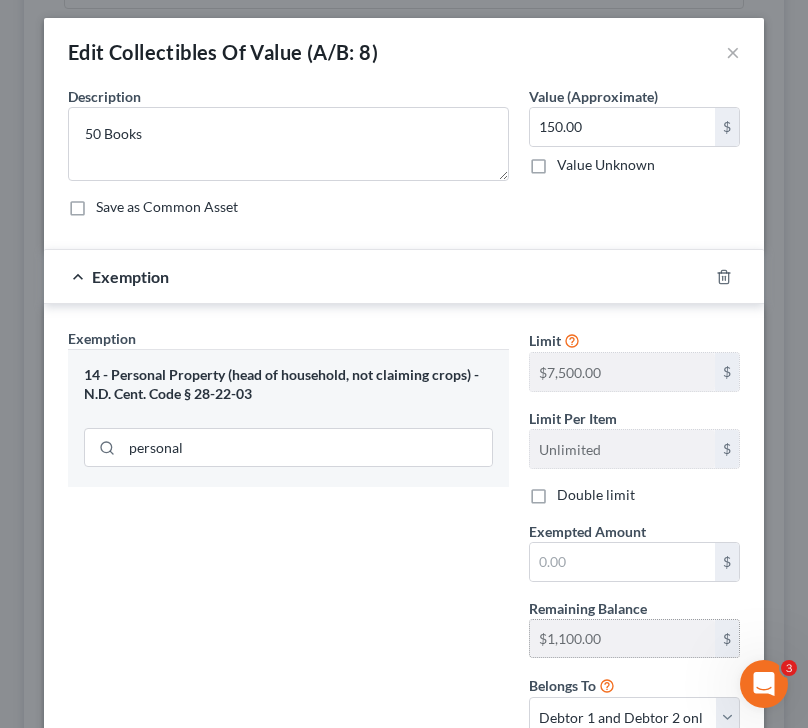scroll, scrollTop: 78, scrollLeft: 0, axis: vertical 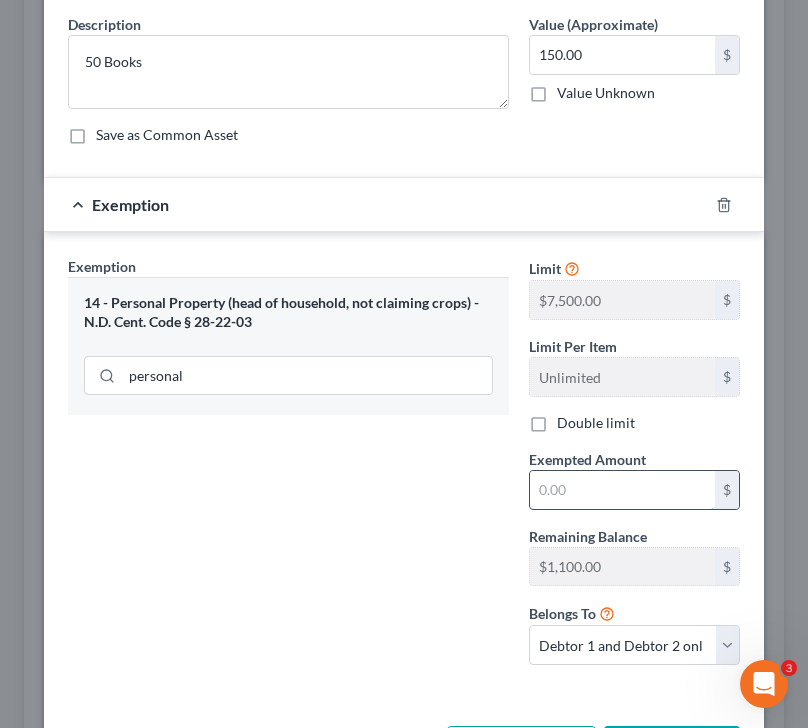 click at bounding box center [622, 490] 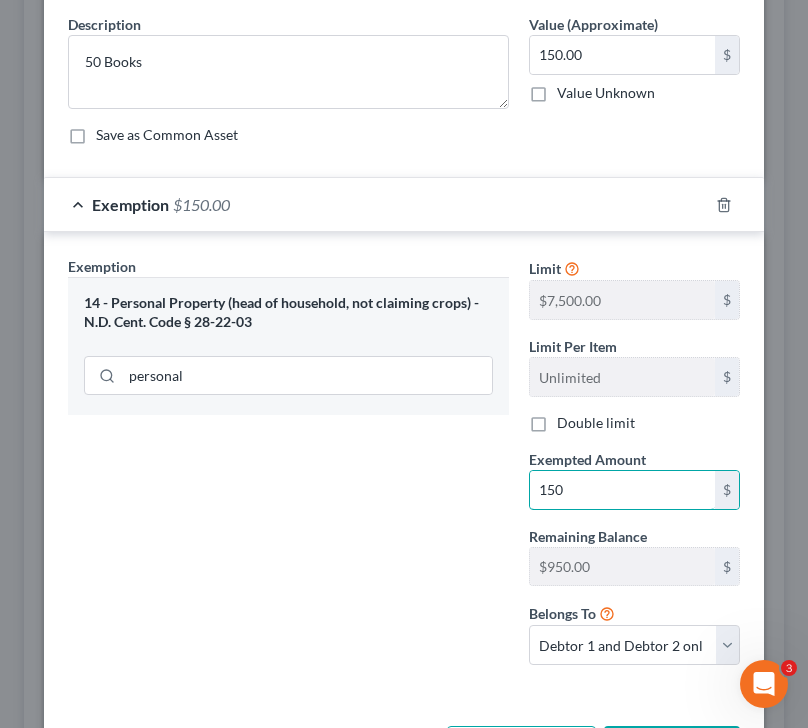 scroll, scrollTop: 158, scrollLeft: 0, axis: vertical 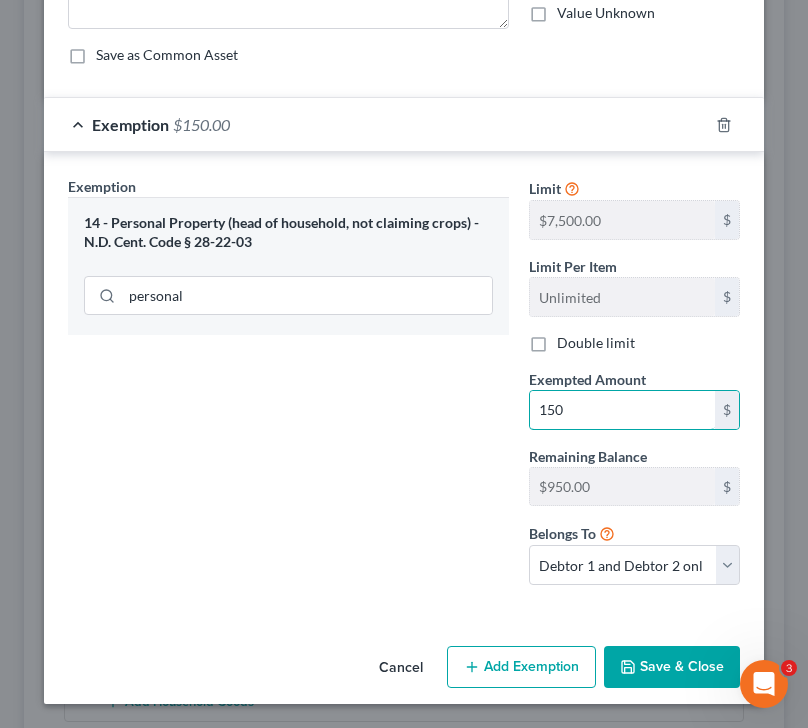type on "150" 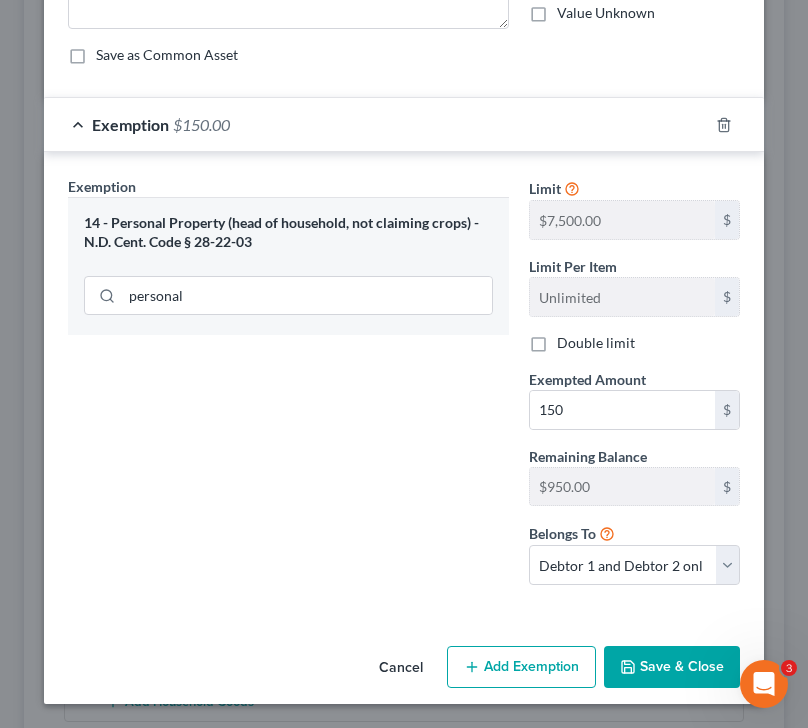 click on "Save & Close" at bounding box center [672, 667] 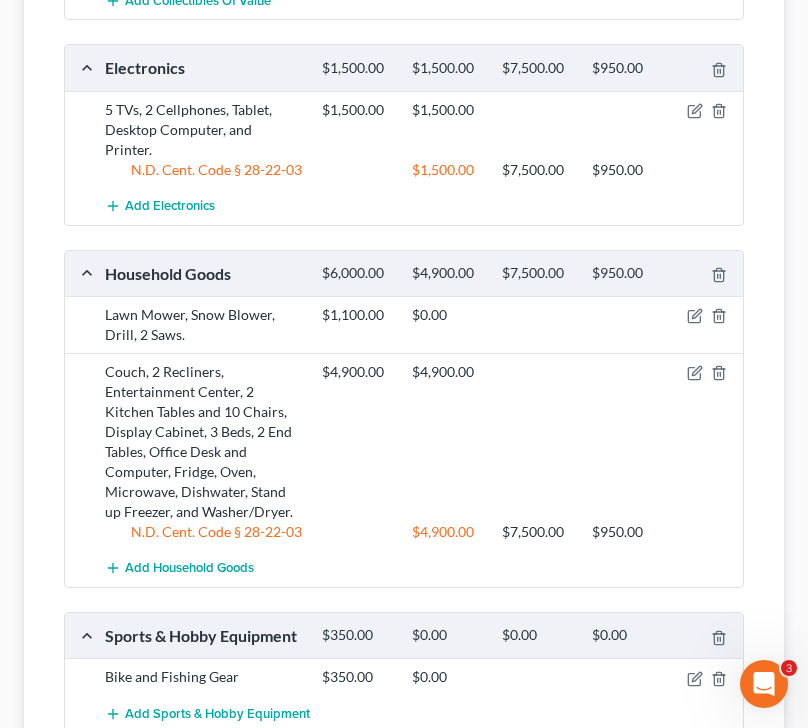 scroll, scrollTop: 890, scrollLeft: 0, axis: vertical 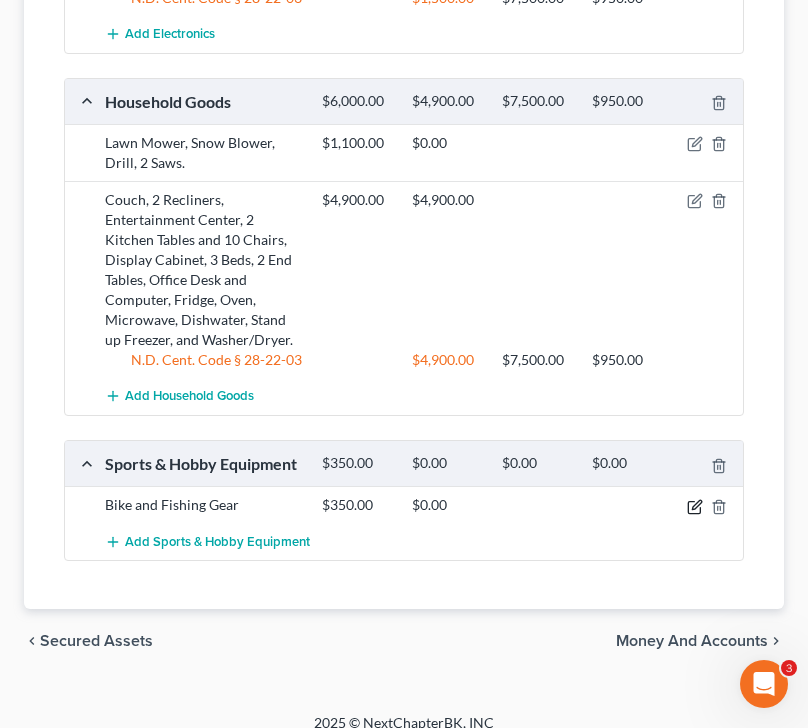click 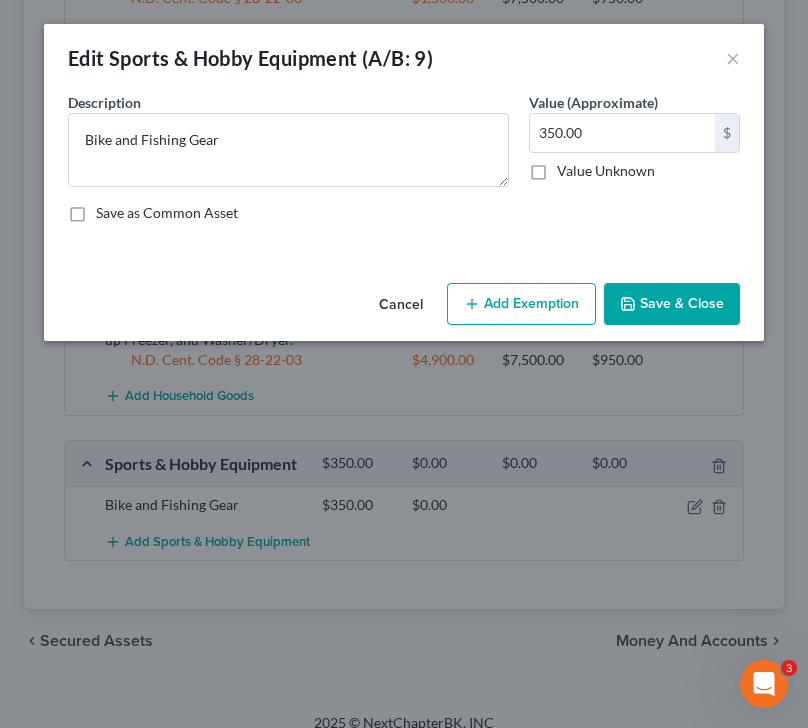 click on "Add Exemption" at bounding box center [521, 304] 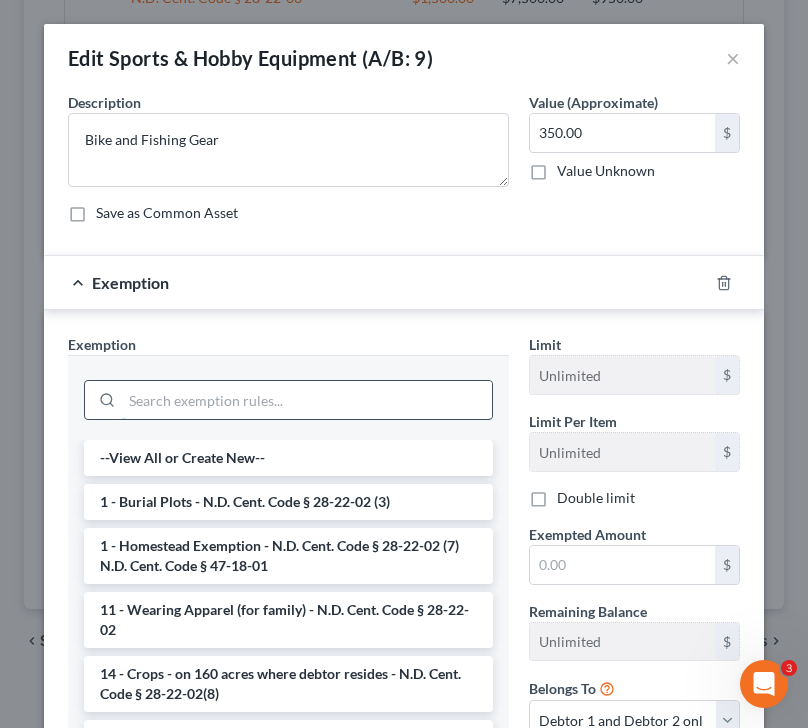 click at bounding box center [307, 400] 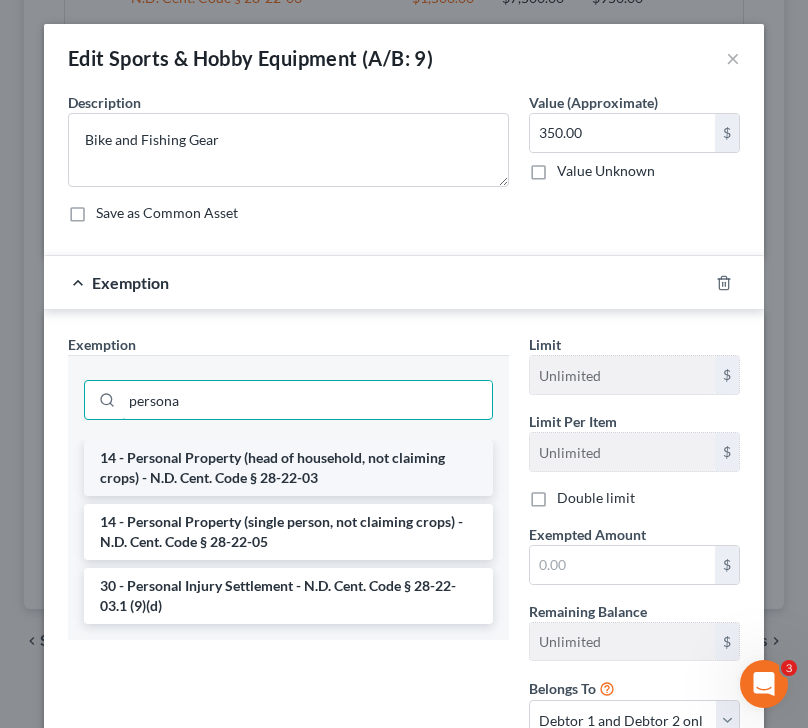 type on "persona" 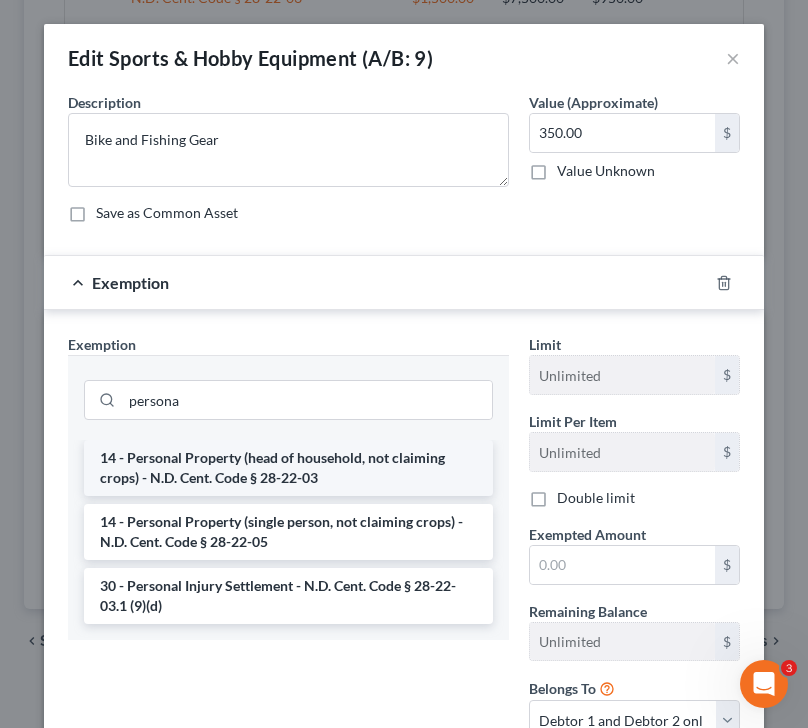 click on "14 - Personal Property (head of household, not claiming crops) - N.D. Cent. Code § 28-22-03" at bounding box center (288, 468) 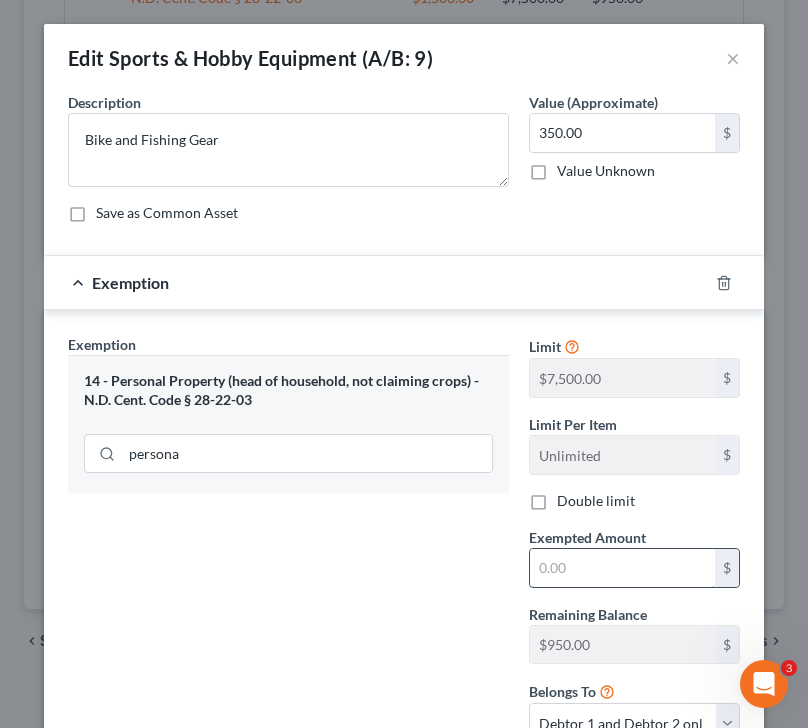 click at bounding box center [622, 568] 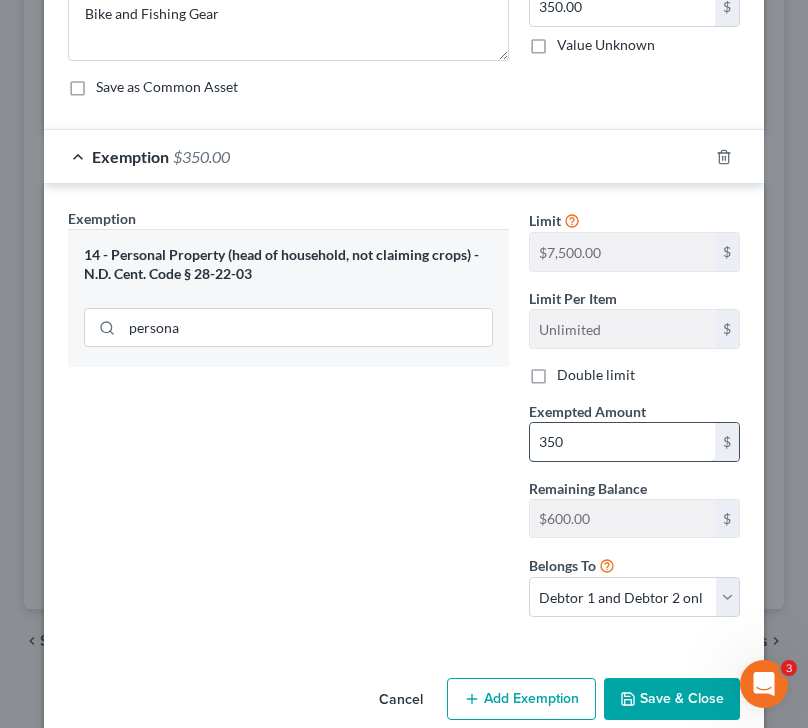 scroll, scrollTop: 158, scrollLeft: 0, axis: vertical 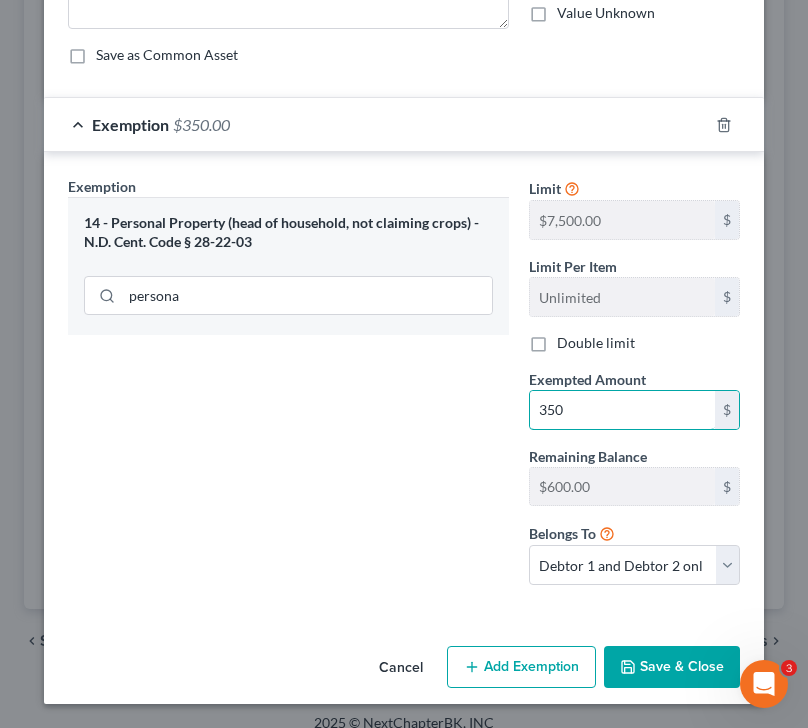 type on "350" 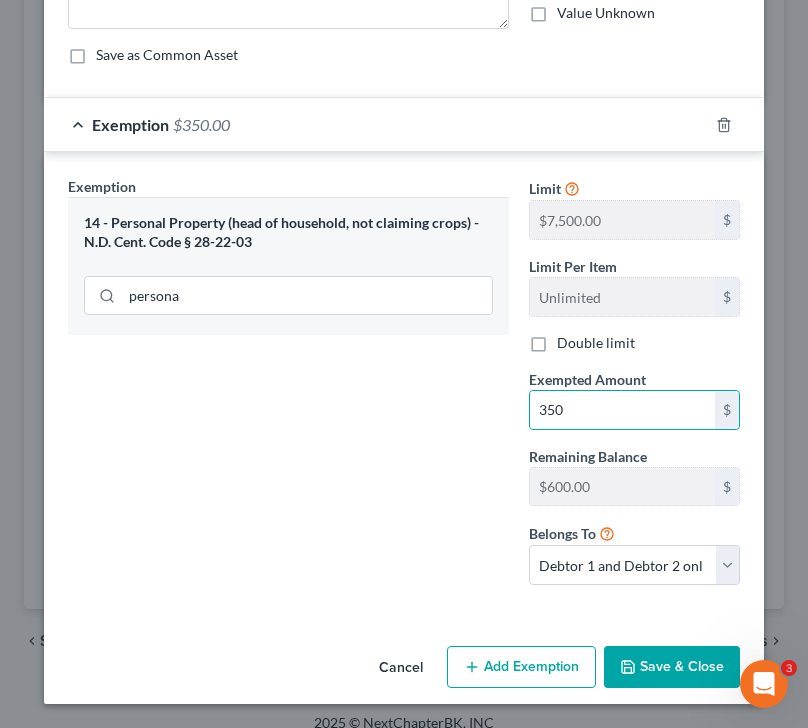 click on "Save & Close" at bounding box center [672, 667] 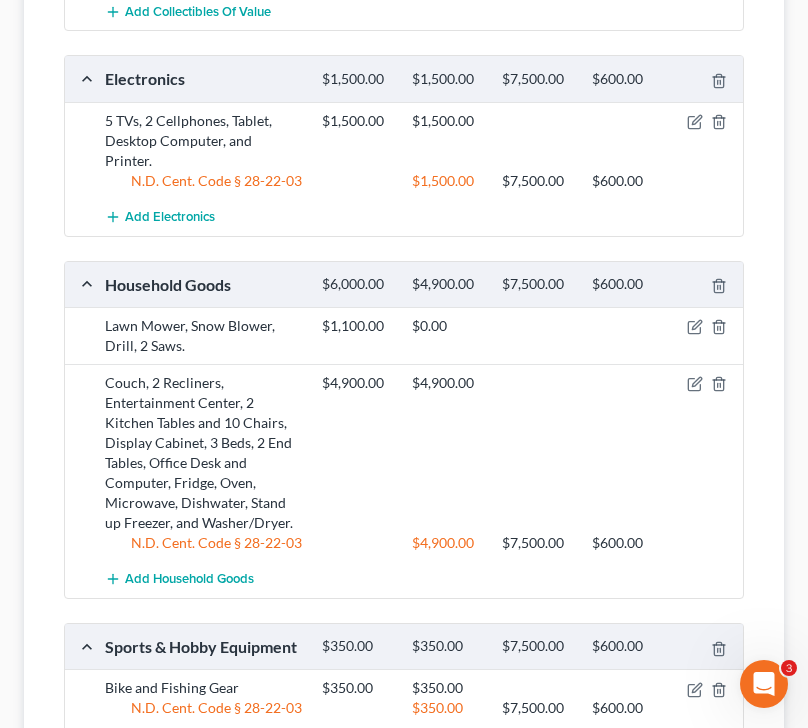 scroll, scrollTop: 910, scrollLeft: 0, axis: vertical 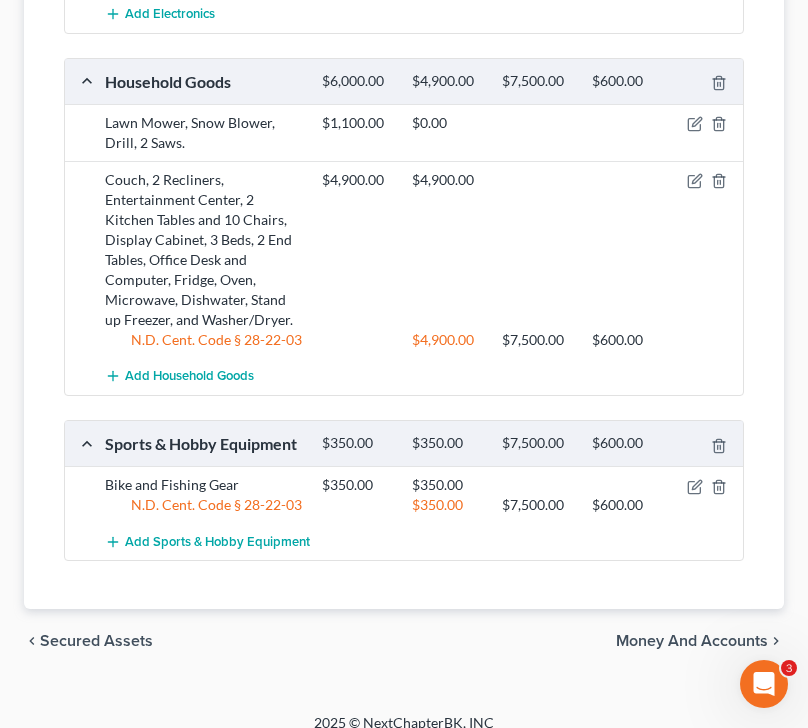 click on "Money and Accounts" at bounding box center (692, 641) 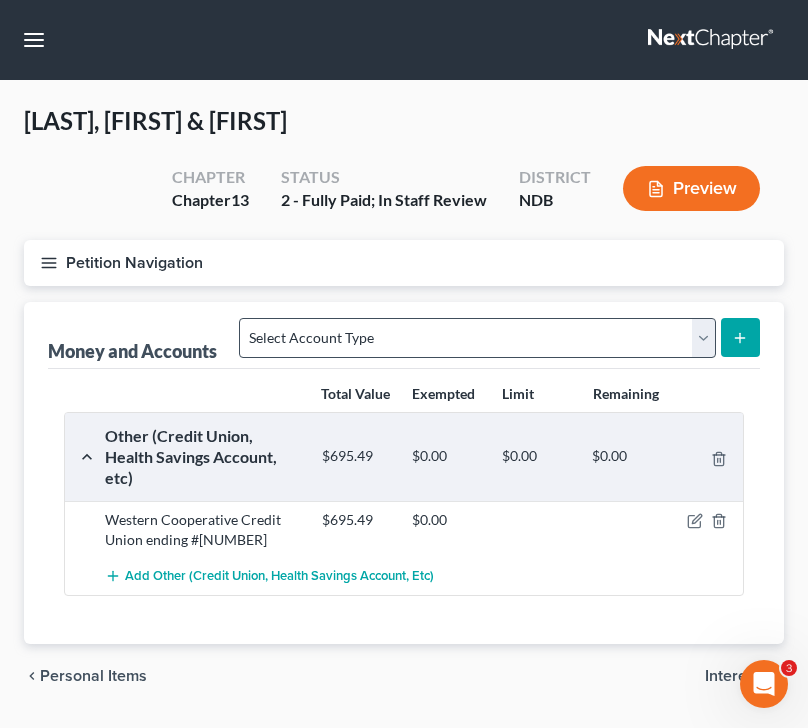 scroll, scrollTop: 54, scrollLeft: 0, axis: vertical 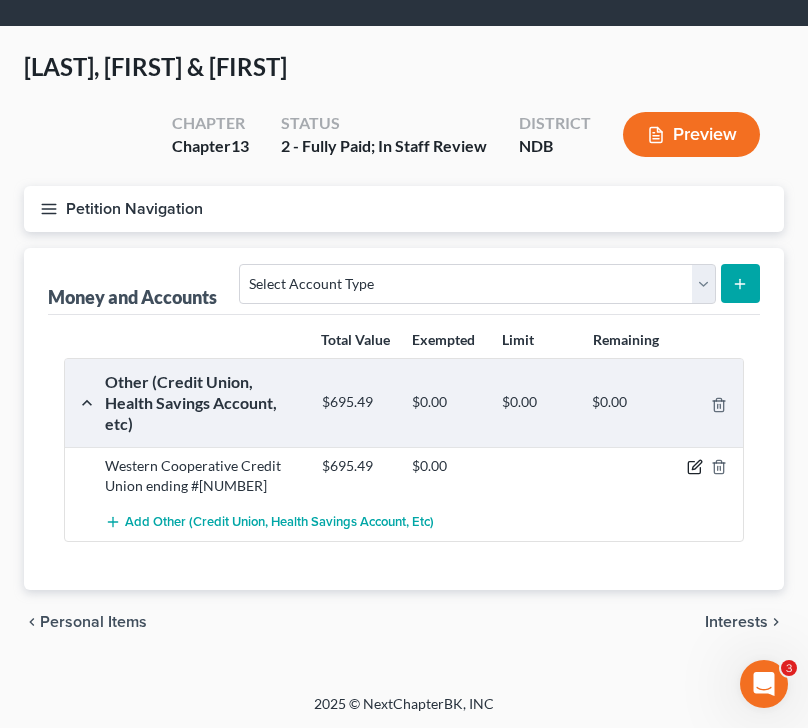 click 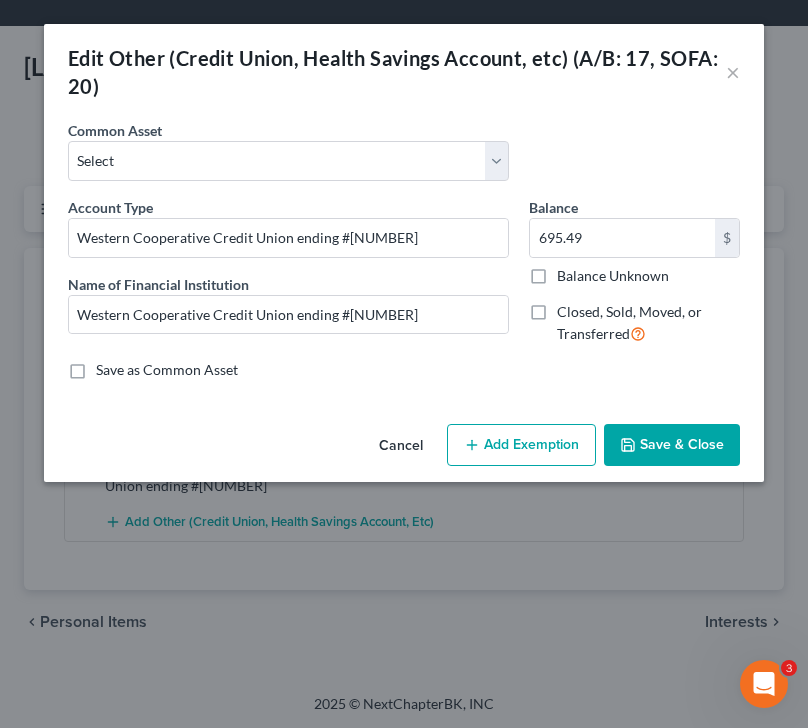 click on "Add Exemption" at bounding box center [521, 445] 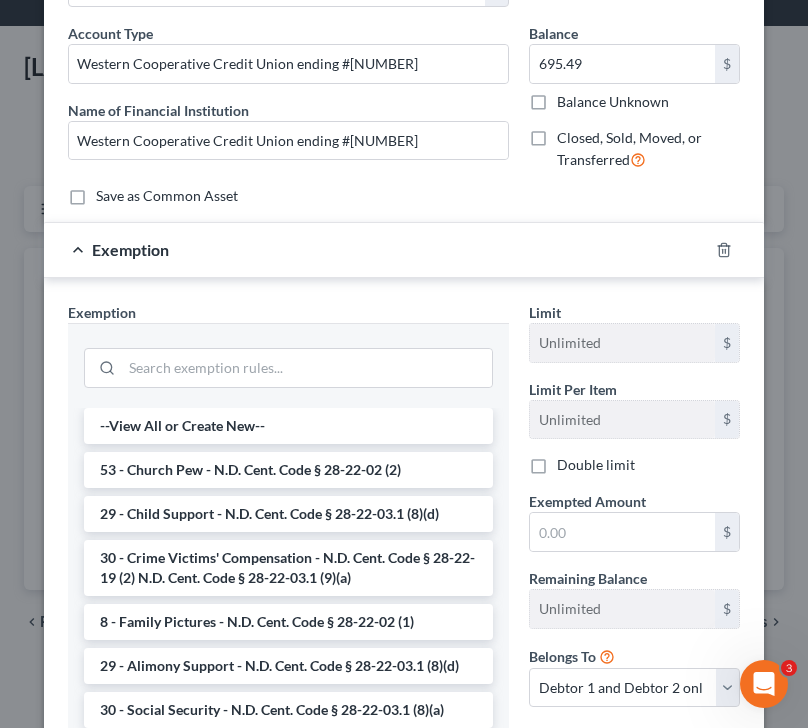 scroll, scrollTop: 179, scrollLeft: 0, axis: vertical 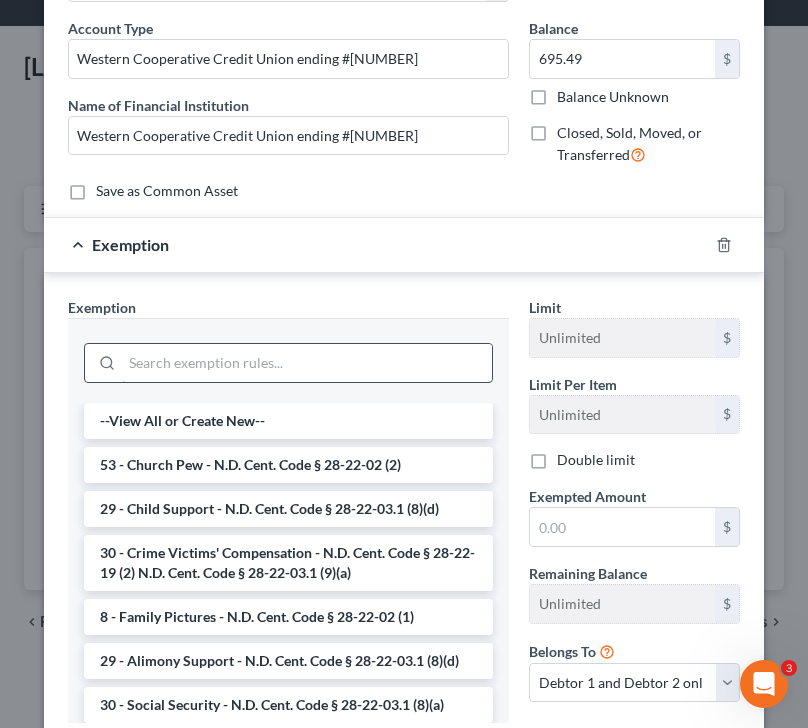 click at bounding box center [307, 363] 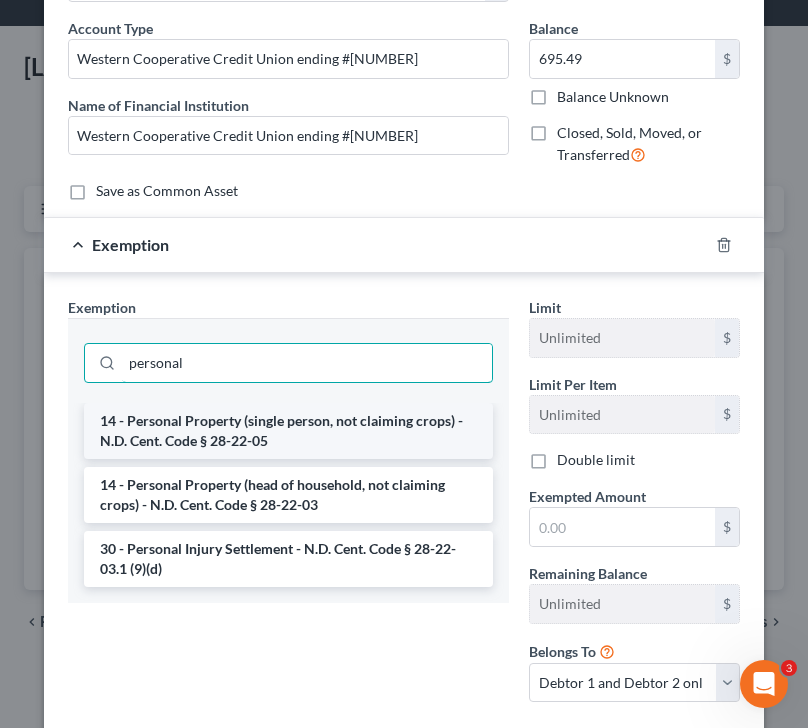 type on "personal" 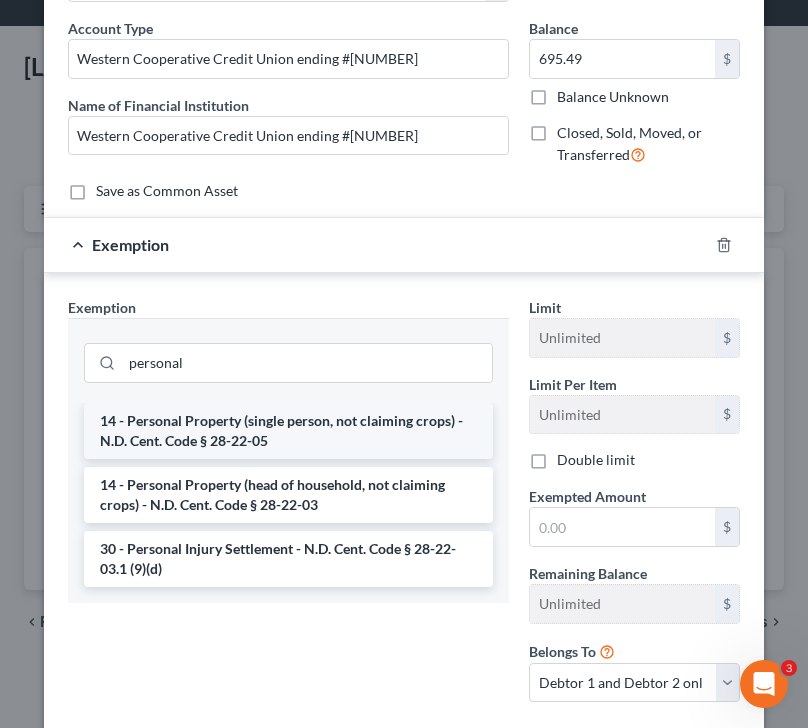 click on "14 - Personal Property (single person, not claiming crops) - N.D. Cent. Code § 28-22-05" at bounding box center (288, 431) 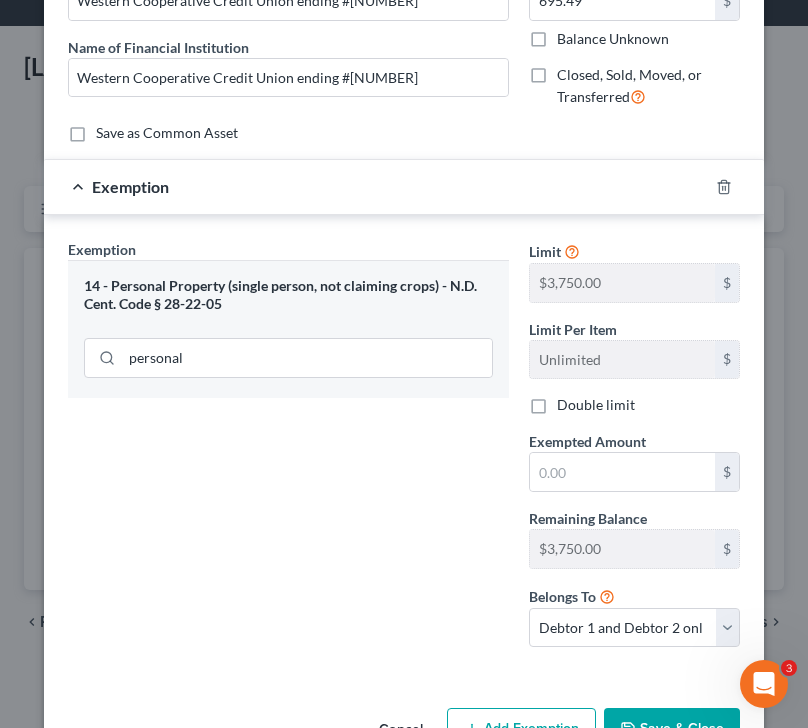 scroll, scrollTop: 238, scrollLeft: 0, axis: vertical 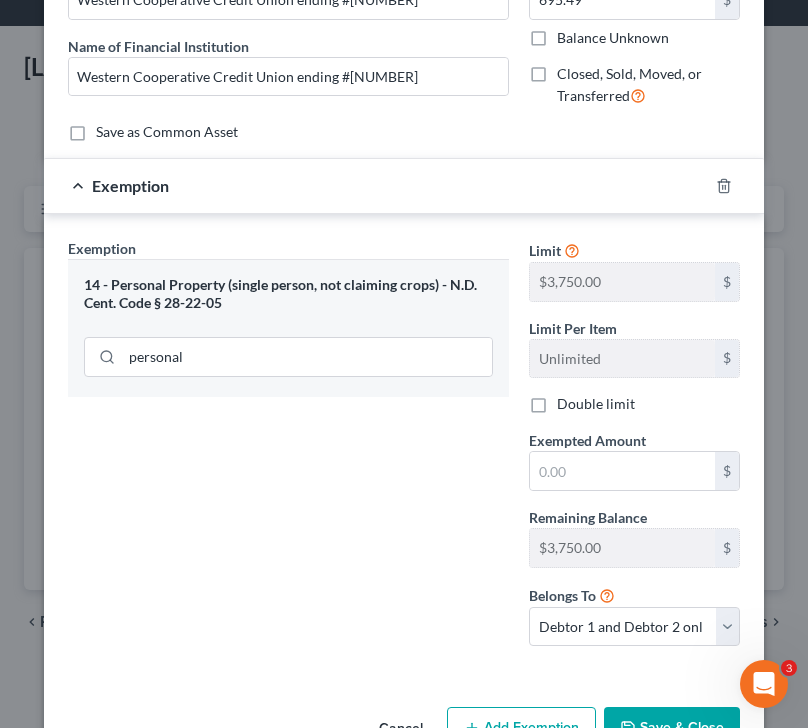 click on "14 - Personal Property (single person, not claiming crops) - N.D. Cent. Code § 28-22-05" at bounding box center (288, 294) 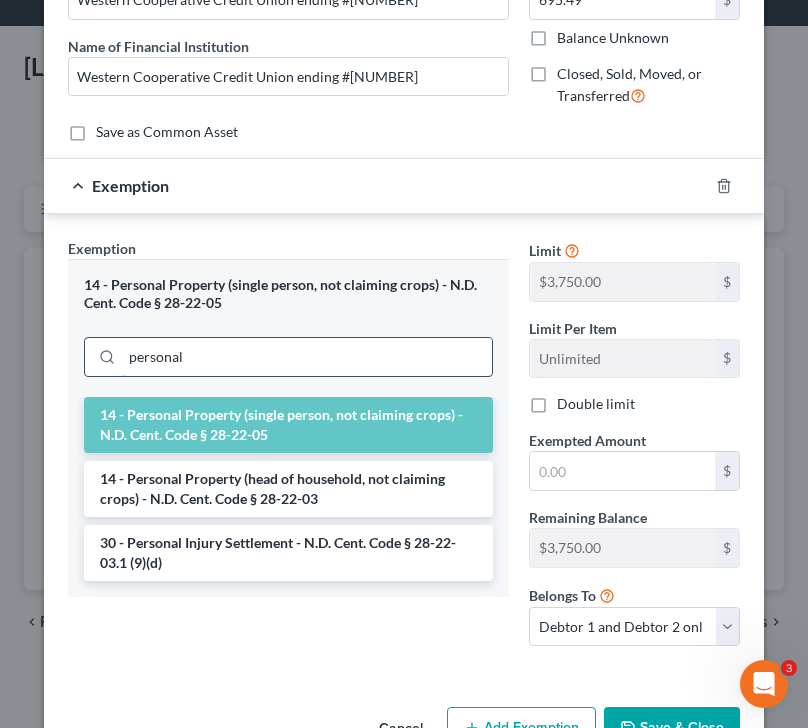 click on "personal" at bounding box center (307, 357) 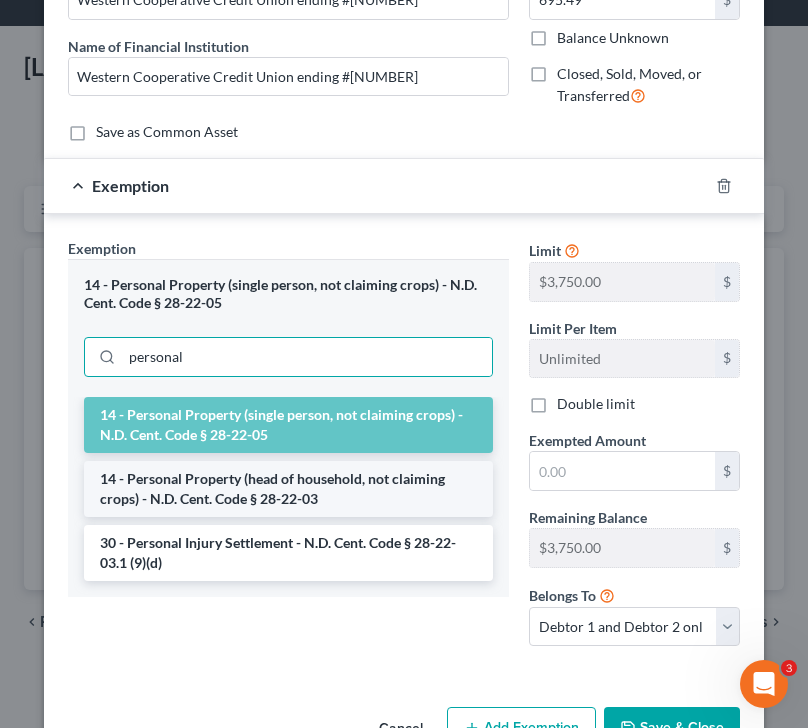 click on "14 - Personal Property (head of household, not claiming crops) - N.D. Cent. Code § 28-22-03" at bounding box center (288, 489) 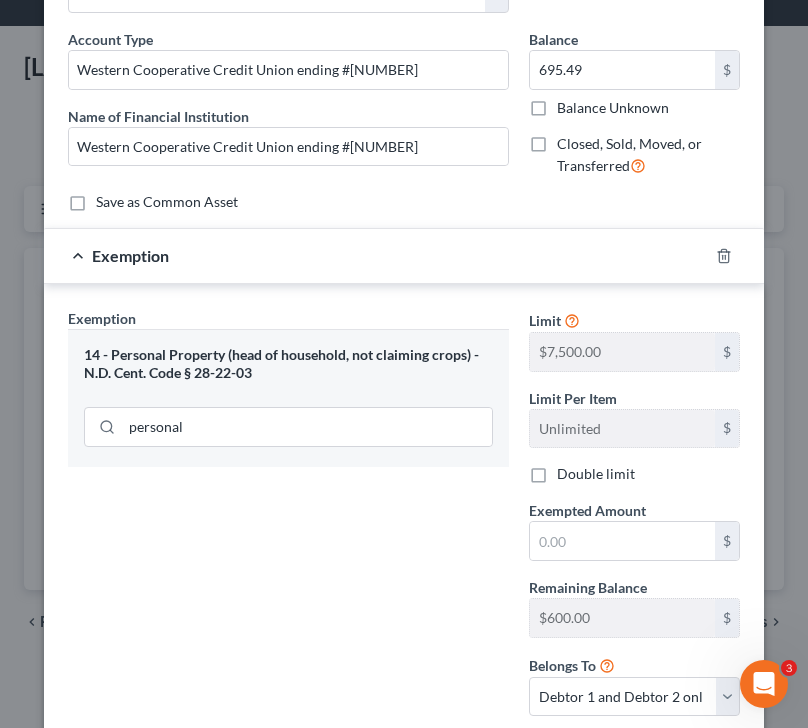 scroll, scrollTop: 167, scrollLeft: 0, axis: vertical 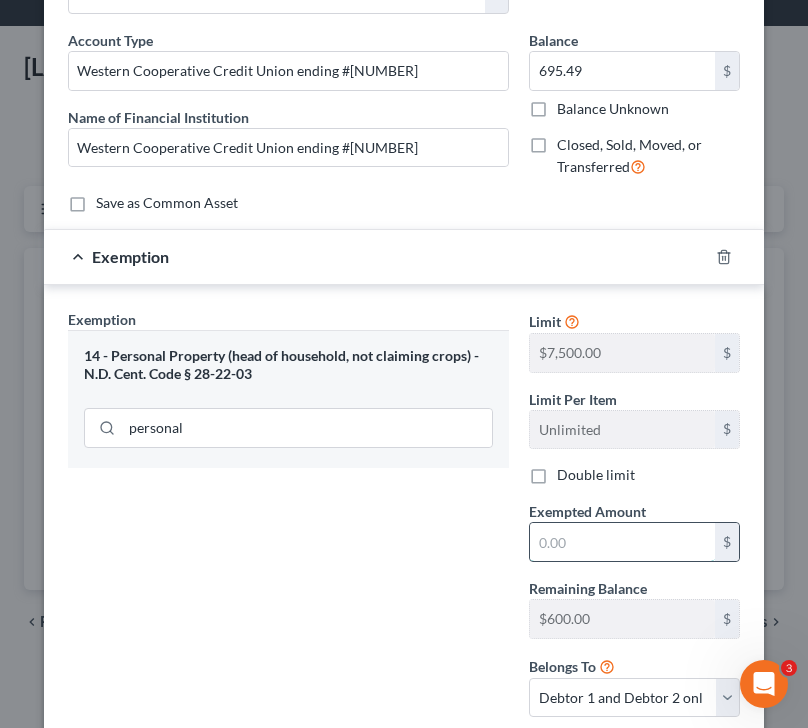 click at bounding box center (622, 542) 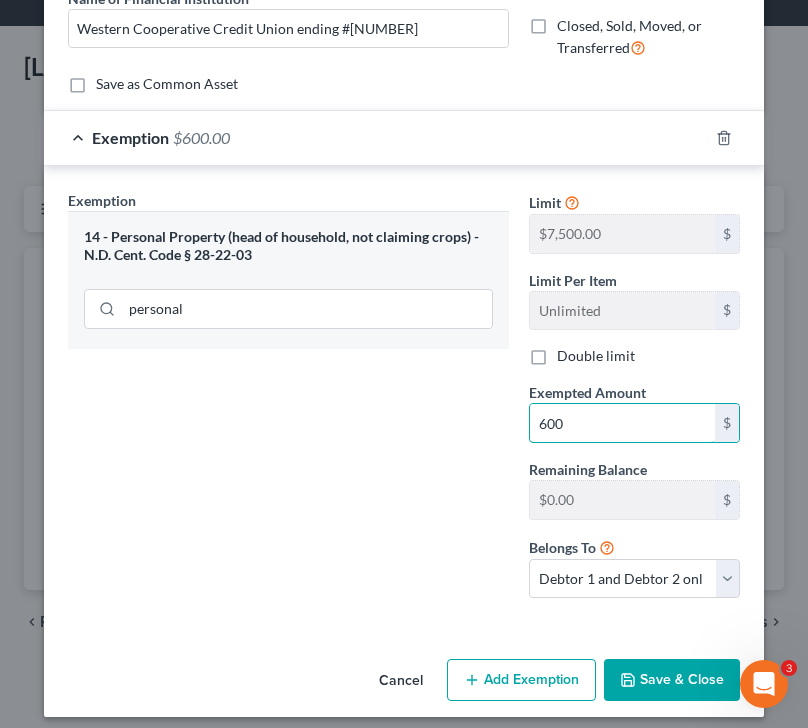 scroll, scrollTop: 299, scrollLeft: 0, axis: vertical 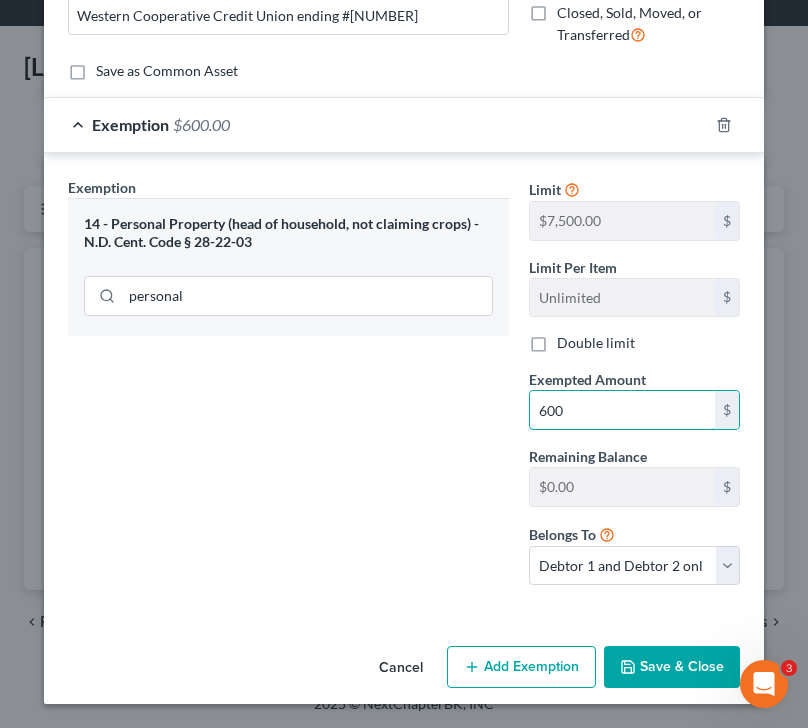 type on "600" 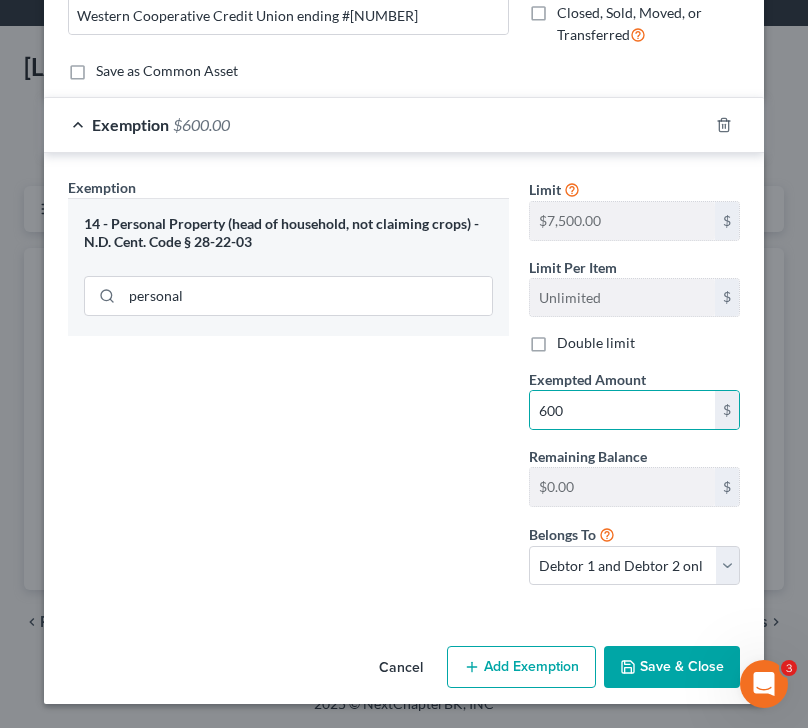 click on "Save & Close" at bounding box center [672, 667] 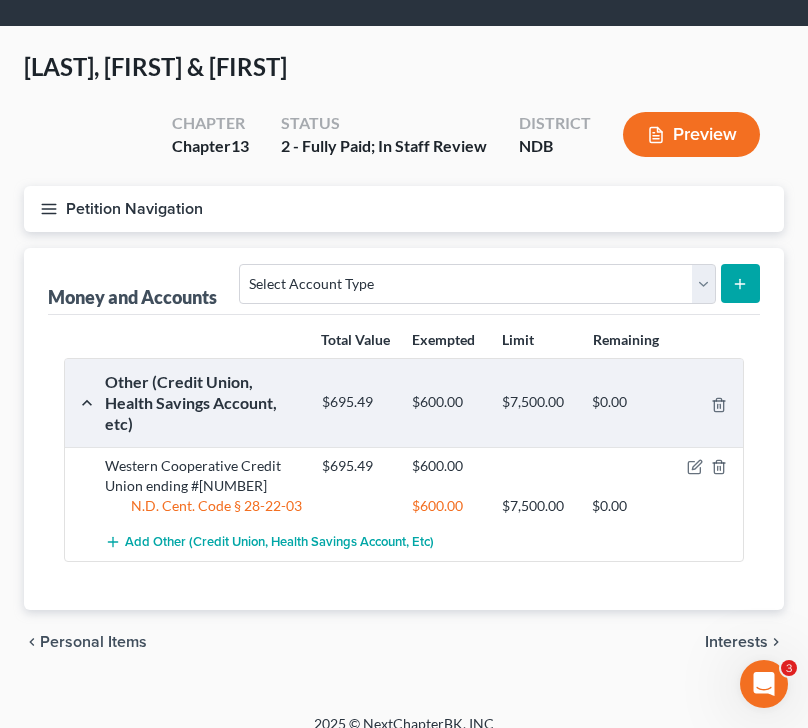 click on "Interests" at bounding box center [736, 642] 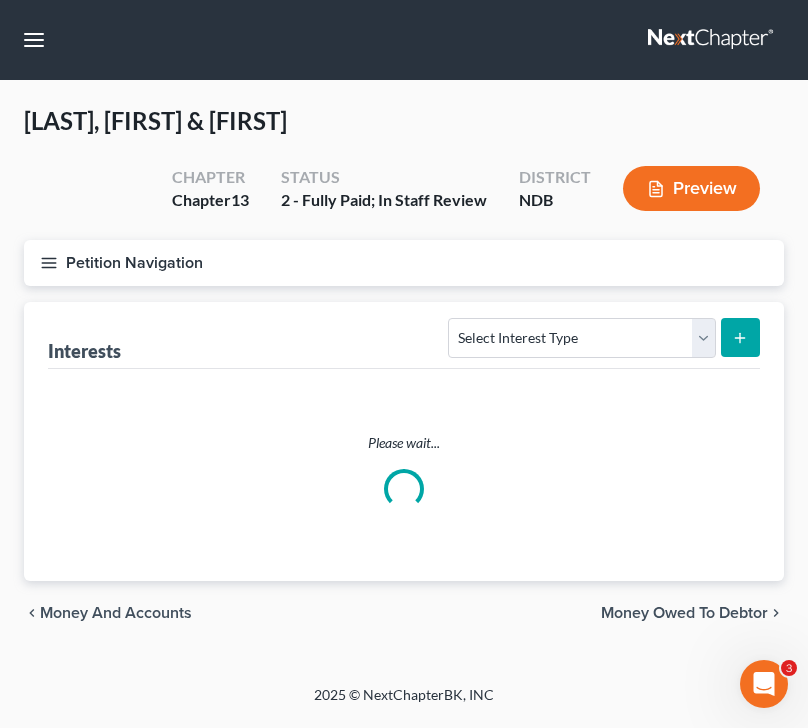 scroll, scrollTop: 0, scrollLeft: 0, axis: both 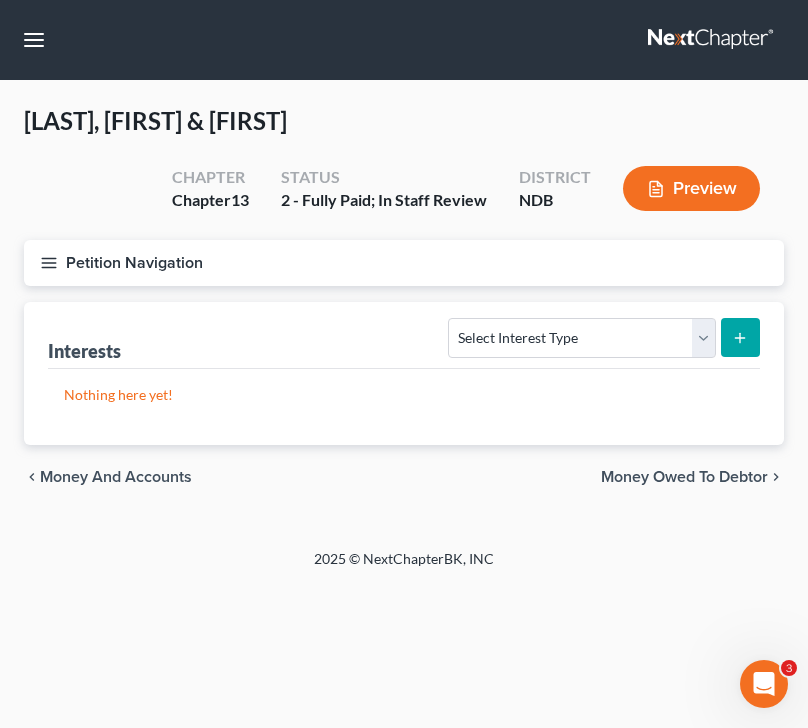 click on "Petition Navigation" at bounding box center [404, 263] 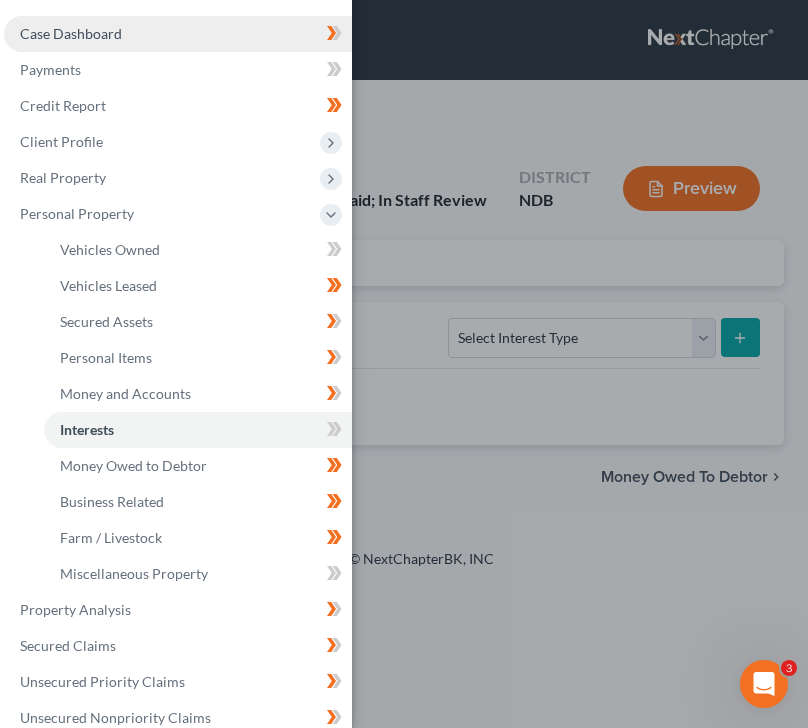 click on "Case Dashboard" at bounding box center (178, 34) 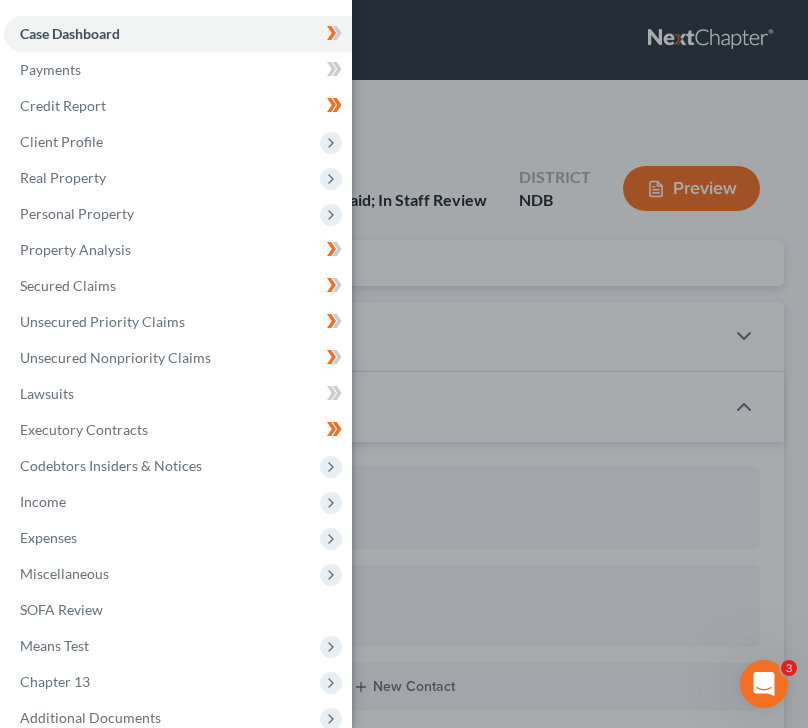 click on "Case Dashboard
Payments
Invoices
Payments
Payments
Credit Report
Client Profile" at bounding box center [404, 364] 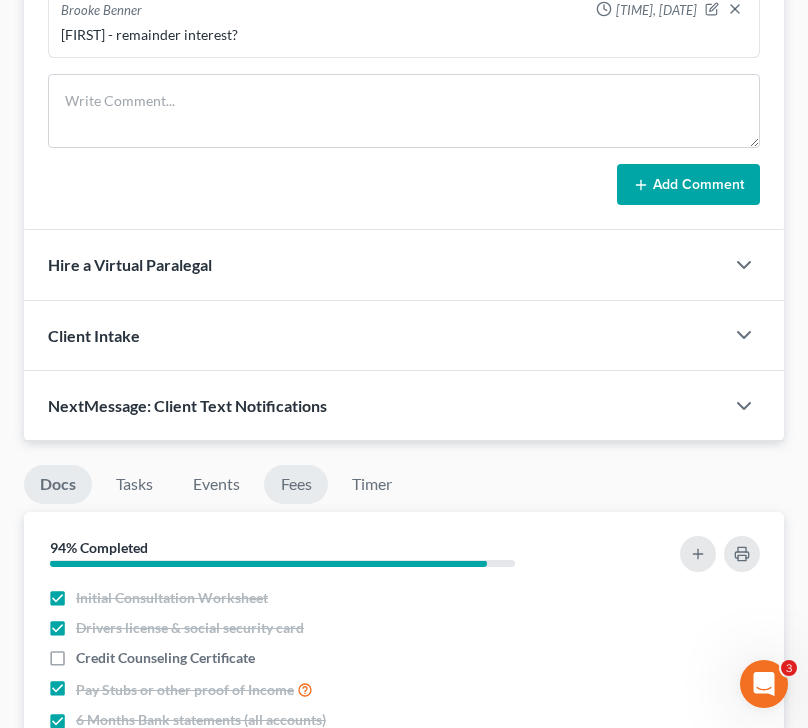 scroll, scrollTop: 981, scrollLeft: 0, axis: vertical 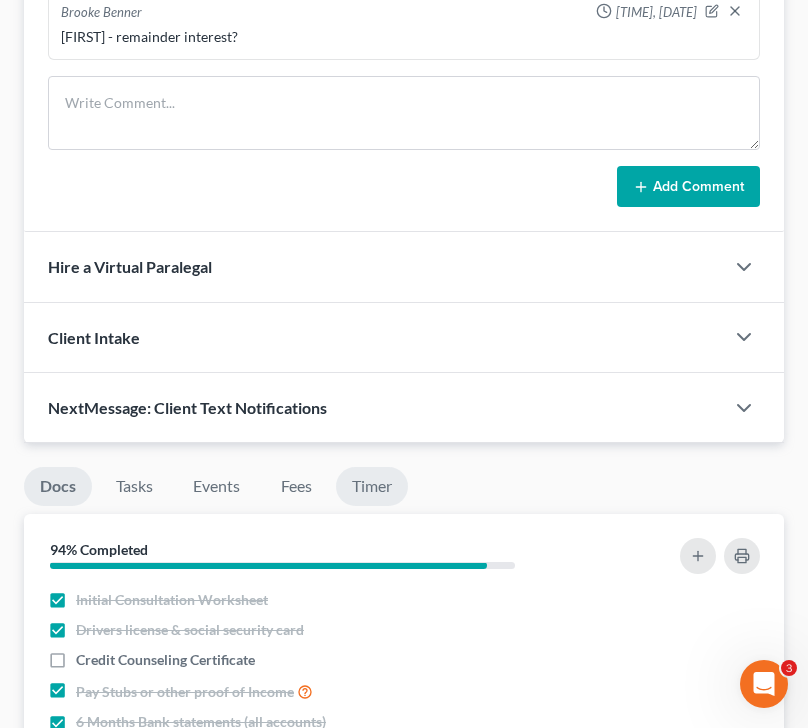 click on "Timer" at bounding box center [372, 486] 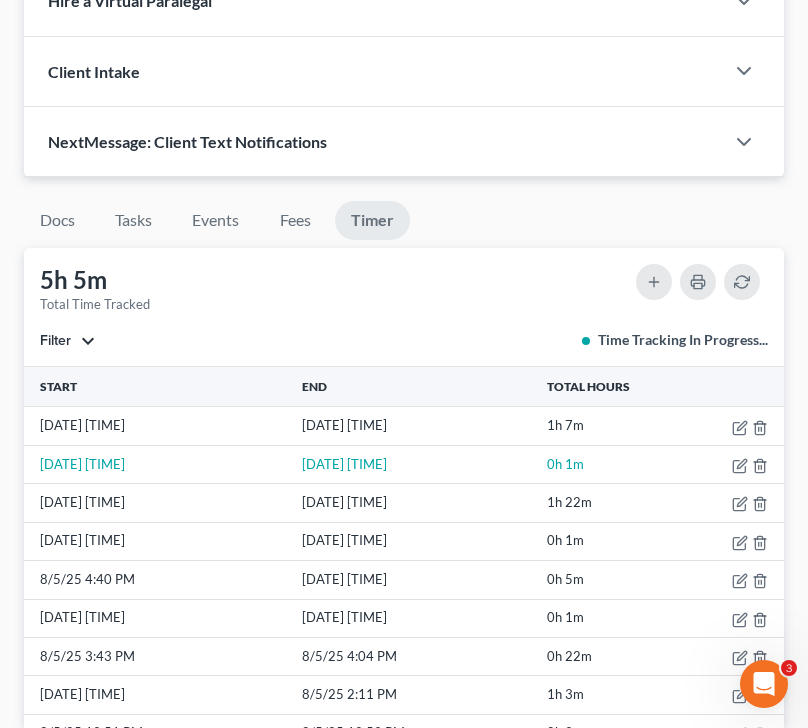 scroll, scrollTop: 1237, scrollLeft: 0, axis: vertical 